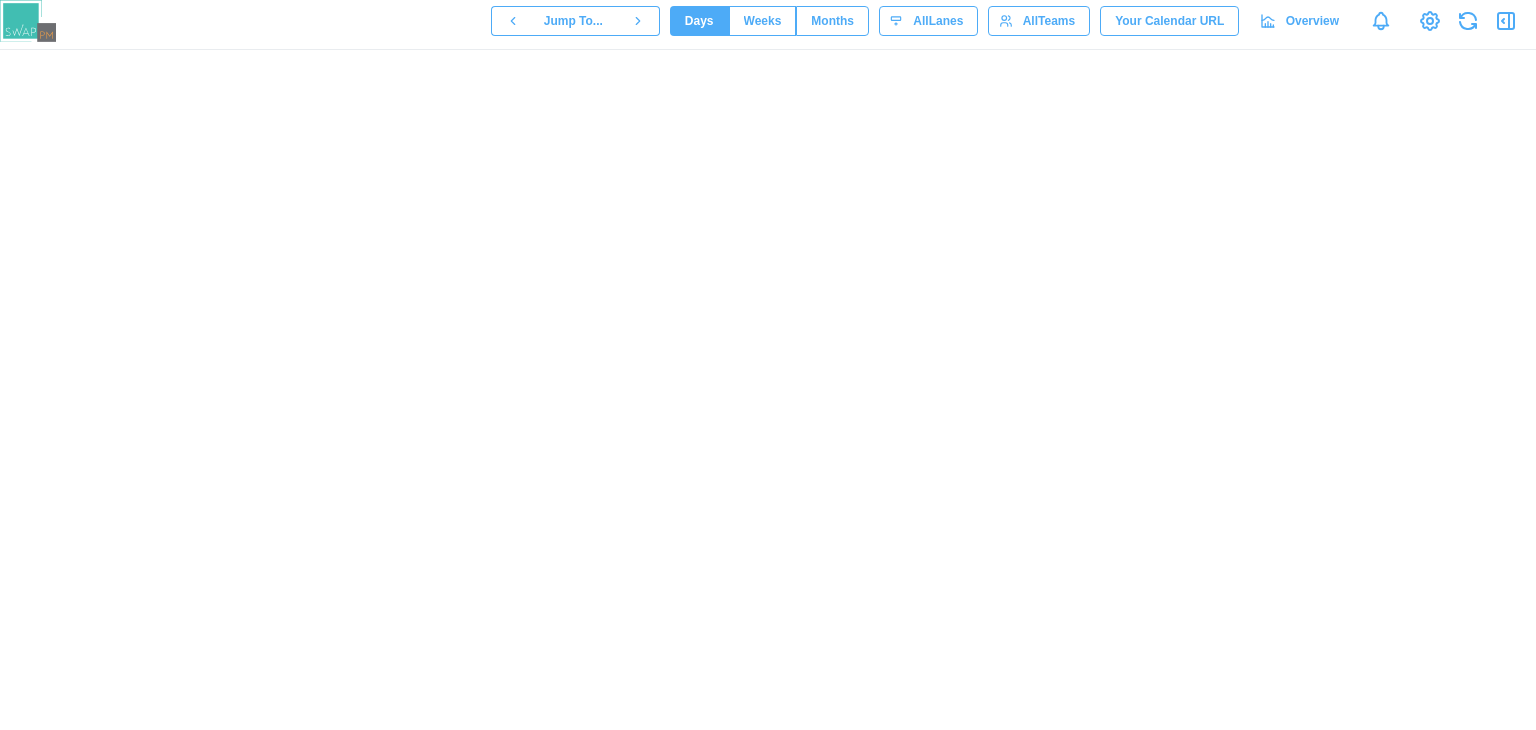scroll, scrollTop: 0, scrollLeft: 0, axis: both 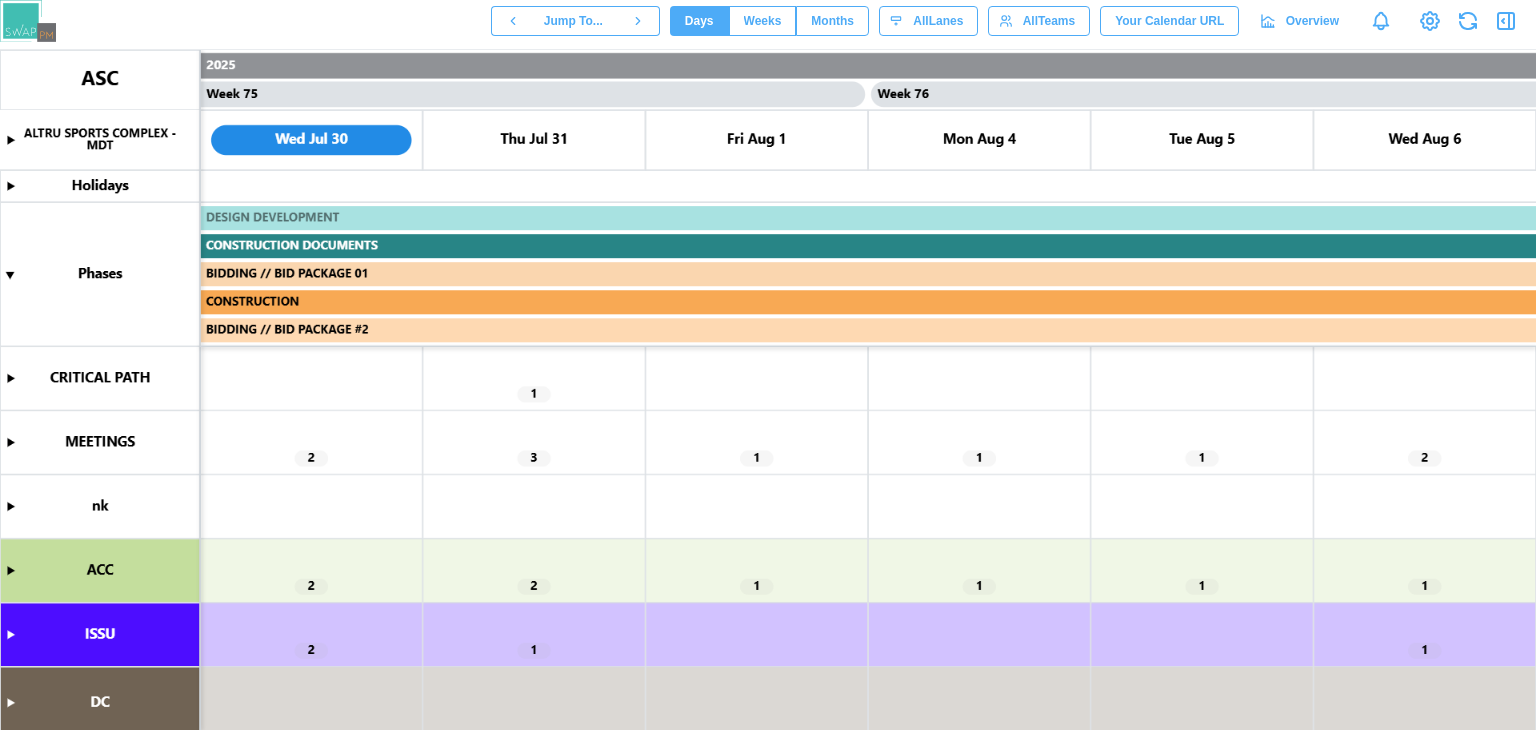 click at bounding box center (1506, 21) 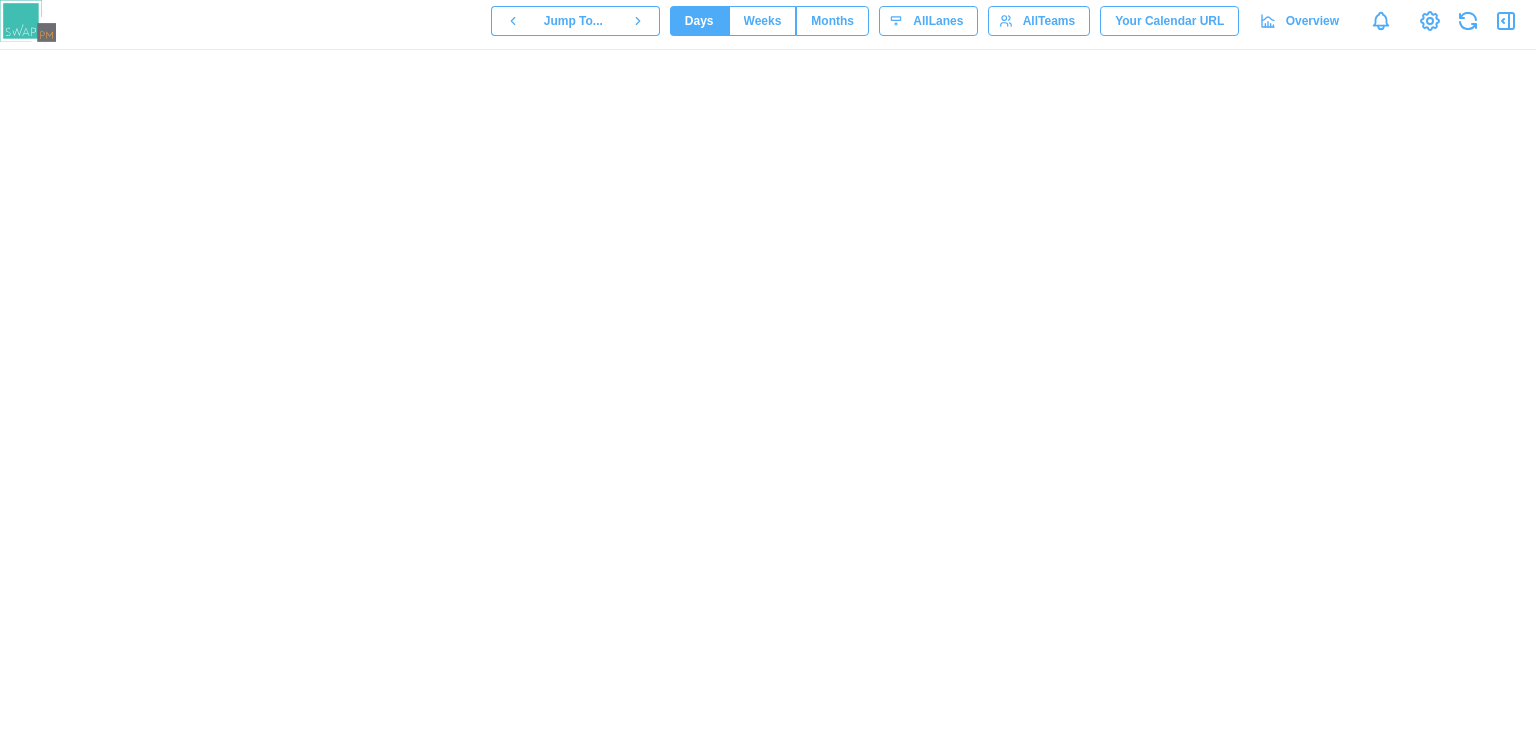 scroll, scrollTop: 0, scrollLeft: 0, axis: both 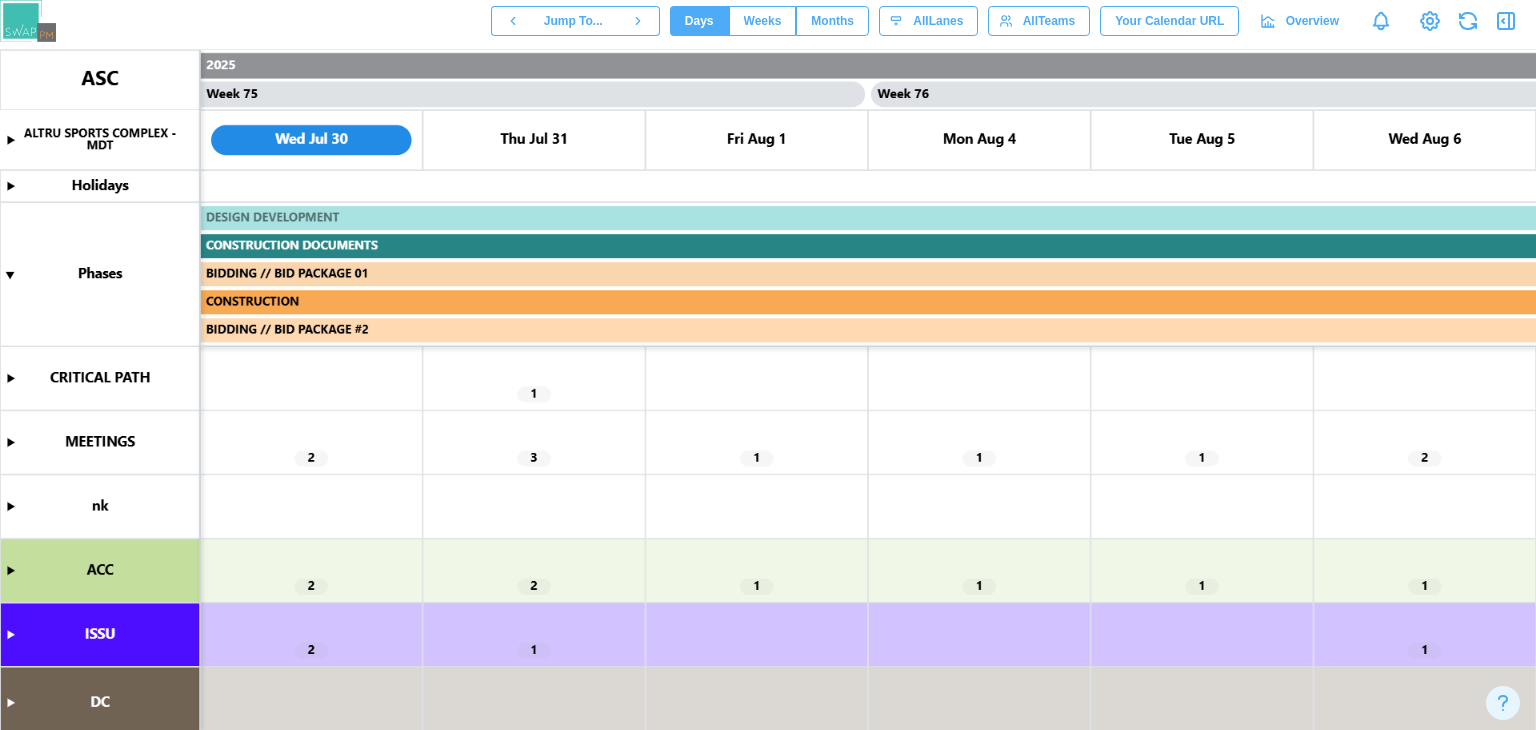 click at bounding box center [768, 390] 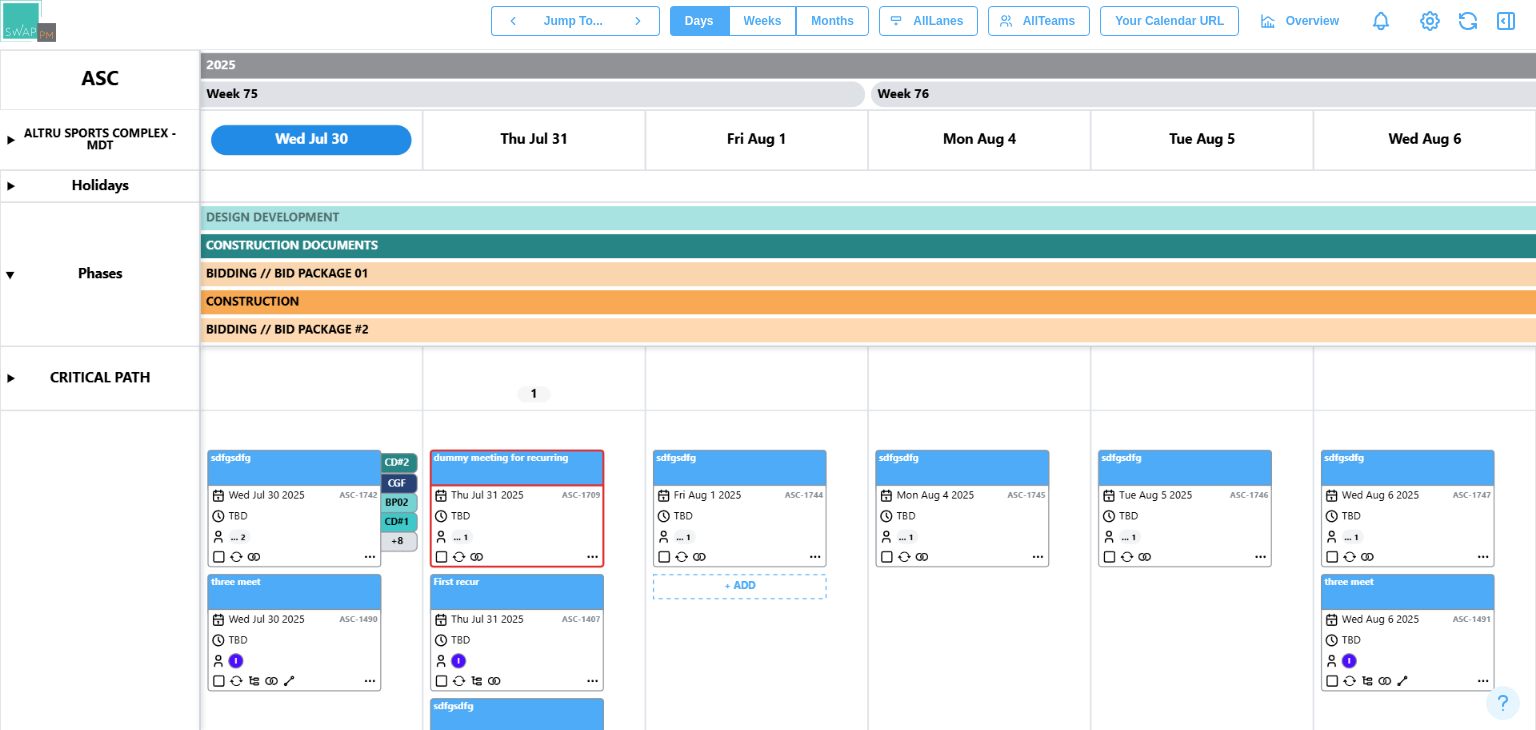 click at bounding box center (768, 390) 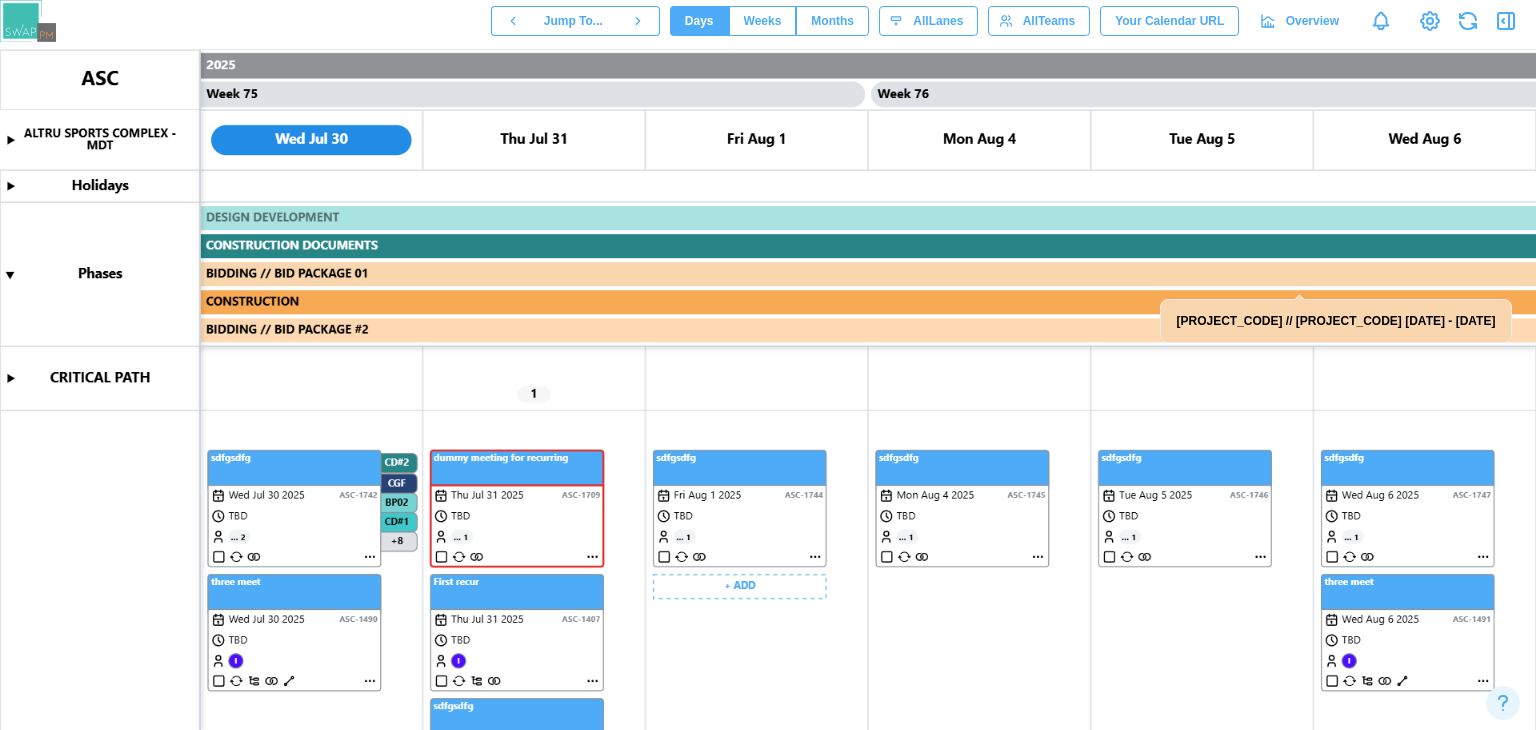 click at bounding box center [768, 390] 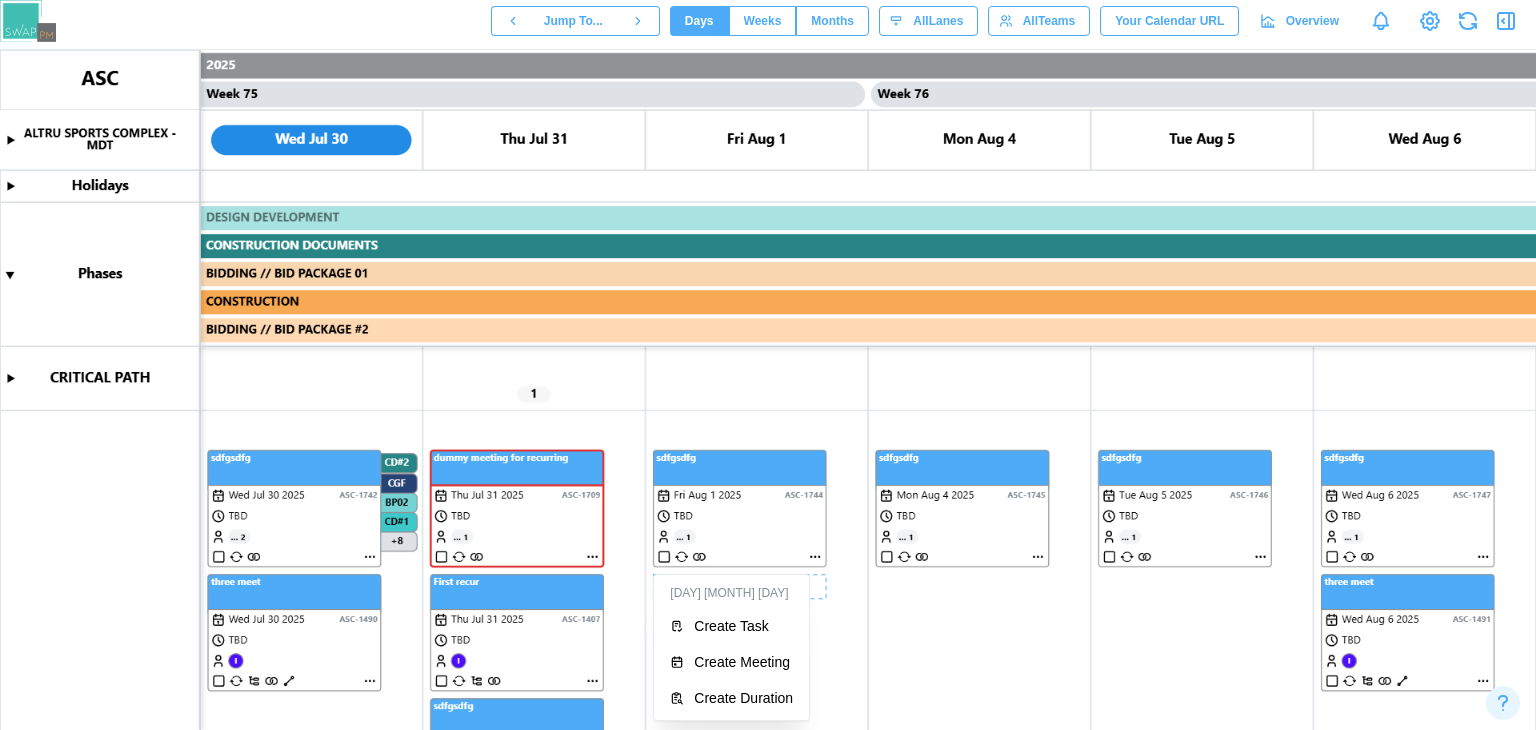 click on "[DAY] [MONTH] [DAY]" at bounding box center (731, 593) 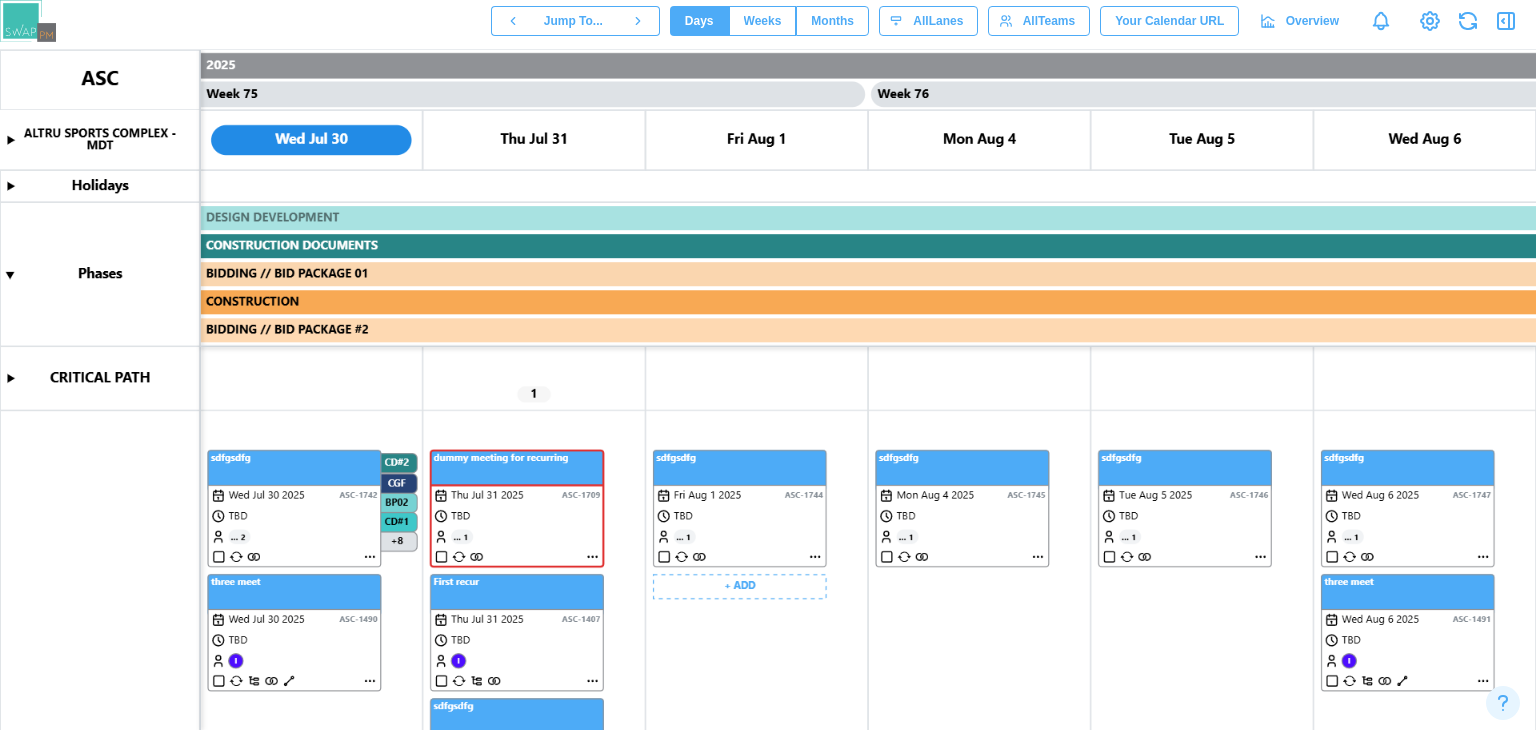 drag, startPoint x: 845, startPoint y: 612, endPoint x: 736, endPoint y: 582, distance: 113.053085 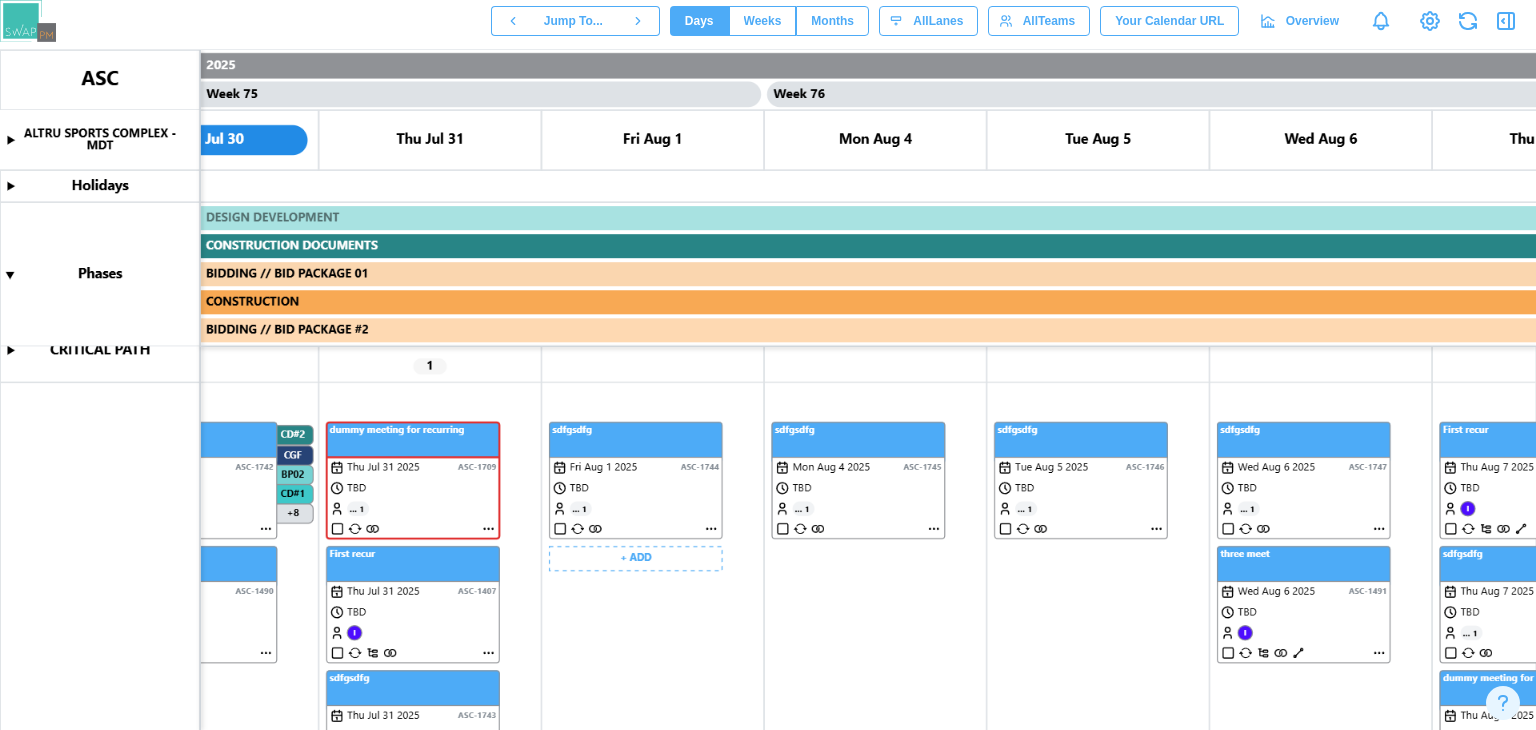 scroll, scrollTop: 0, scrollLeft: 82936, axis: horizontal 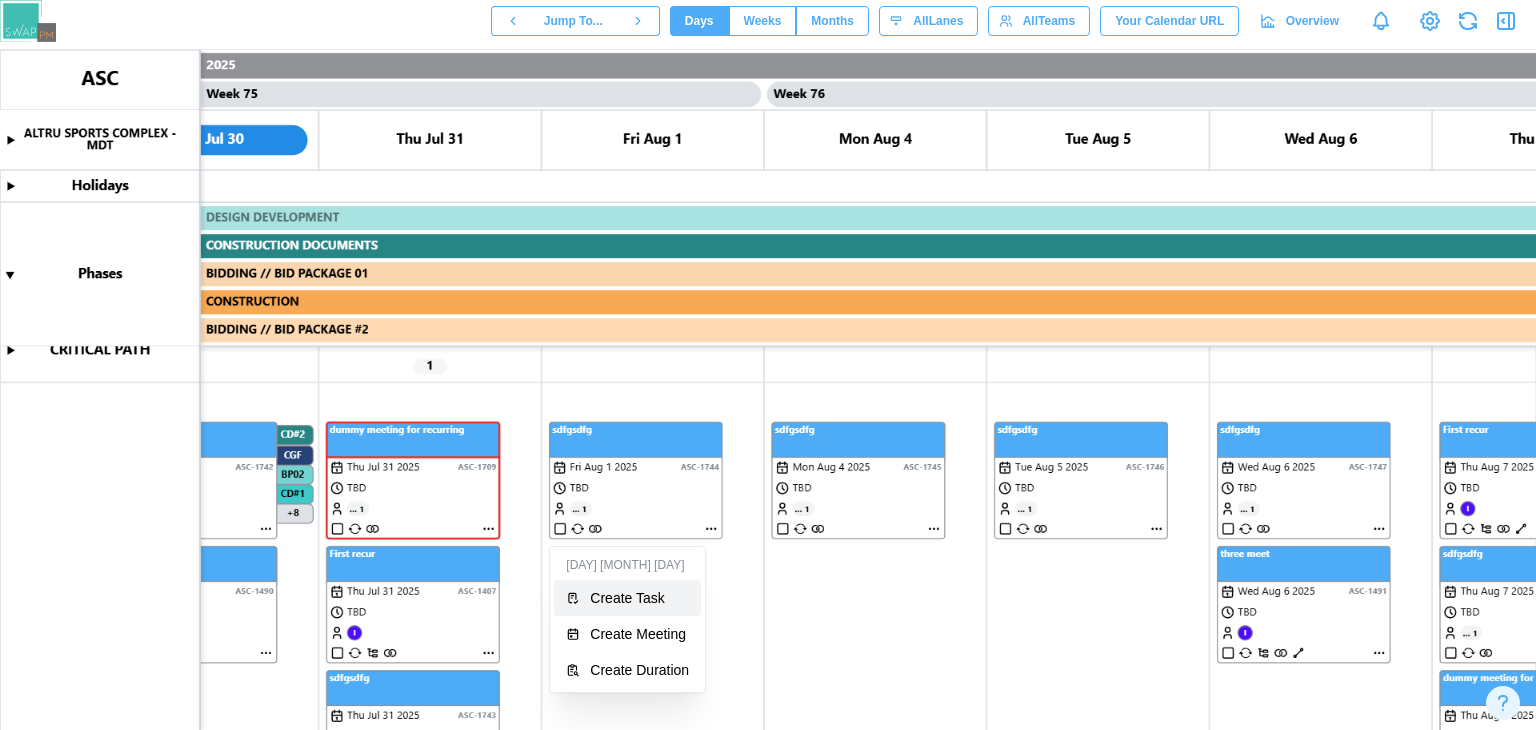 click on "Create Task" at bounding box center (627, 598) 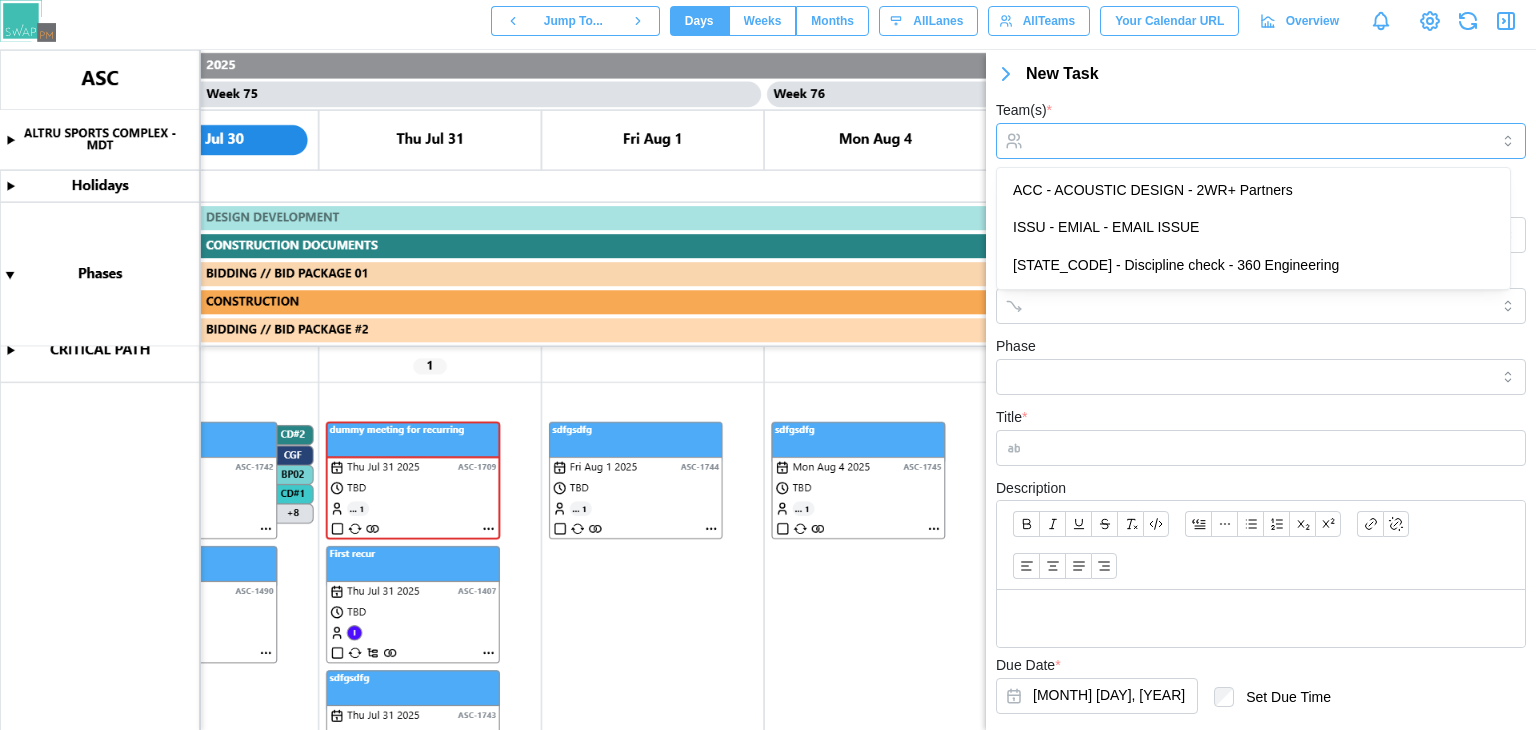 click on "Team(s)  *" at bounding box center [1261, 141] 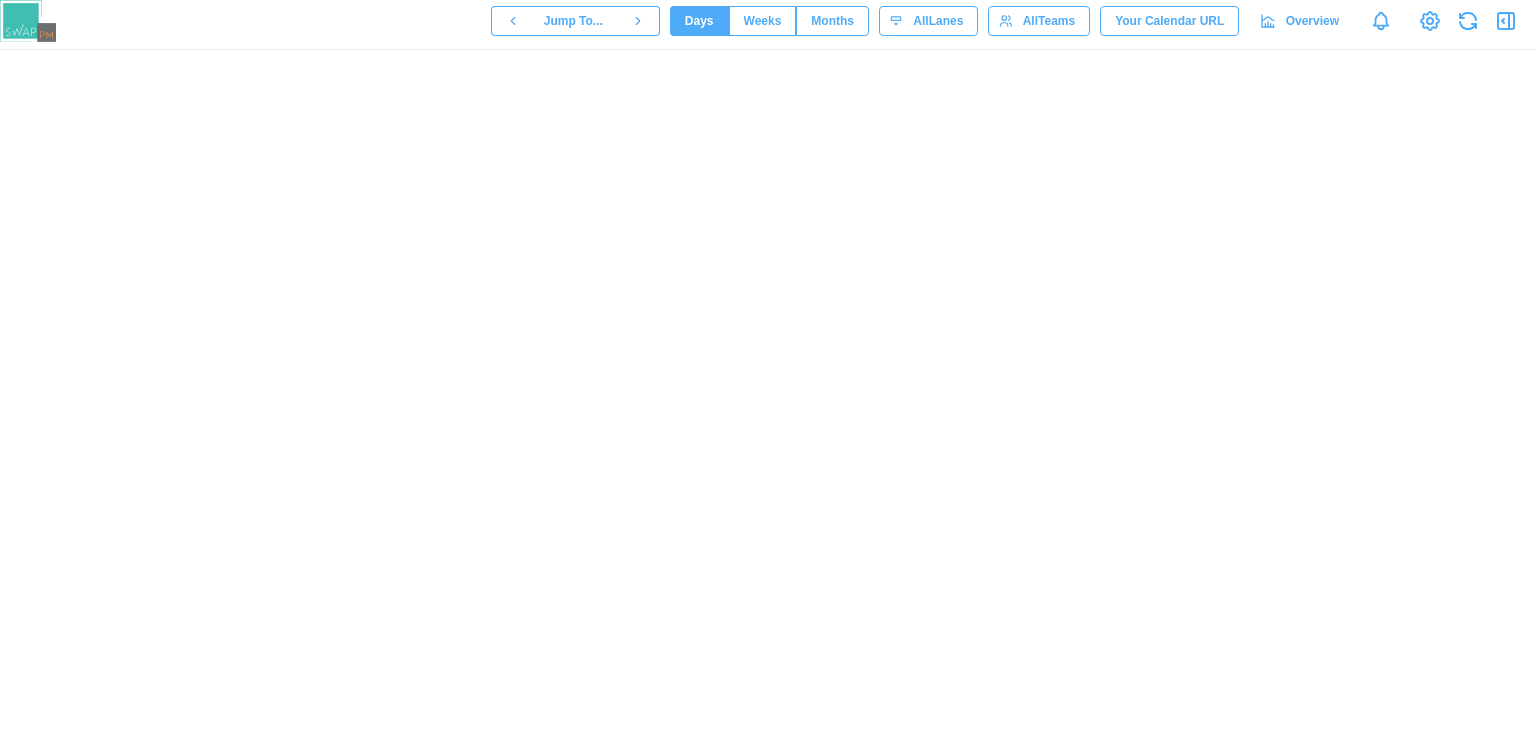 scroll, scrollTop: 0, scrollLeft: 0, axis: both 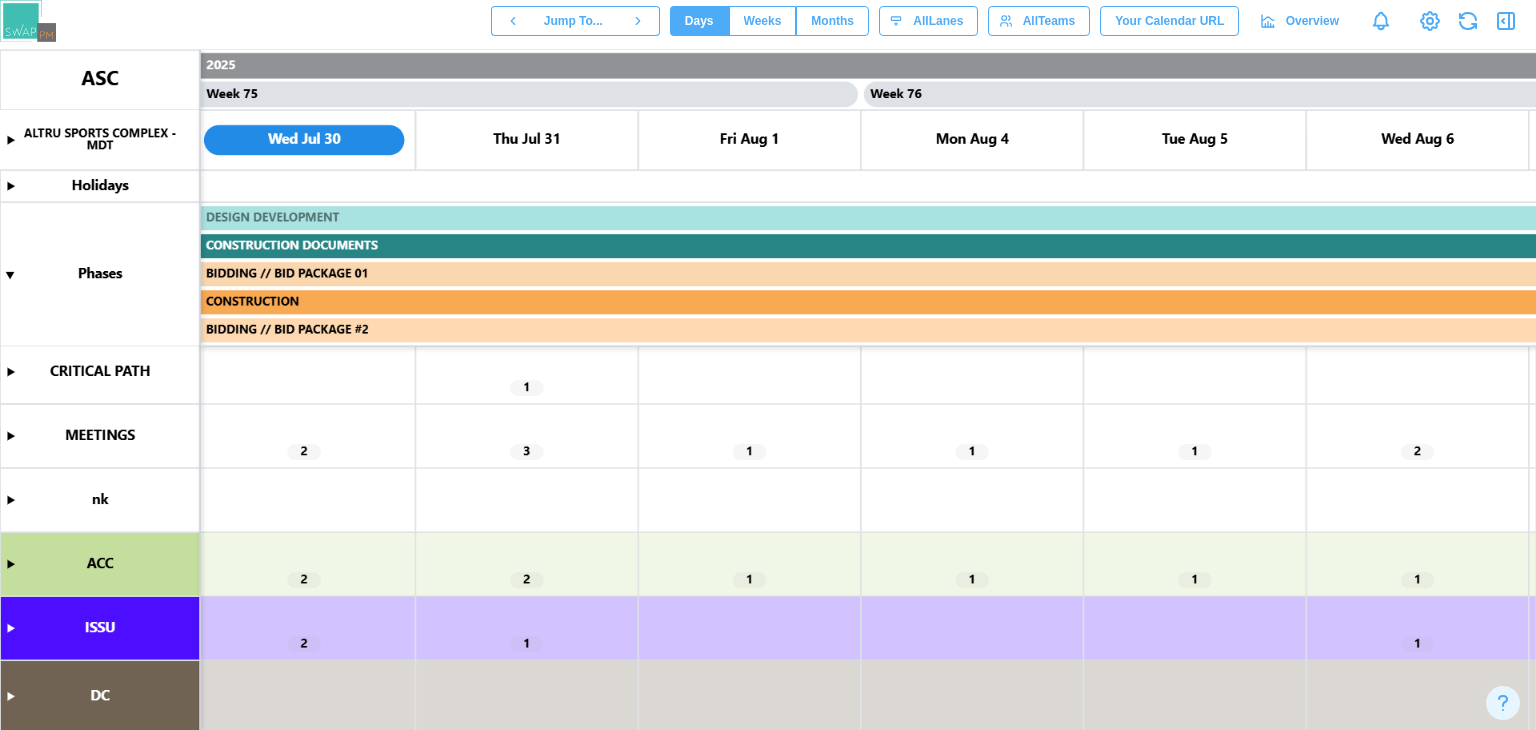 click at bounding box center (768, 390) 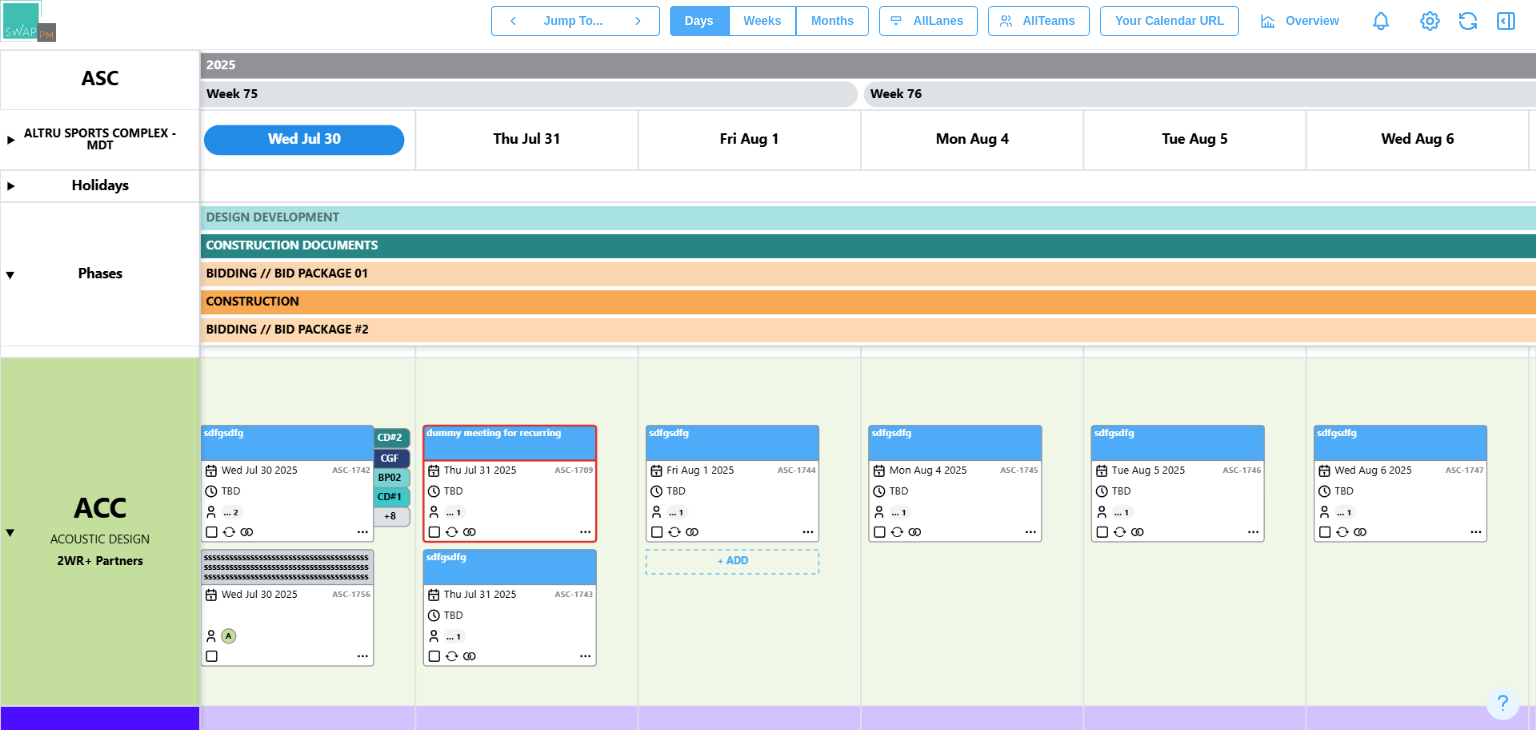 scroll, scrollTop: 181, scrollLeft: 0, axis: vertical 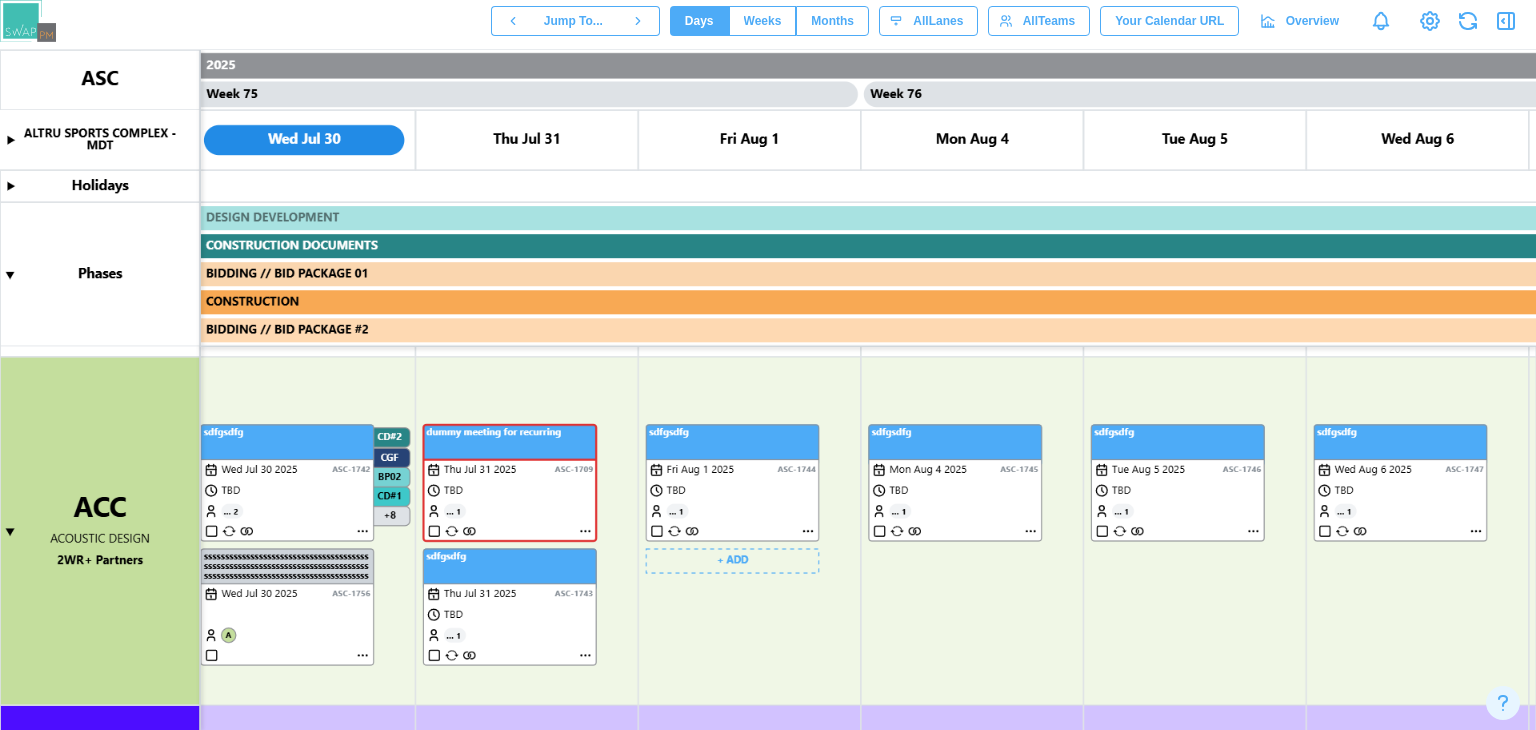 click at bounding box center (768, 390) 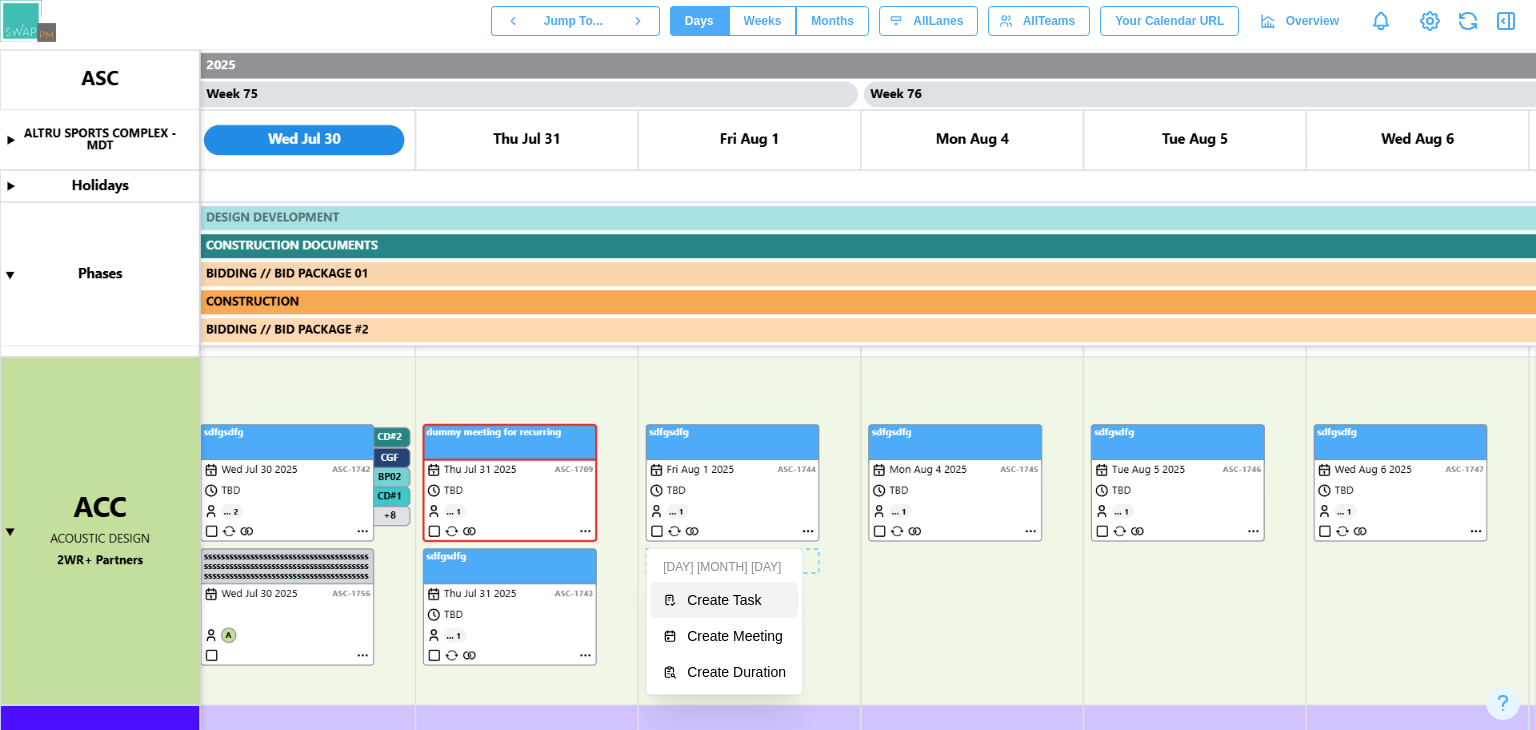 click on "Create Task" at bounding box center (724, 600) 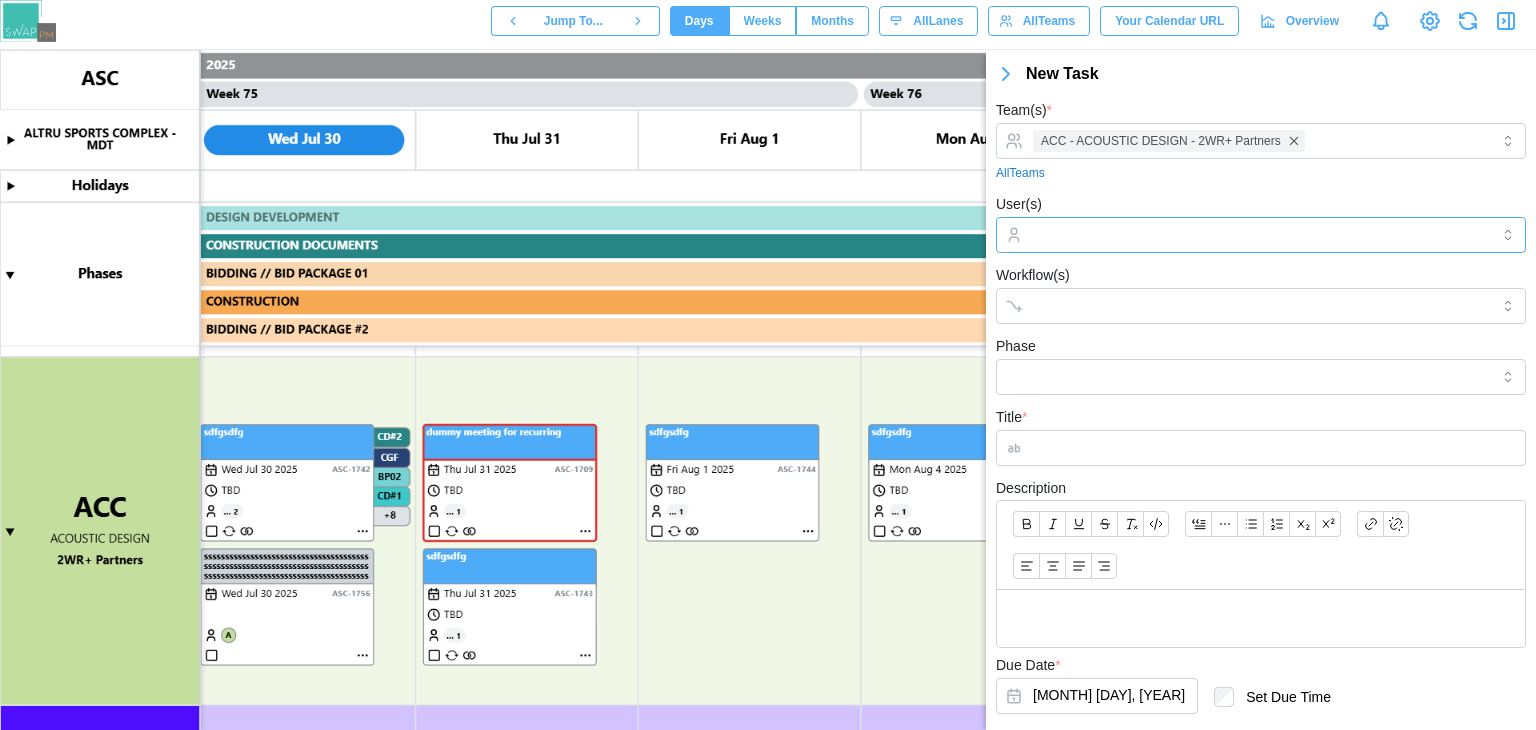 click on "User(s)" at bounding box center [1261, 235] 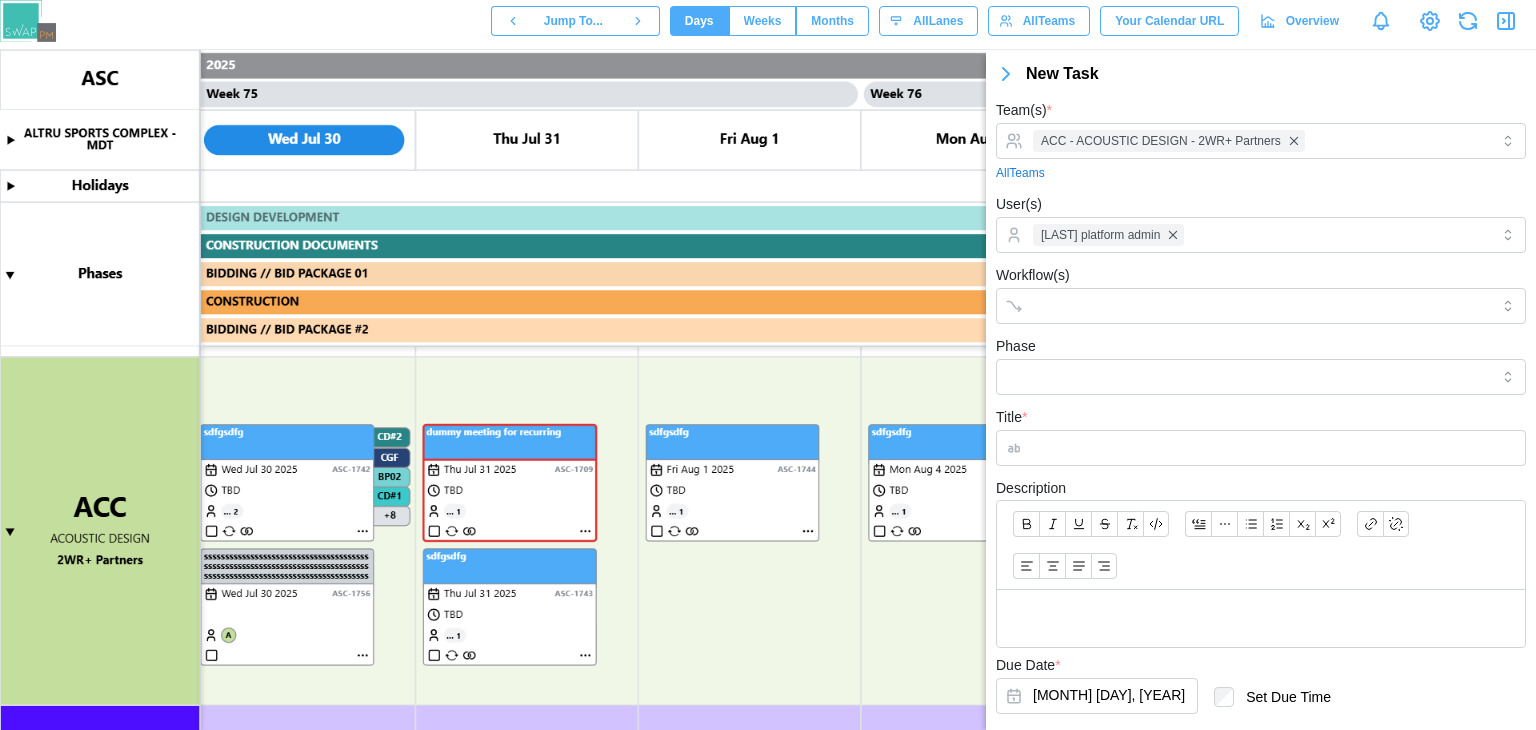 click on "All  Teams" at bounding box center [1261, 173] 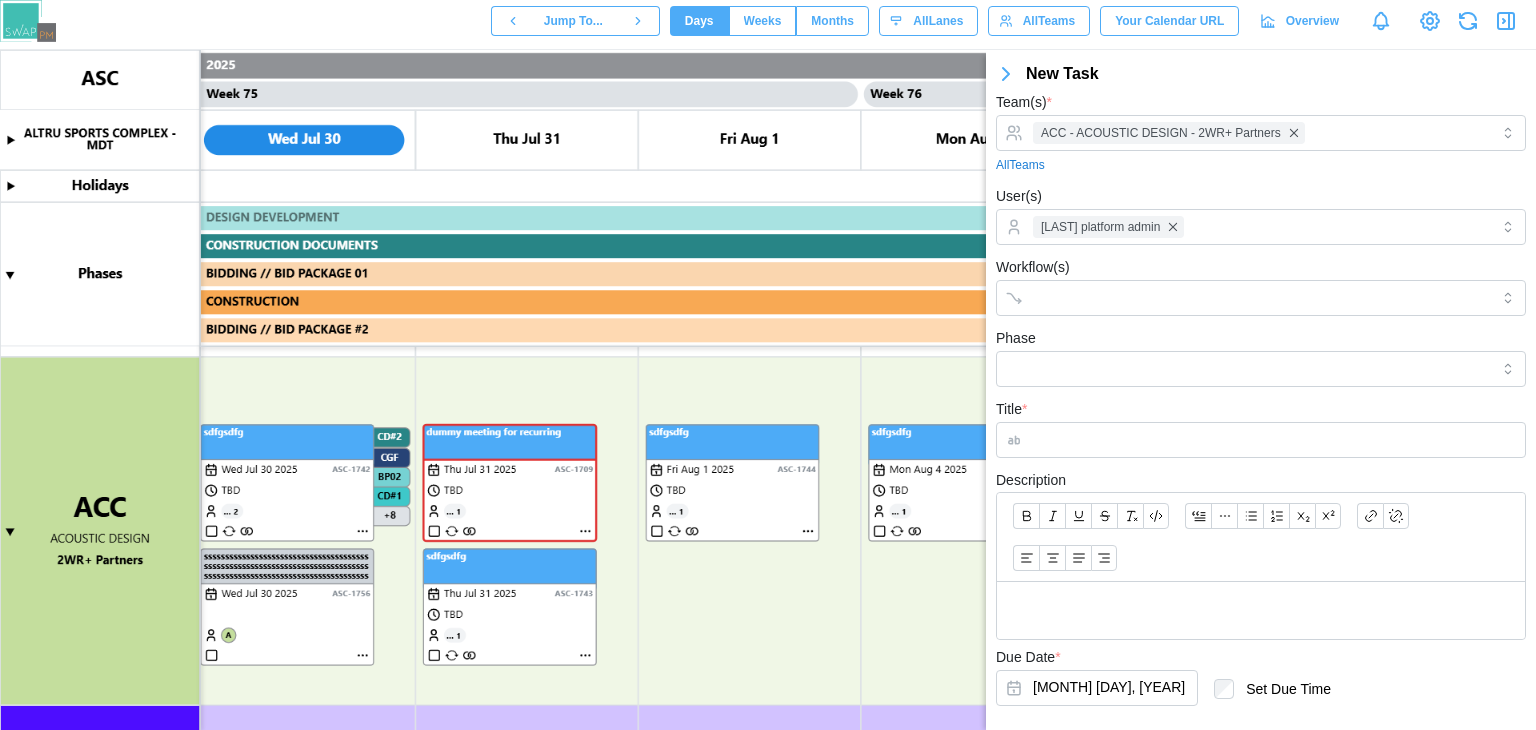 scroll, scrollTop: 8, scrollLeft: 0, axis: vertical 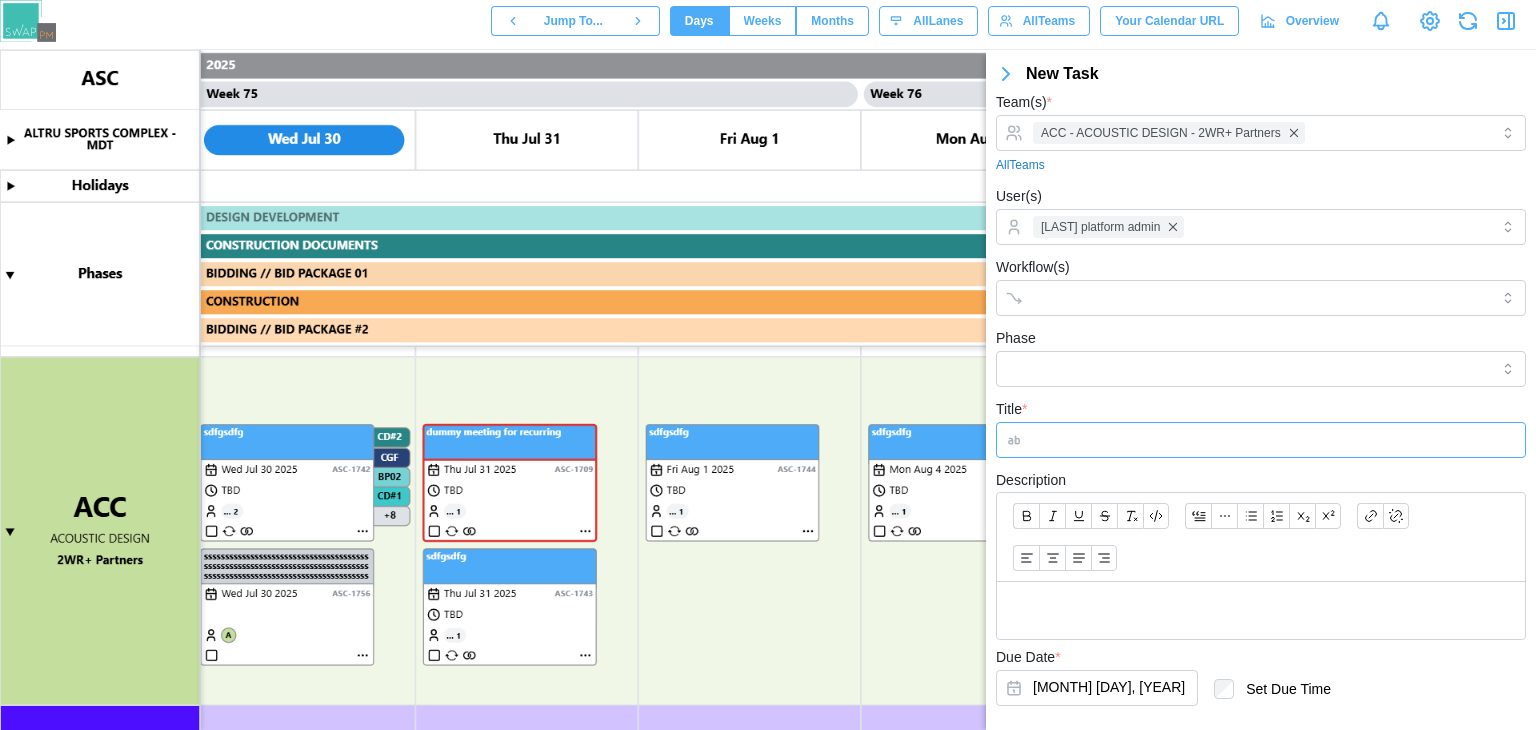 click on "Title  *" at bounding box center [1261, 440] 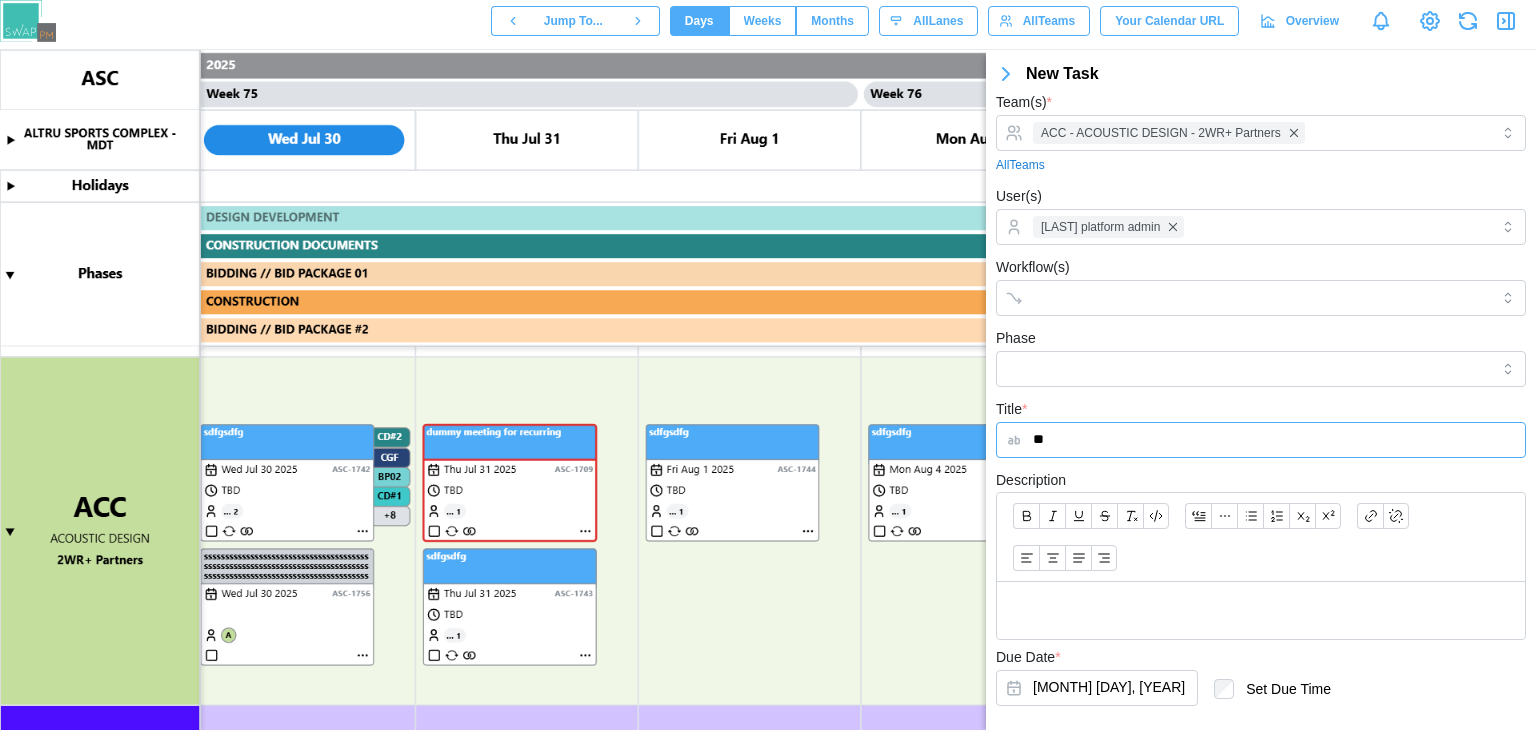 type on "*" 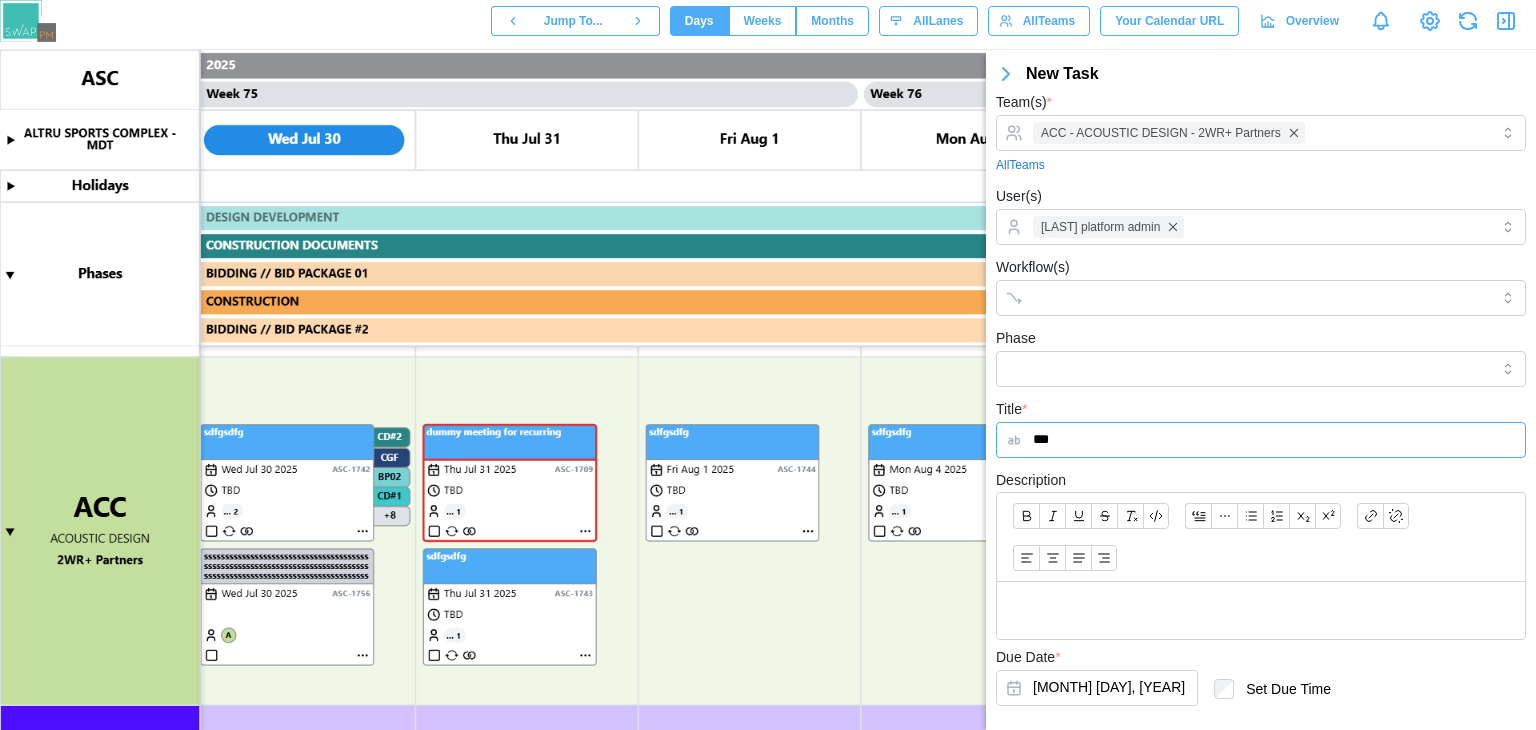 scroll, scrollTop: 107, scrollLeft: 0, axis: vertical 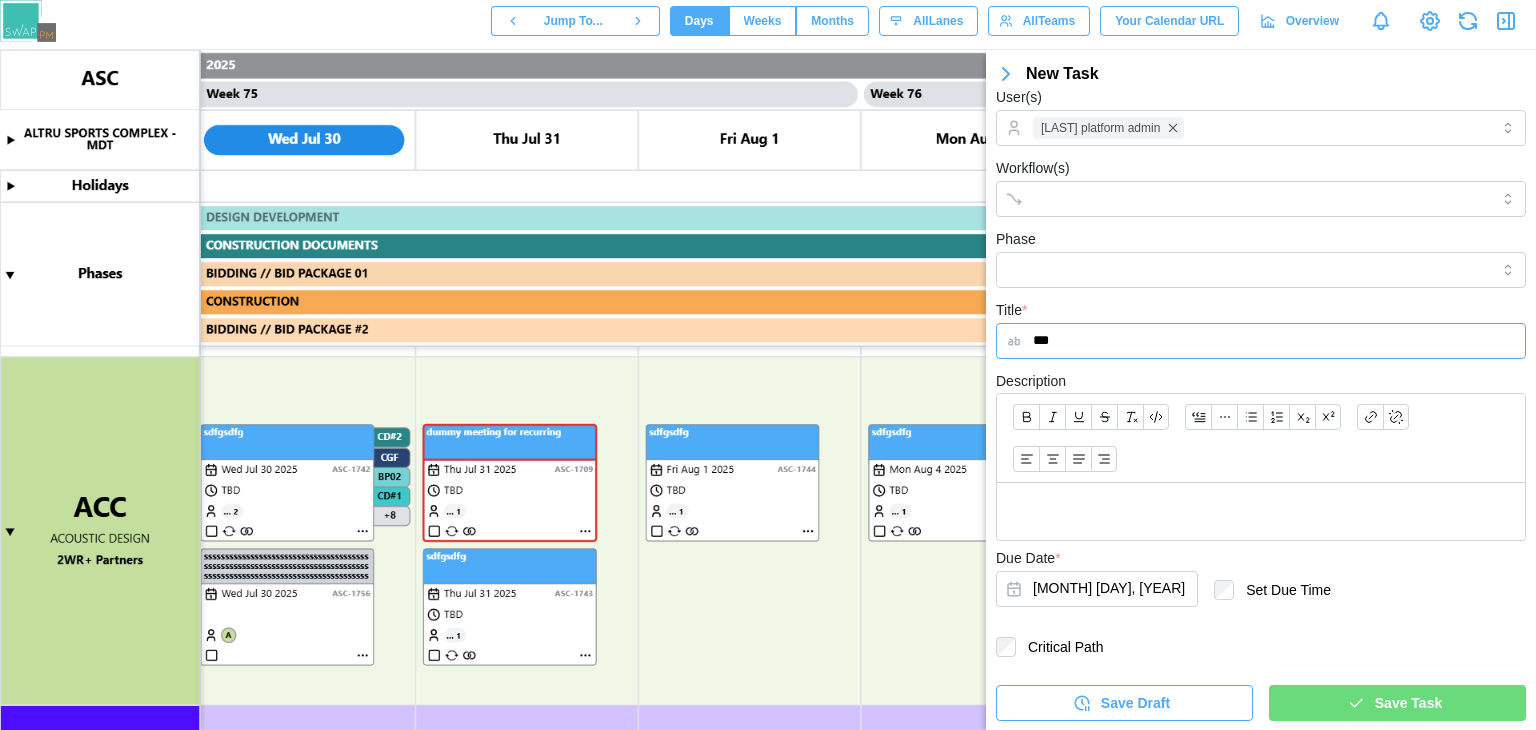 type on "***" 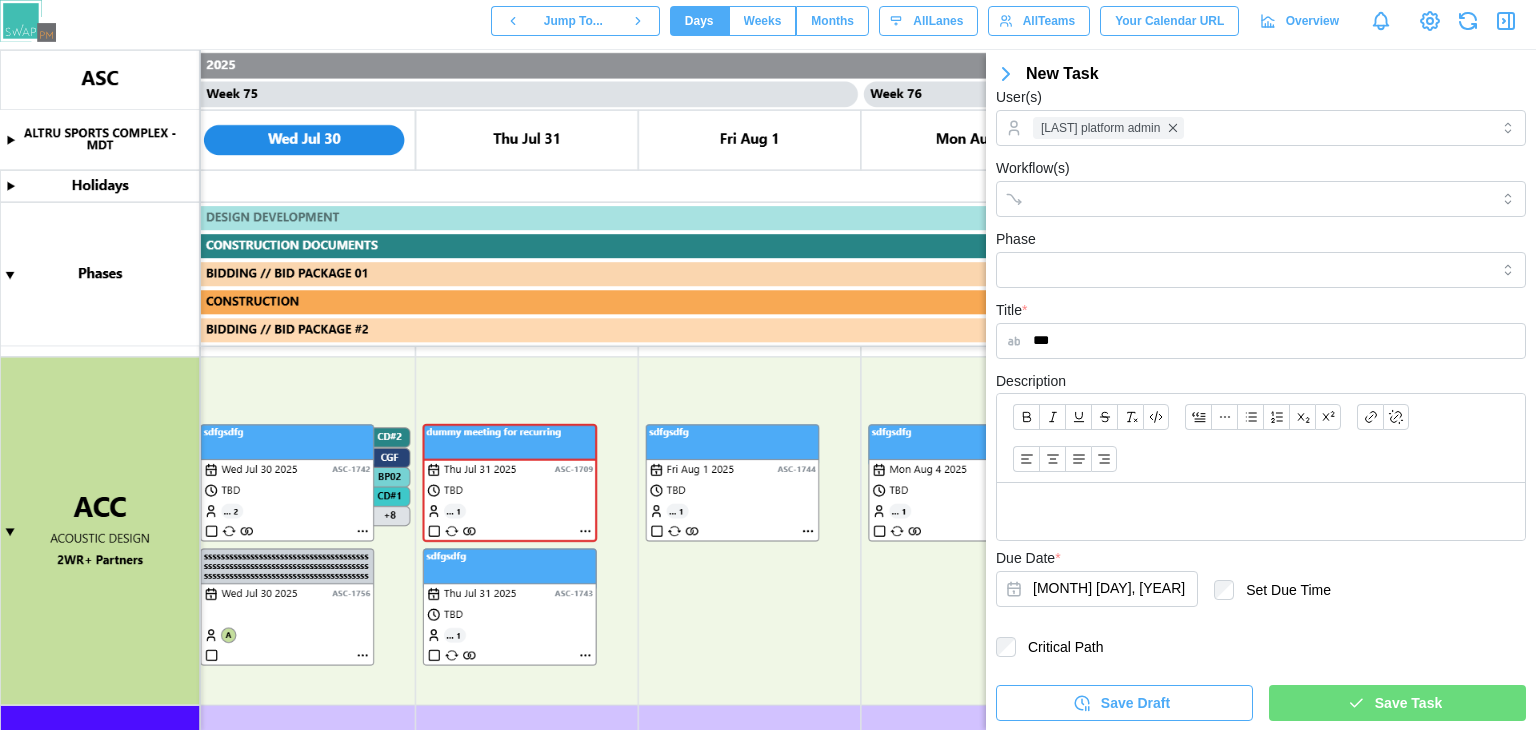 click on "Save Task" at bounding box center [1394, 703] 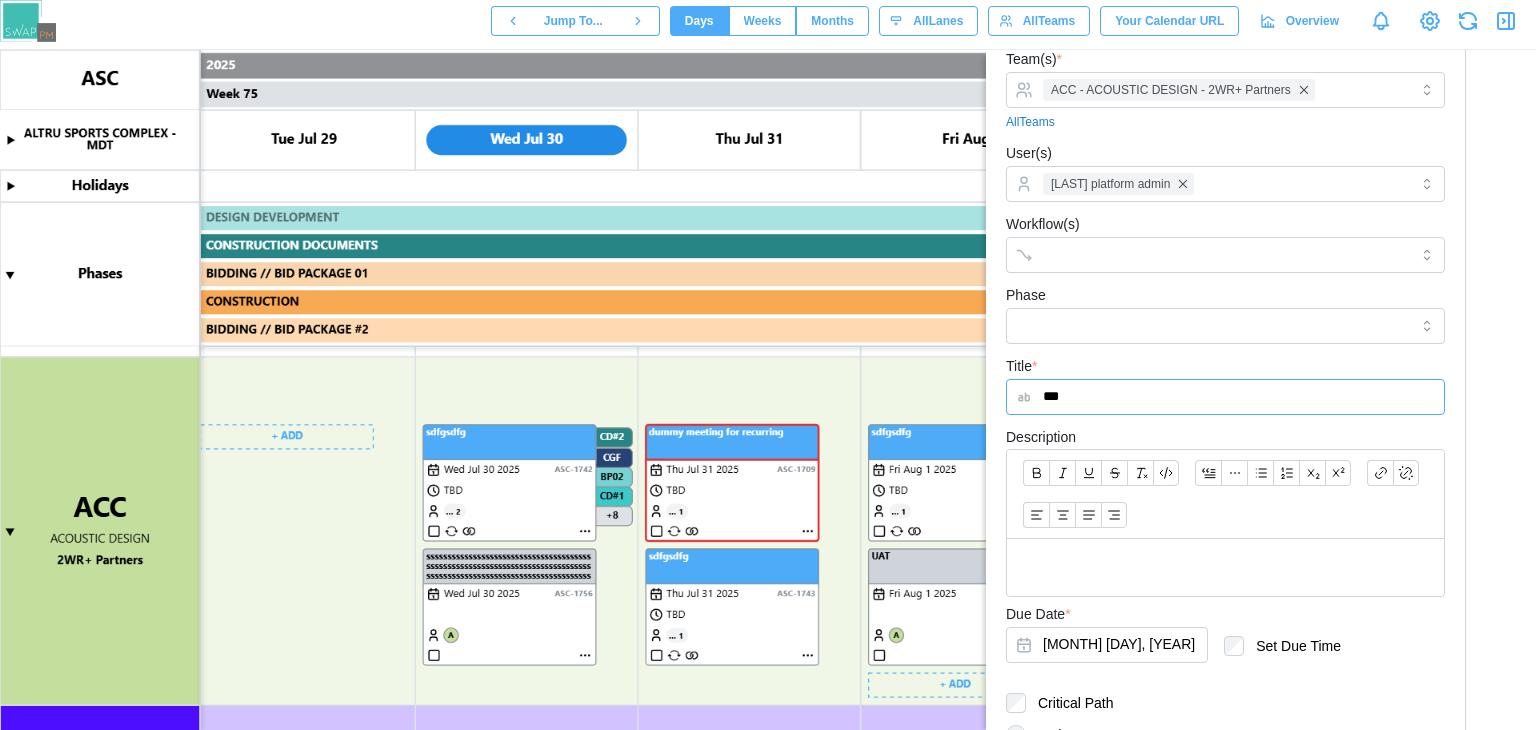 scroll, scrollTop: 0, scrollLeft: 82617, axis: horizontal 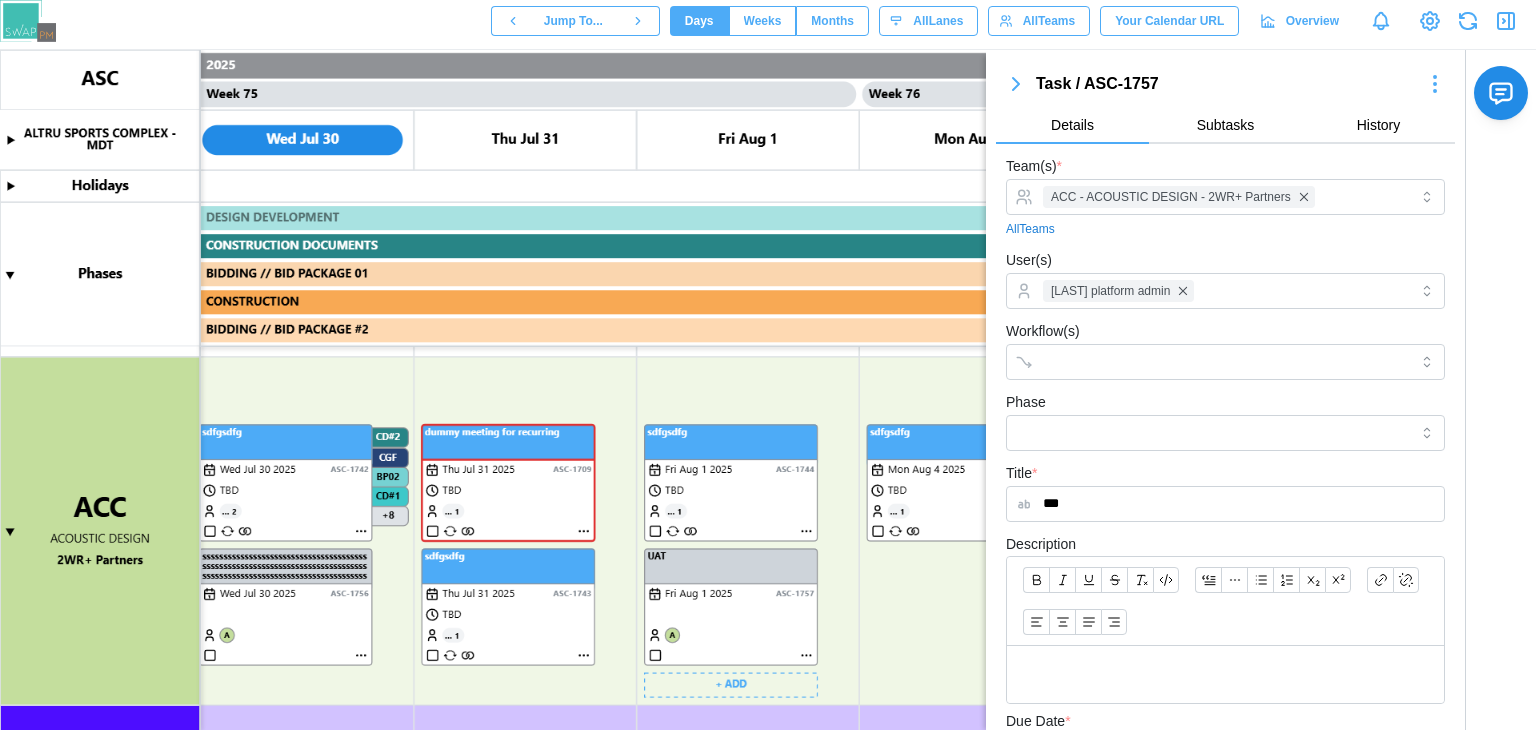 click 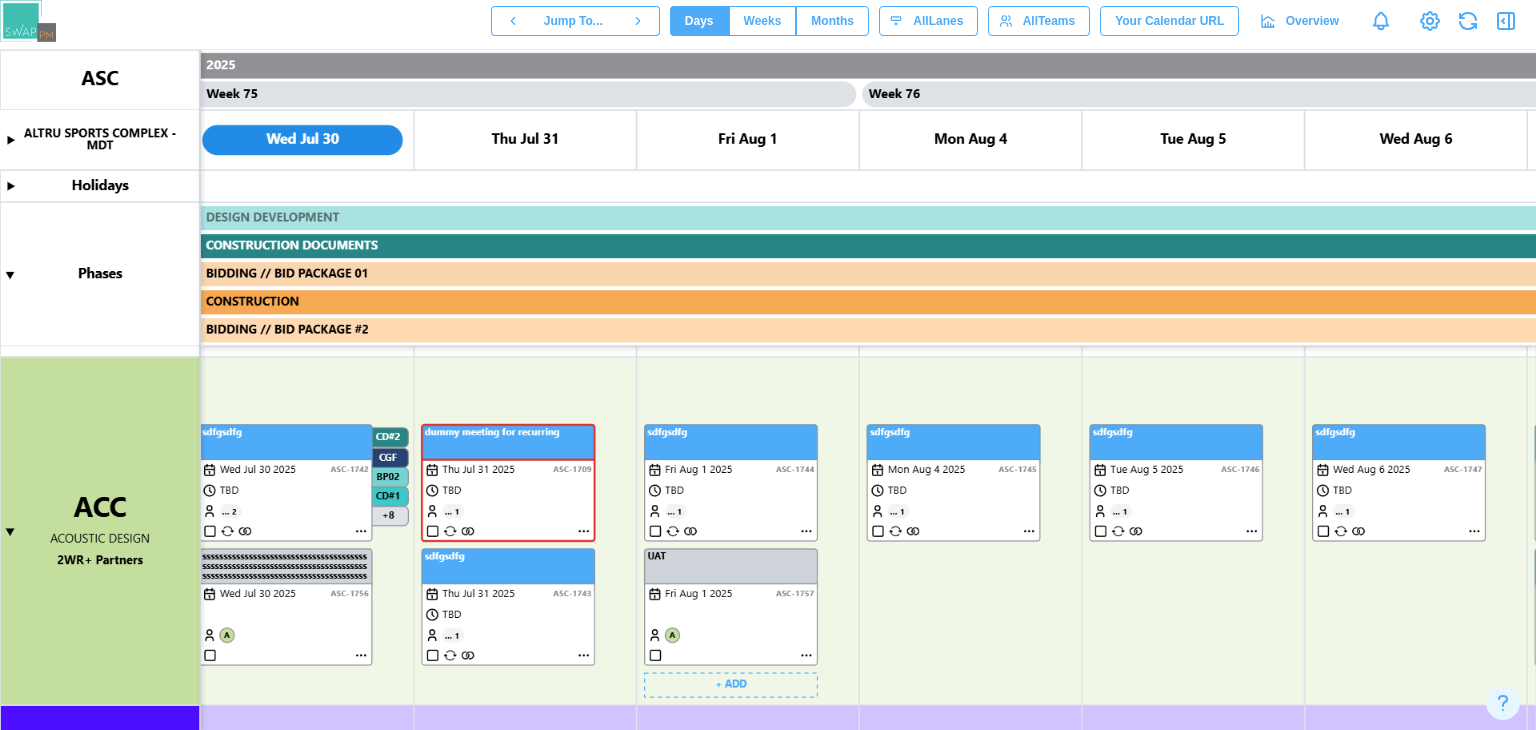 click 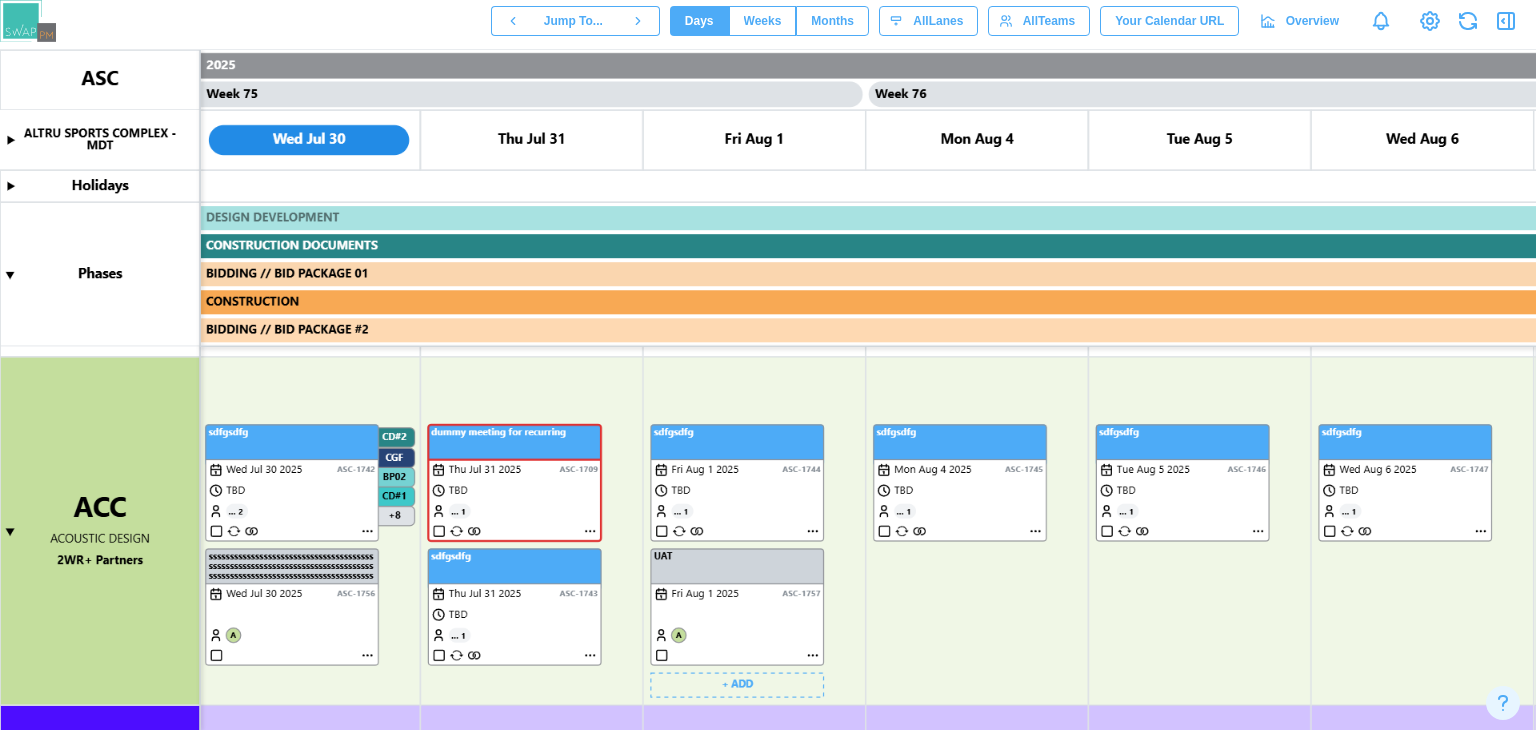 scroll, scrollTop: 0, scrollLeft: 82819, axis: horizontal 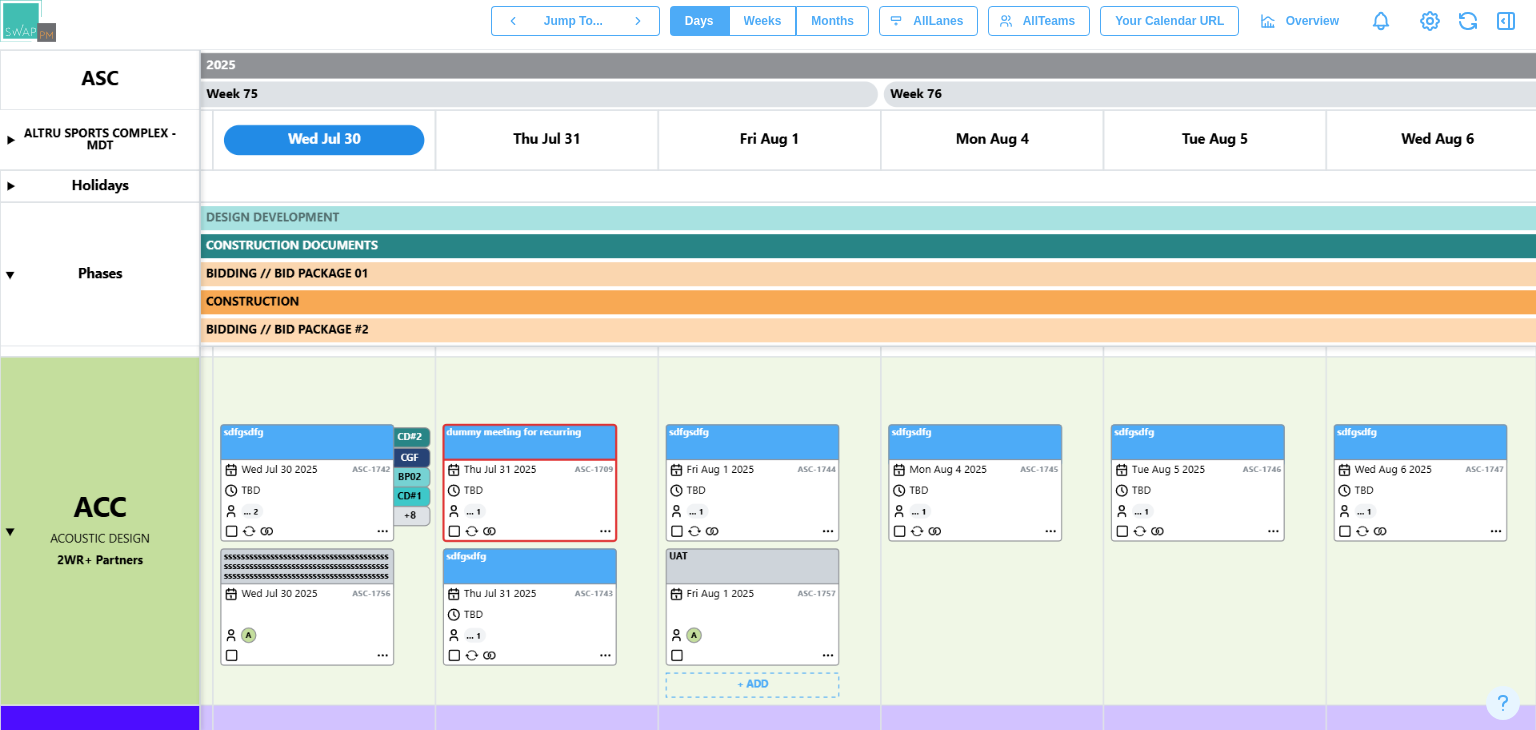 drag, startPoint x: 540, startPoint y: 37, endPoint x: 526, endPoint y: 258, distance: 221.443 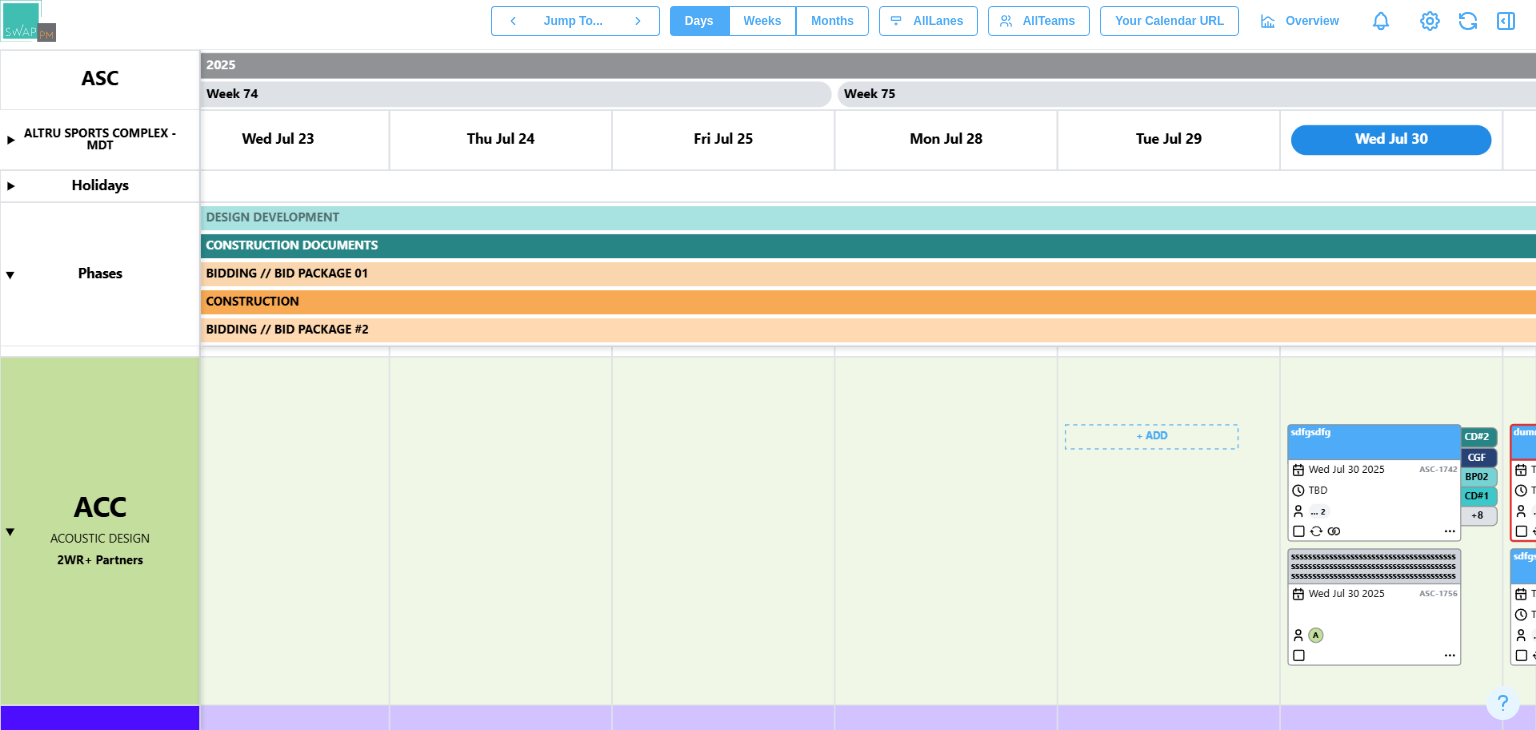 scroll, scrollTop: 23, scrollLeft: 0, axis: vertical 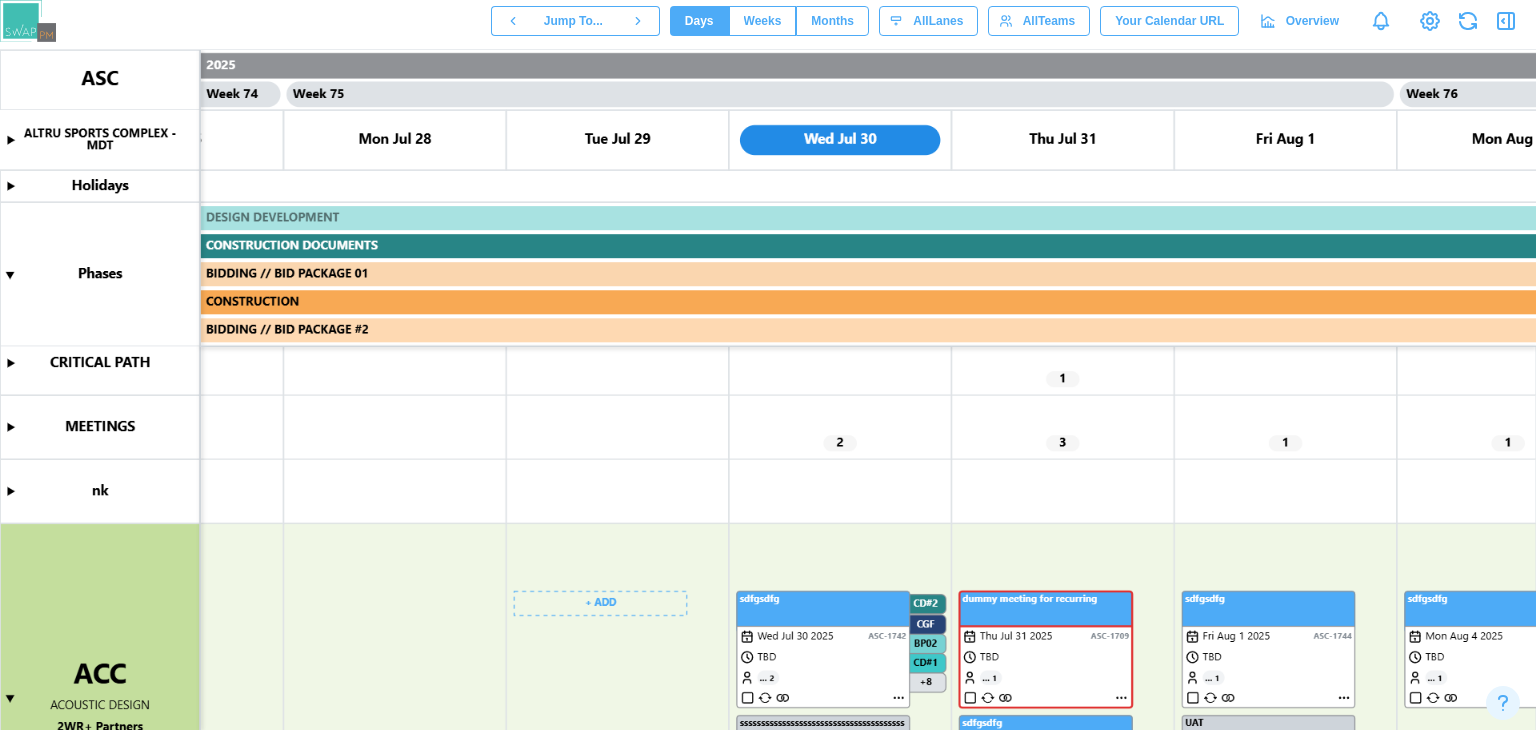 click on "Months" at bounding box center [832, 21] 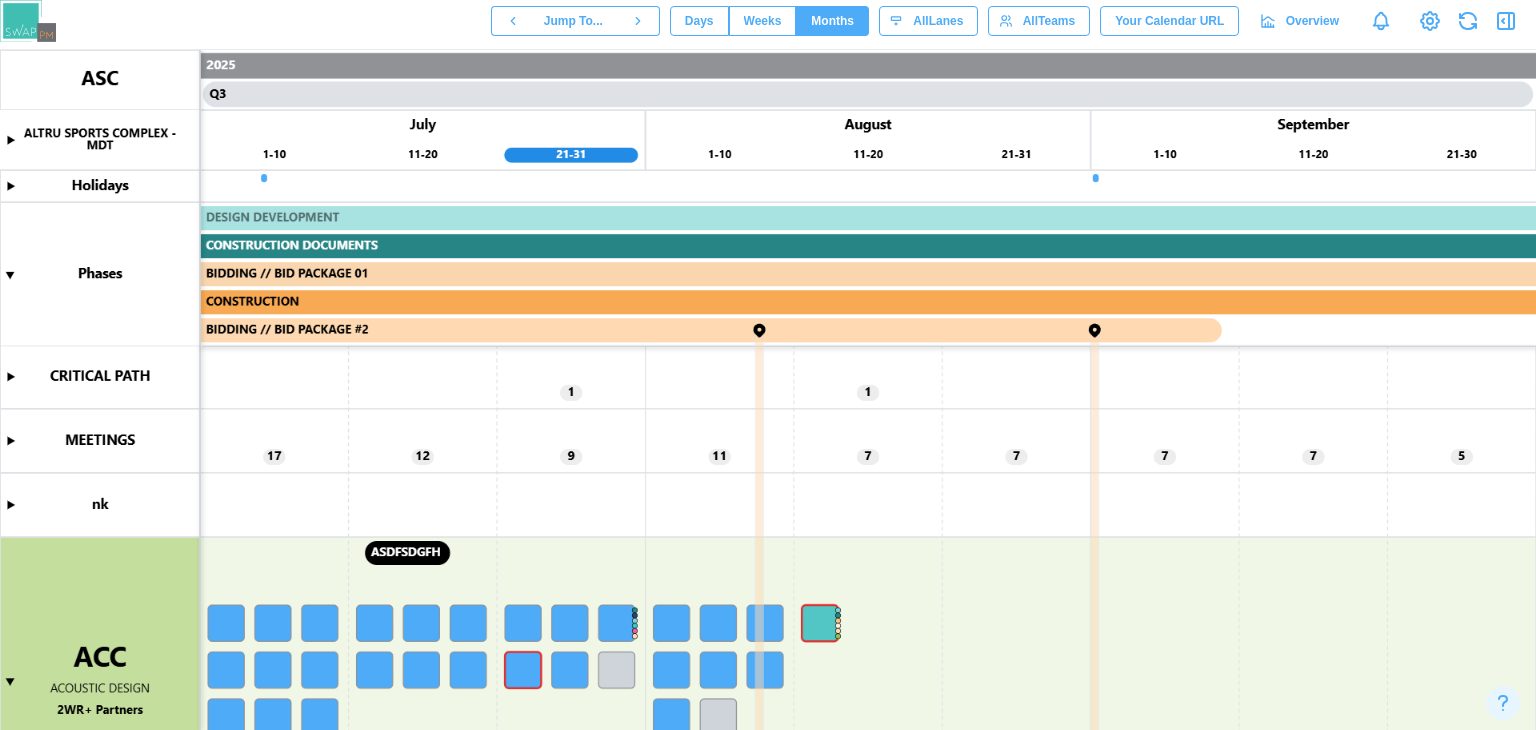 scroll, scrollTop: 1, scrollLeft: 0, axis: vertical 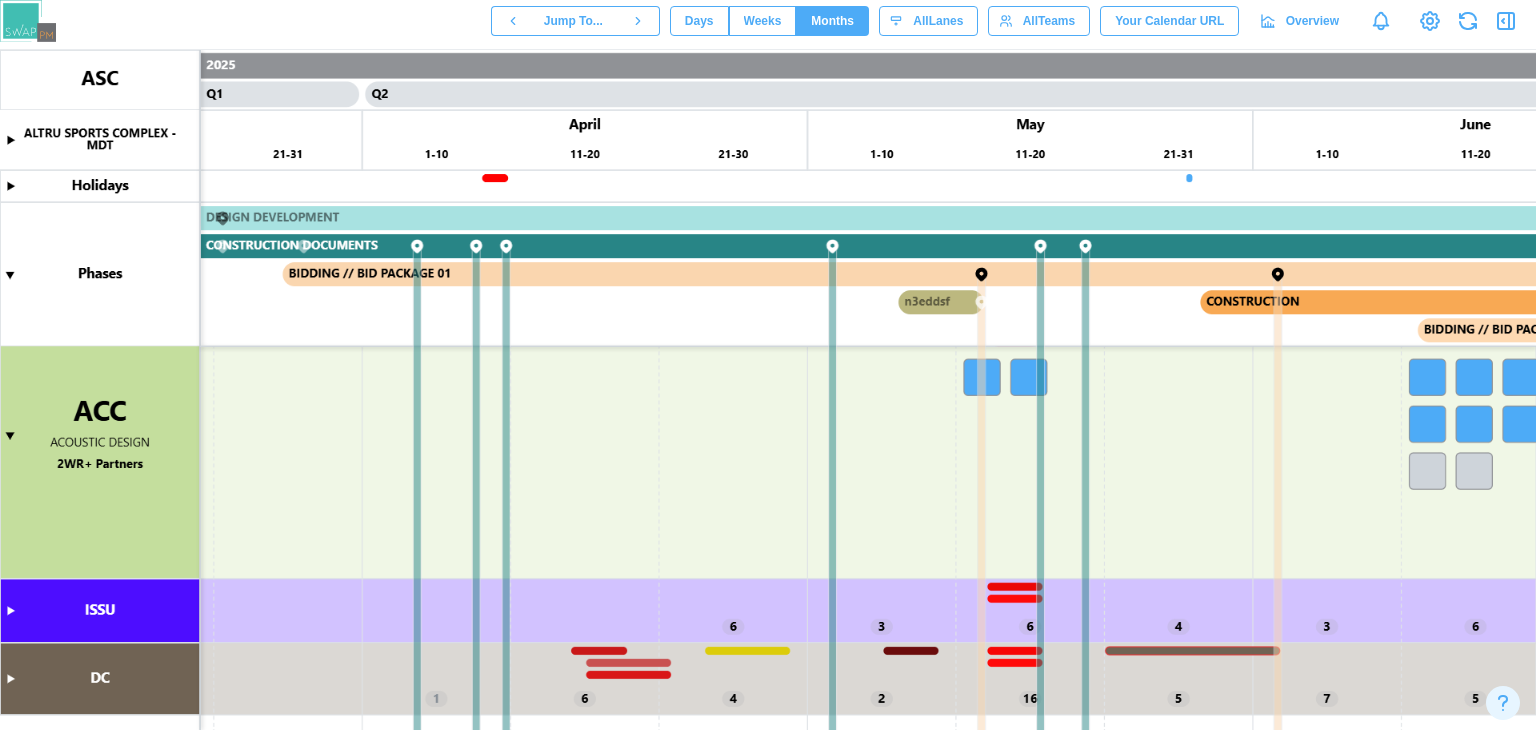 drag, startPoint x: 922, startPoint y: 342, endPoint x: 1086, endPoint y: 500, distance: 227.7279 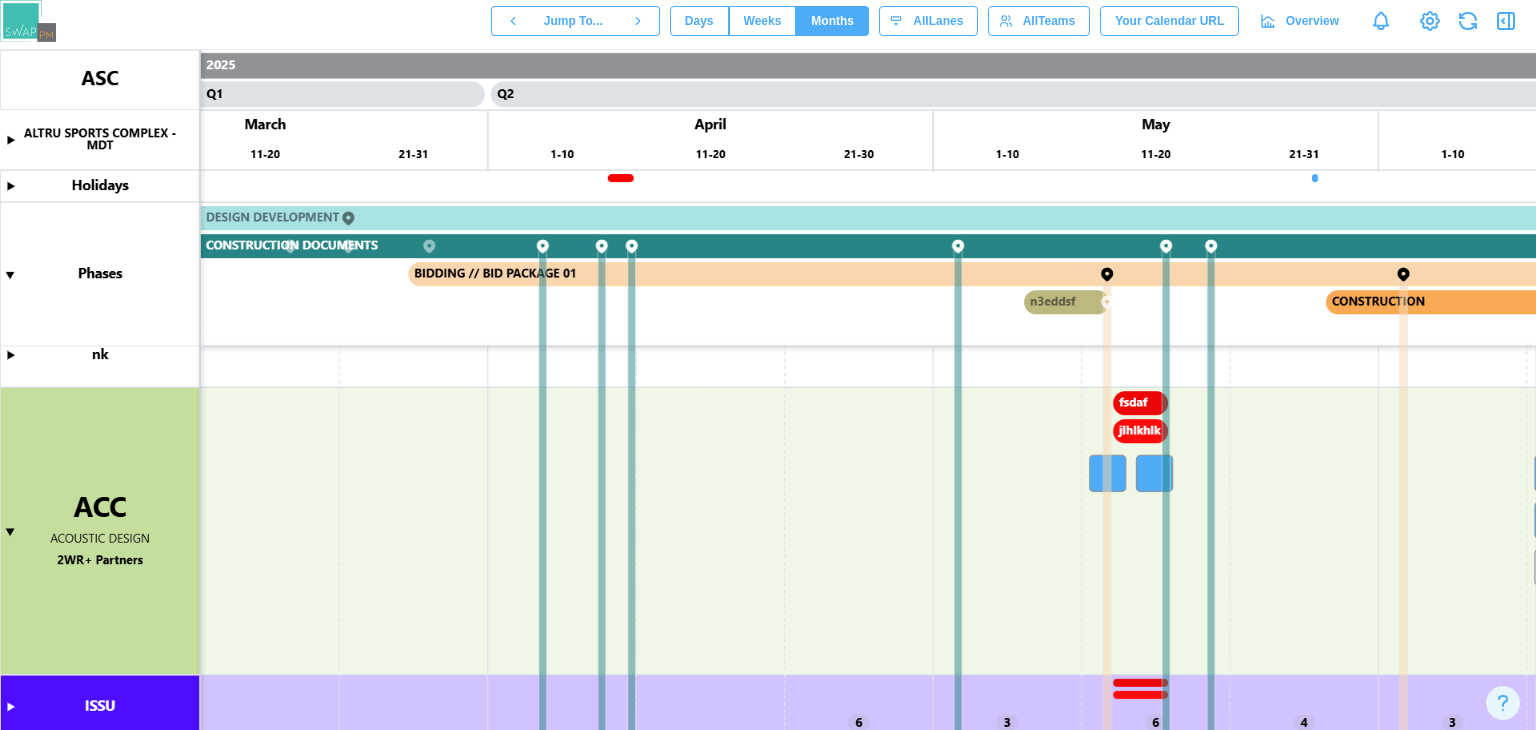 scroll, scrollTop: 151, scrollLeft: 0, axis: vertical 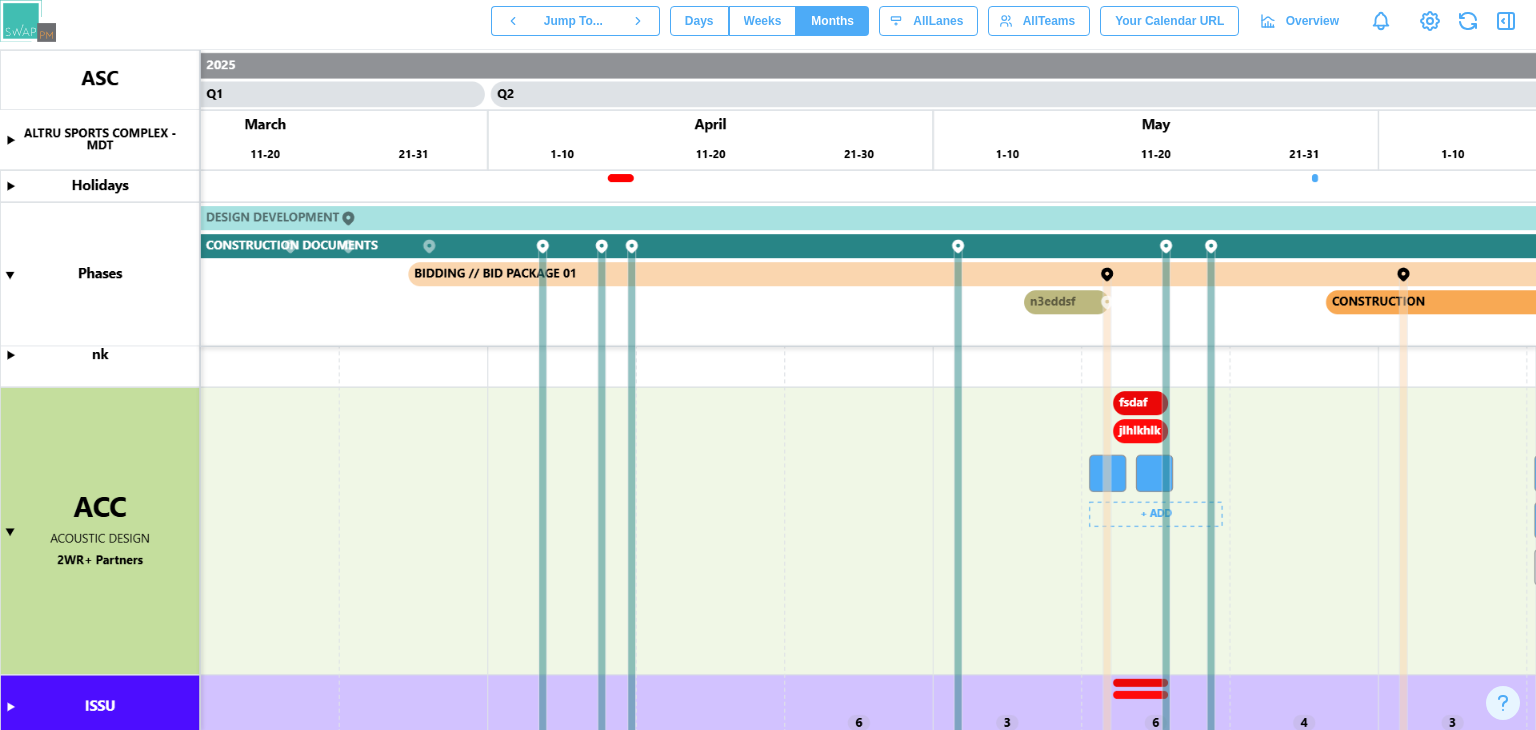click at bounding box center [768, 390] 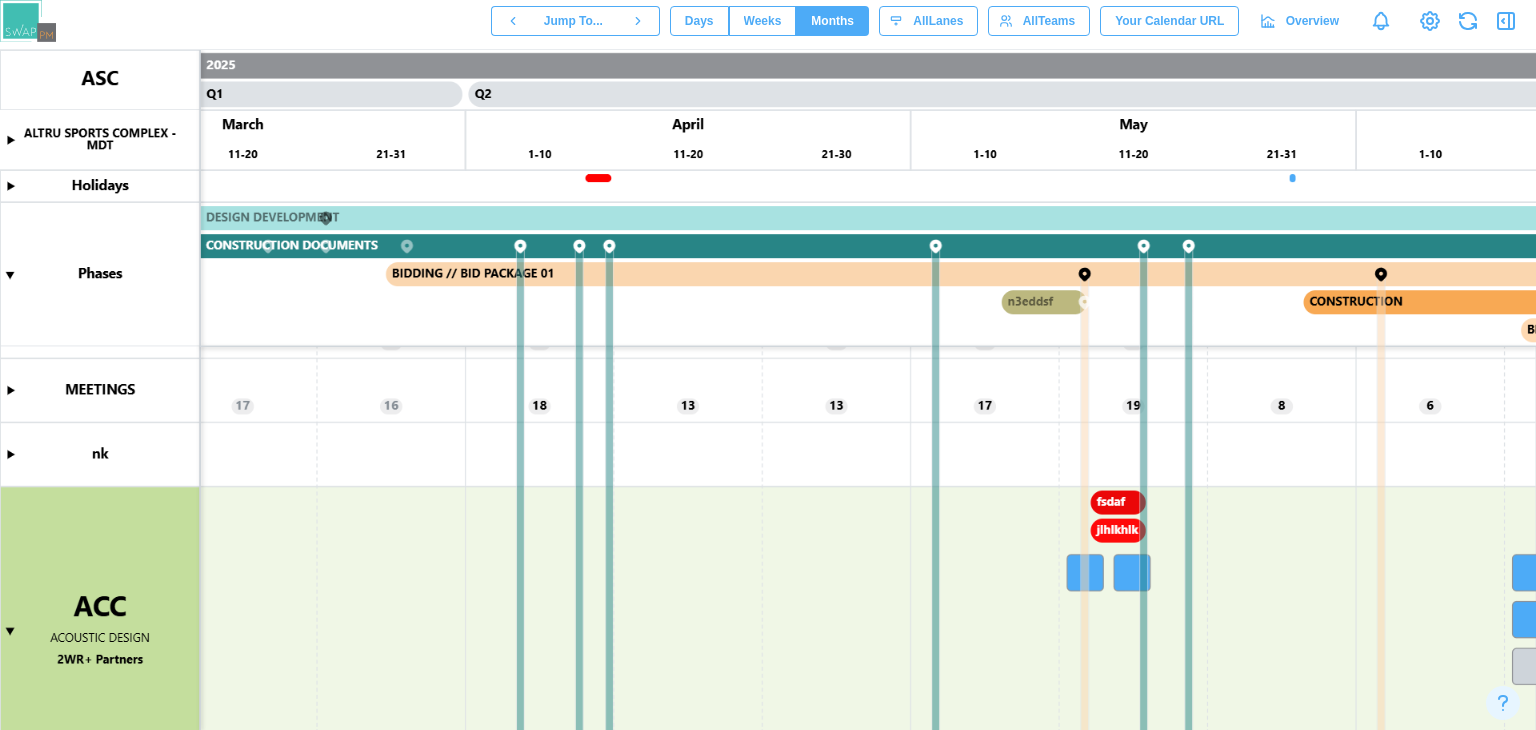 scroll, scrollTop: 0, scrollLeft: 5581, axis: horizontal 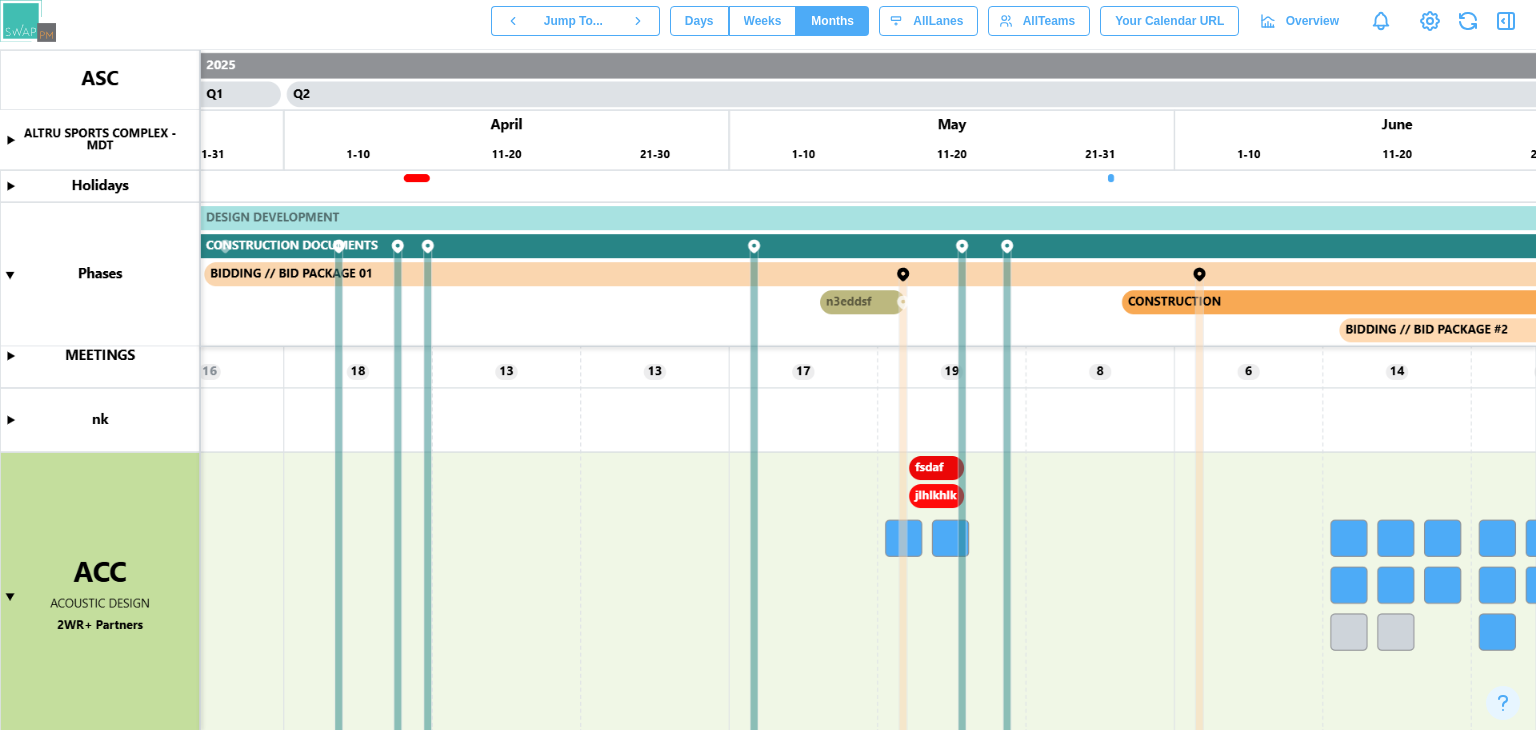 drag, startPoint x: 1193, startPoint y: 525, endPoint x: 749, endPoint y: 446, distance: 450.9734 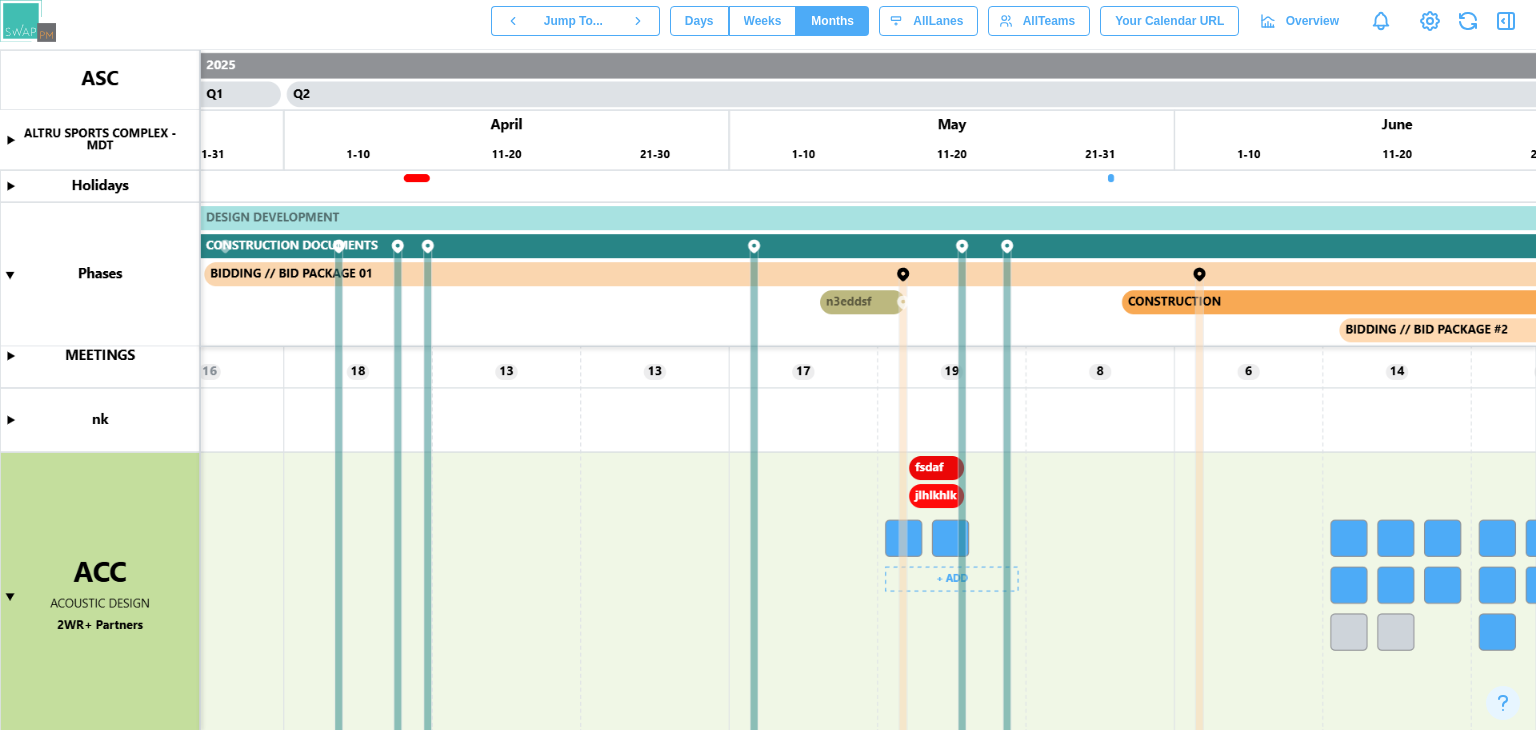 drag, startPoint x: 974, startPoint y: 561, endPoint x: 1201, endPoint y: 393, distance: 282.40573 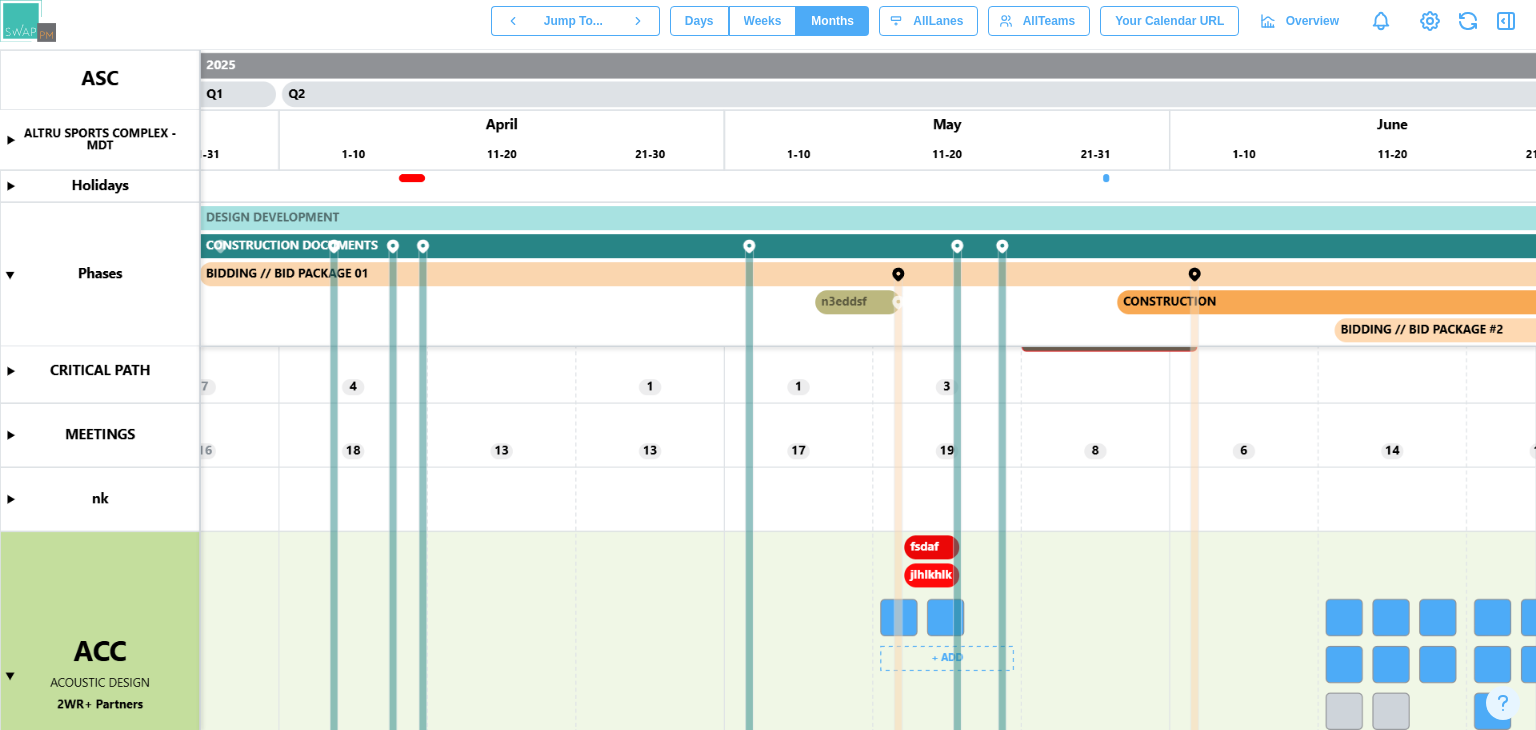 drag, startPoint x: 1019, startPoint y: 609, endPoint x: 890, endPoint y: 534, distance: 149.21796 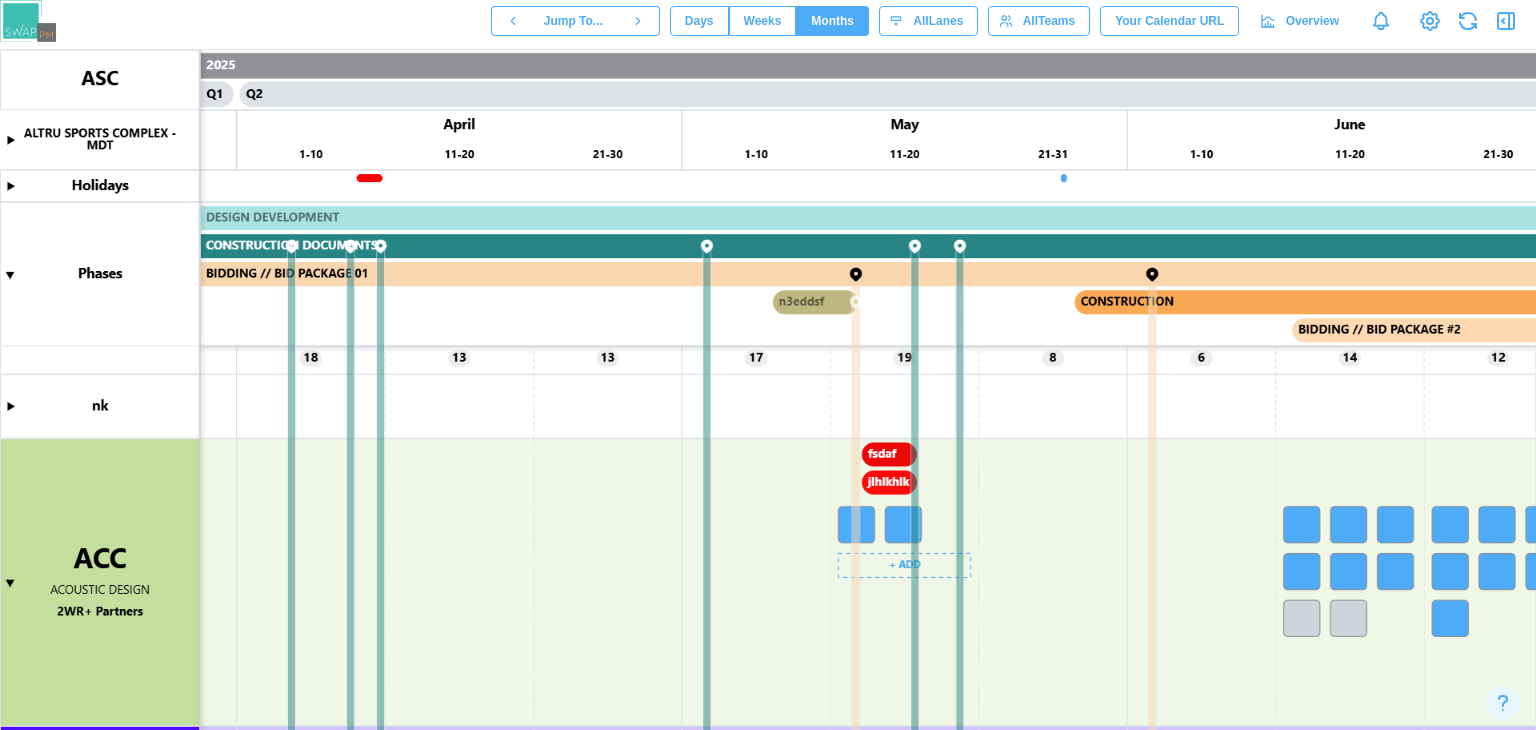 scroll, scrollTop: 0, scrollLeft: 5752, axis: horizontal 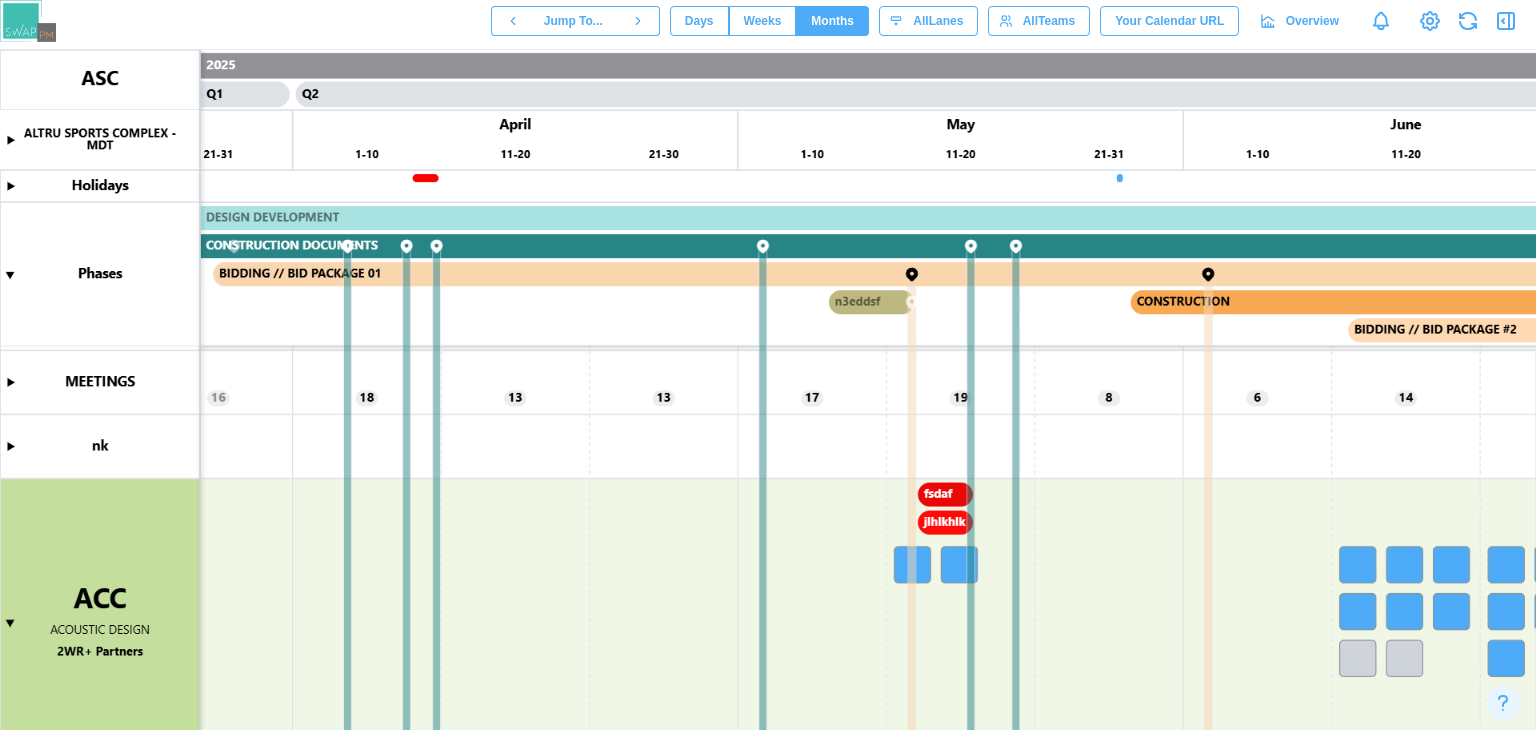 click at bounding box center (768, 390) 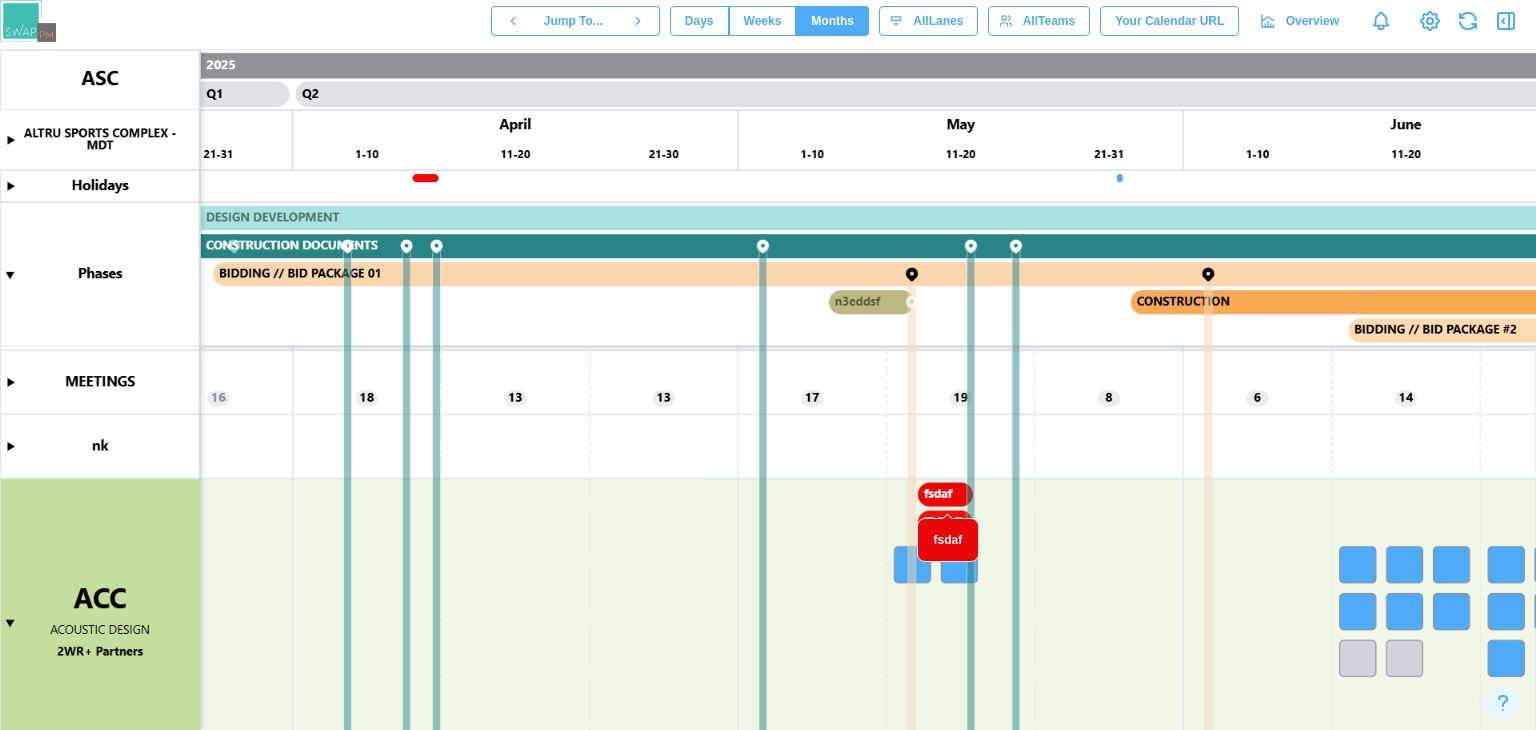 click at bounding box center (768, 390) 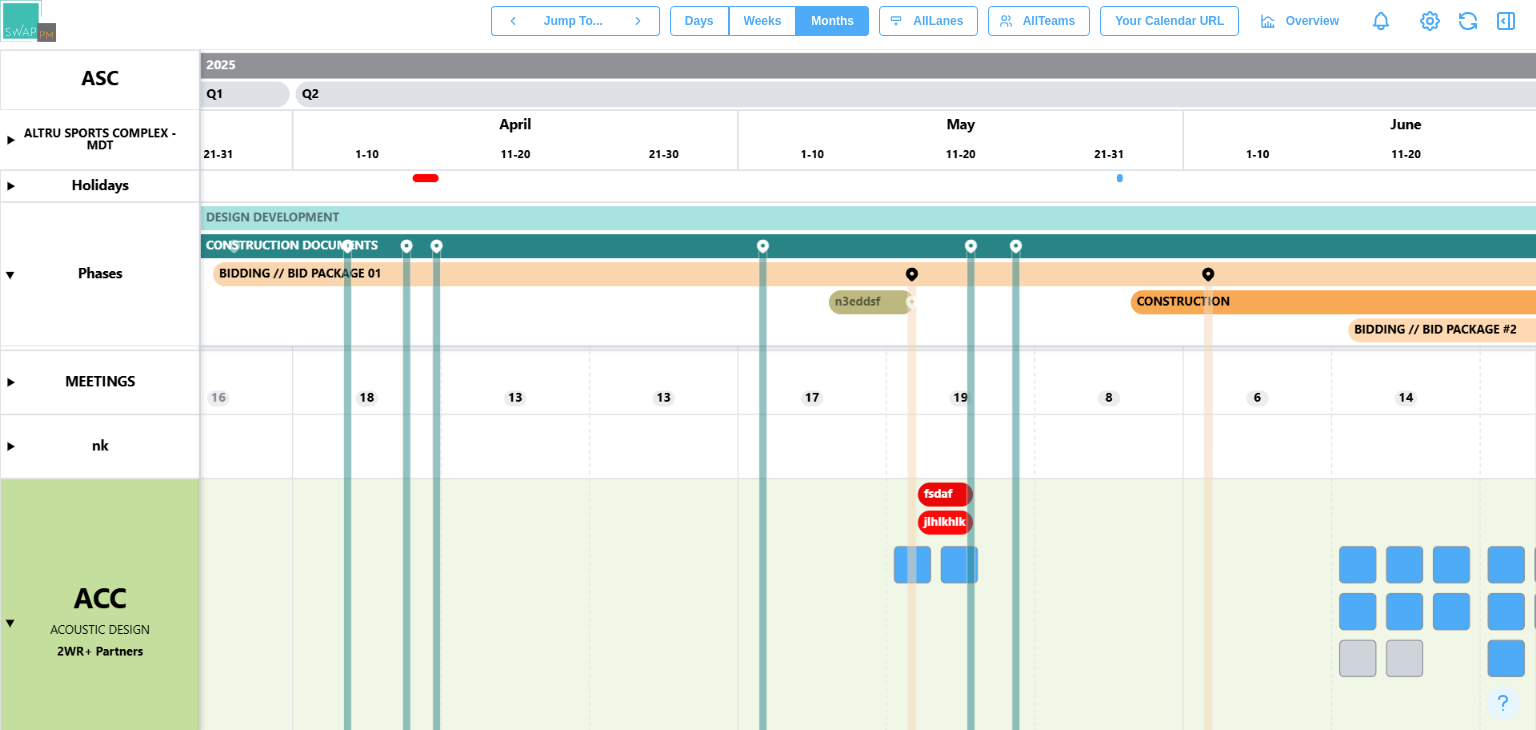 click at bounding box center [768, 390] 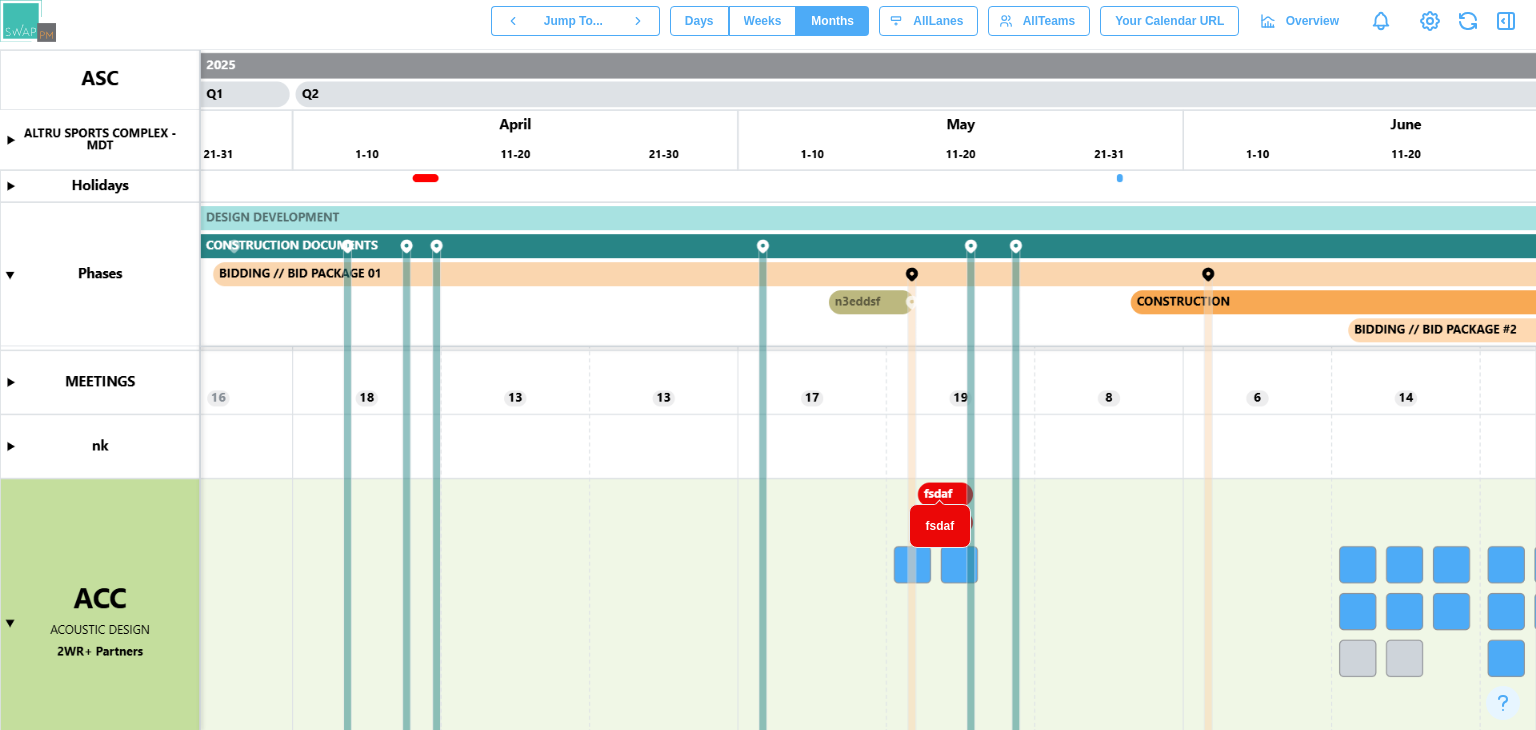 click at bounding box center [768, 390] 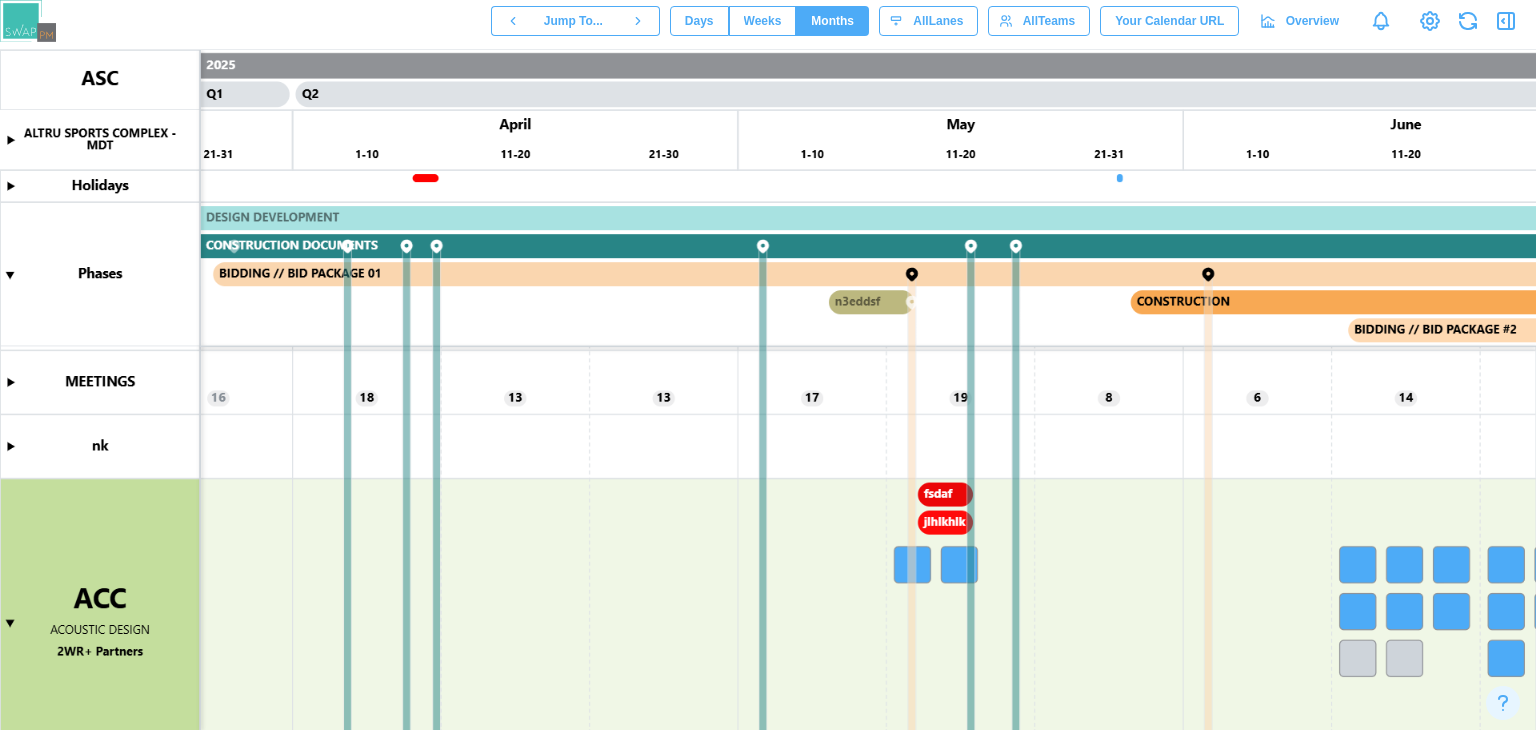 click at bounding box center (768, 390) 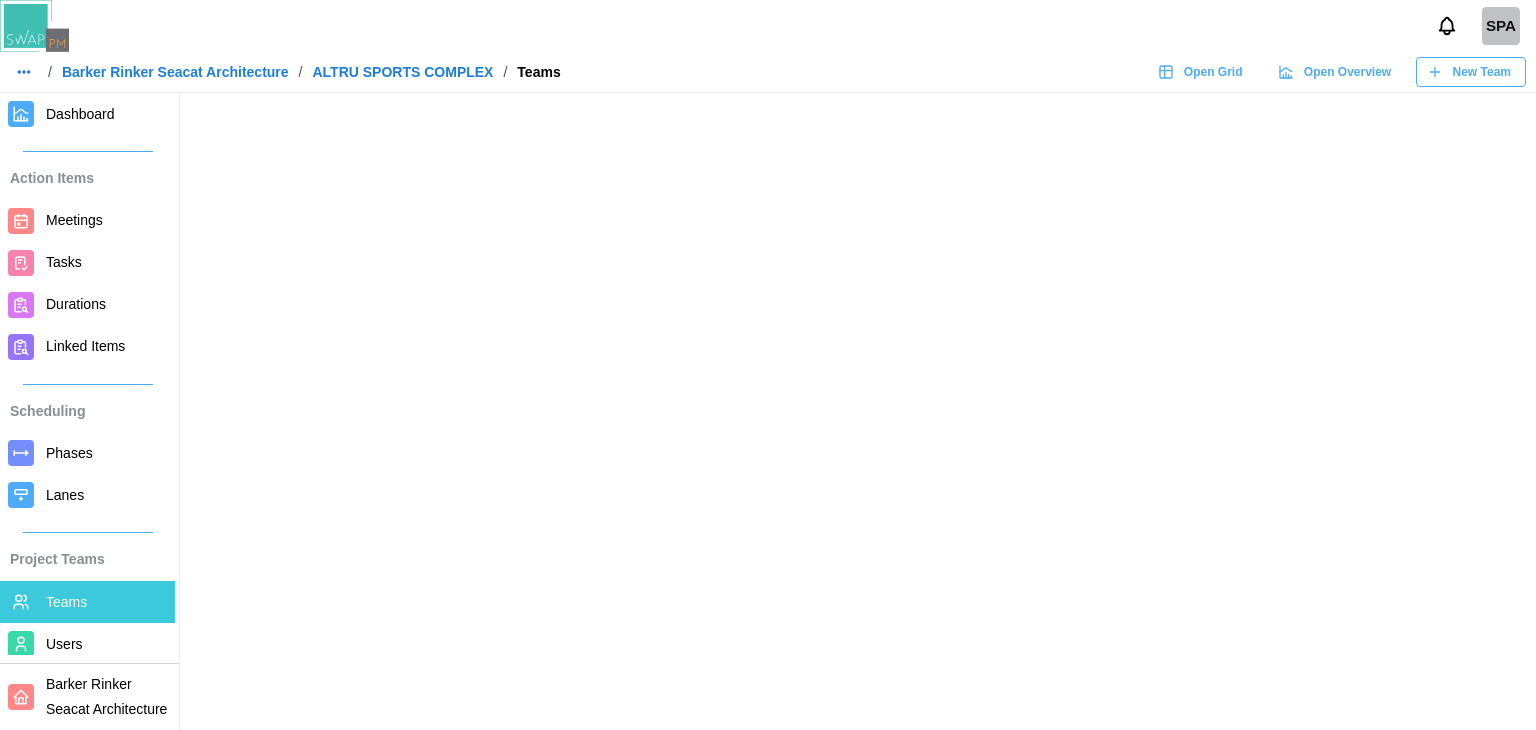 scroll, scrollTop: 0, scrollLeft: 0, axis: both 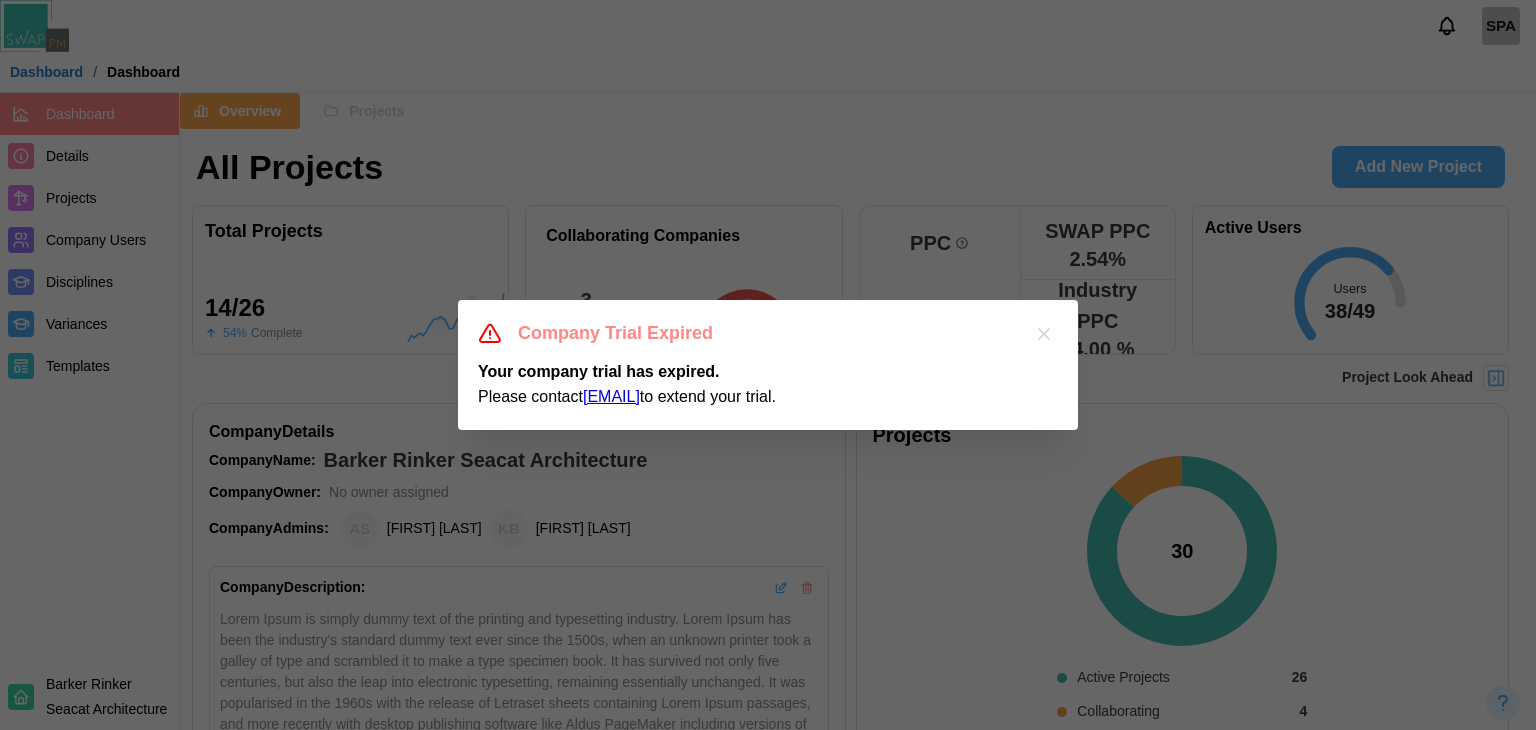 click at bounding box center [1044, 334] 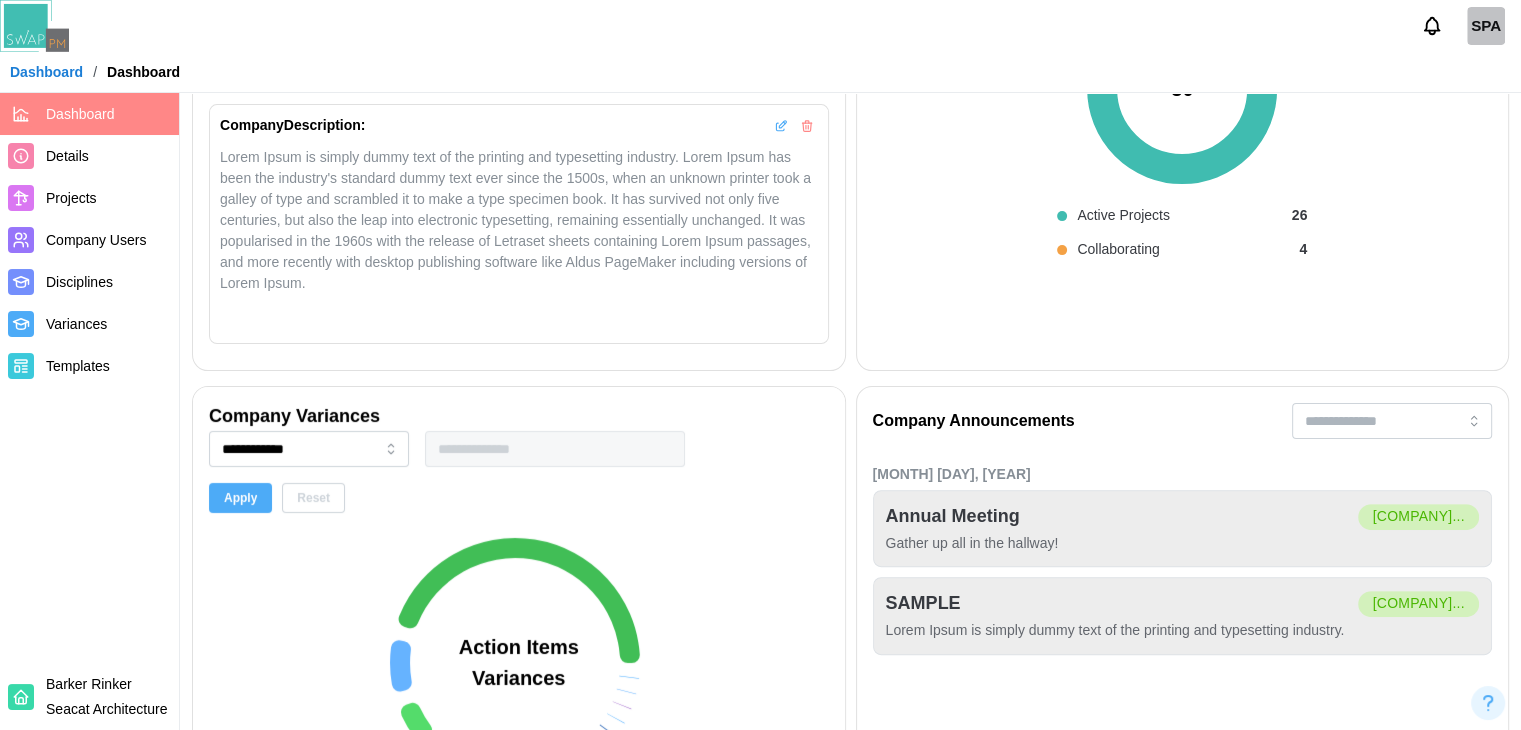 scroll, scrollTop: 43, scrollLeft: 0, axis: vertical 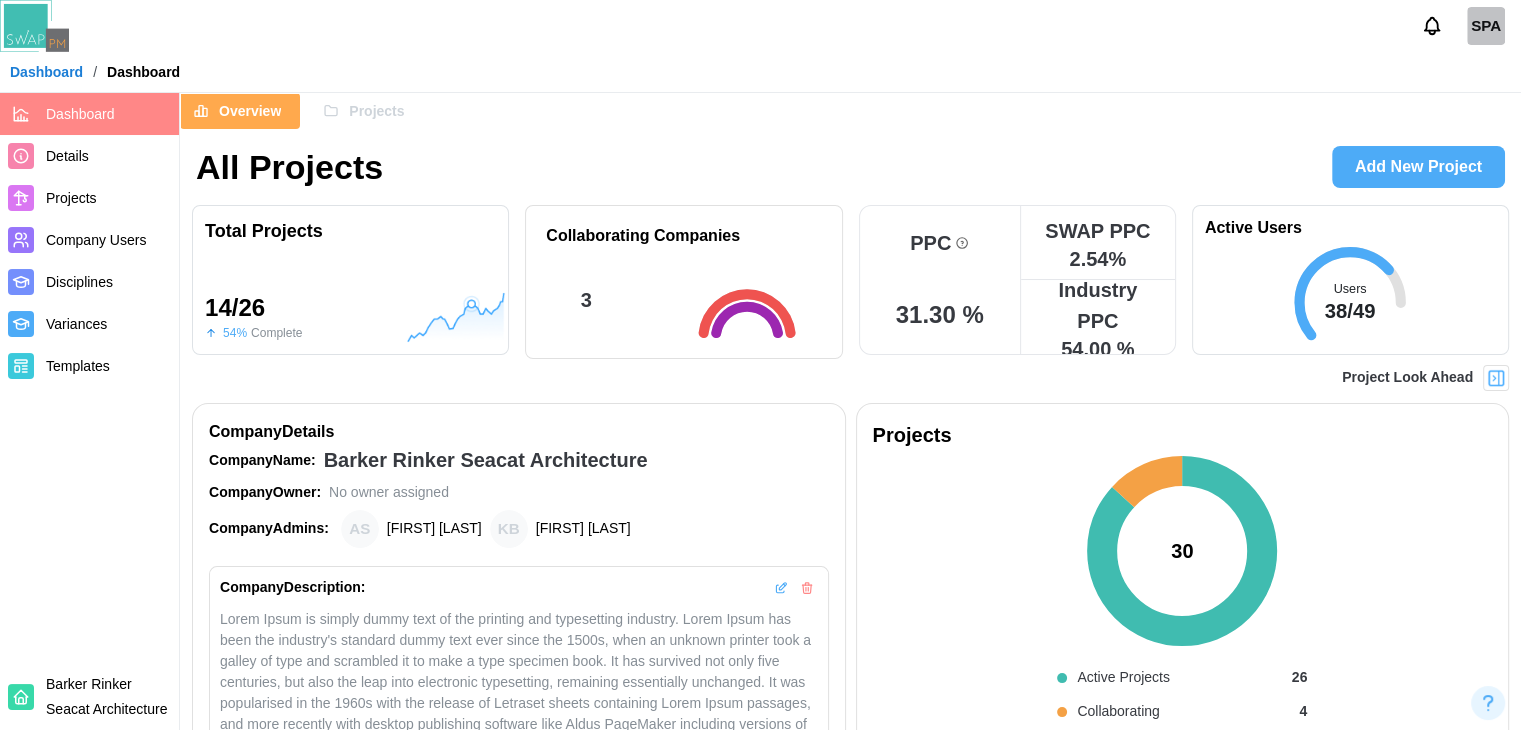 click at bounding box center (1496, 378) 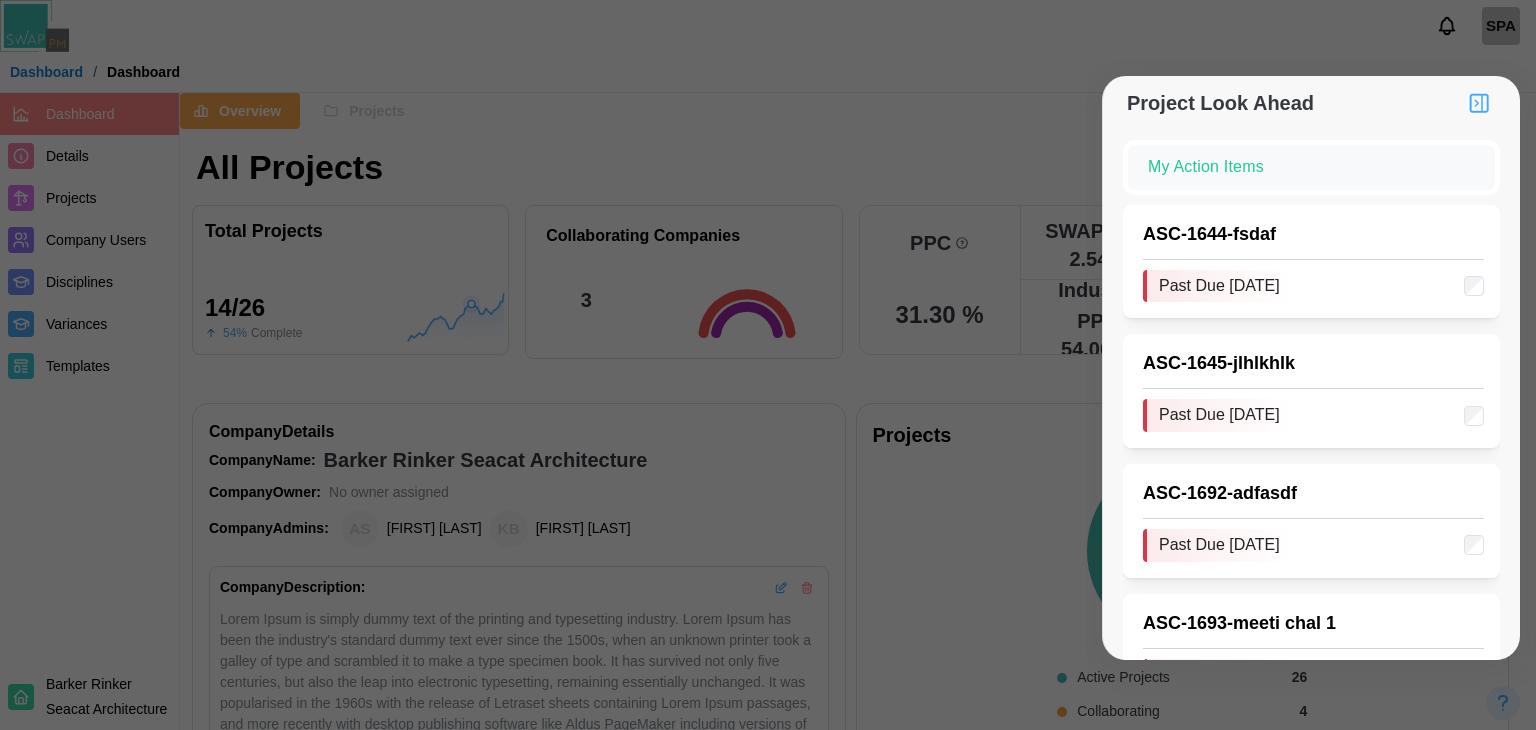 click on "Project Look Ahead" at bounding box center (1311, 103) 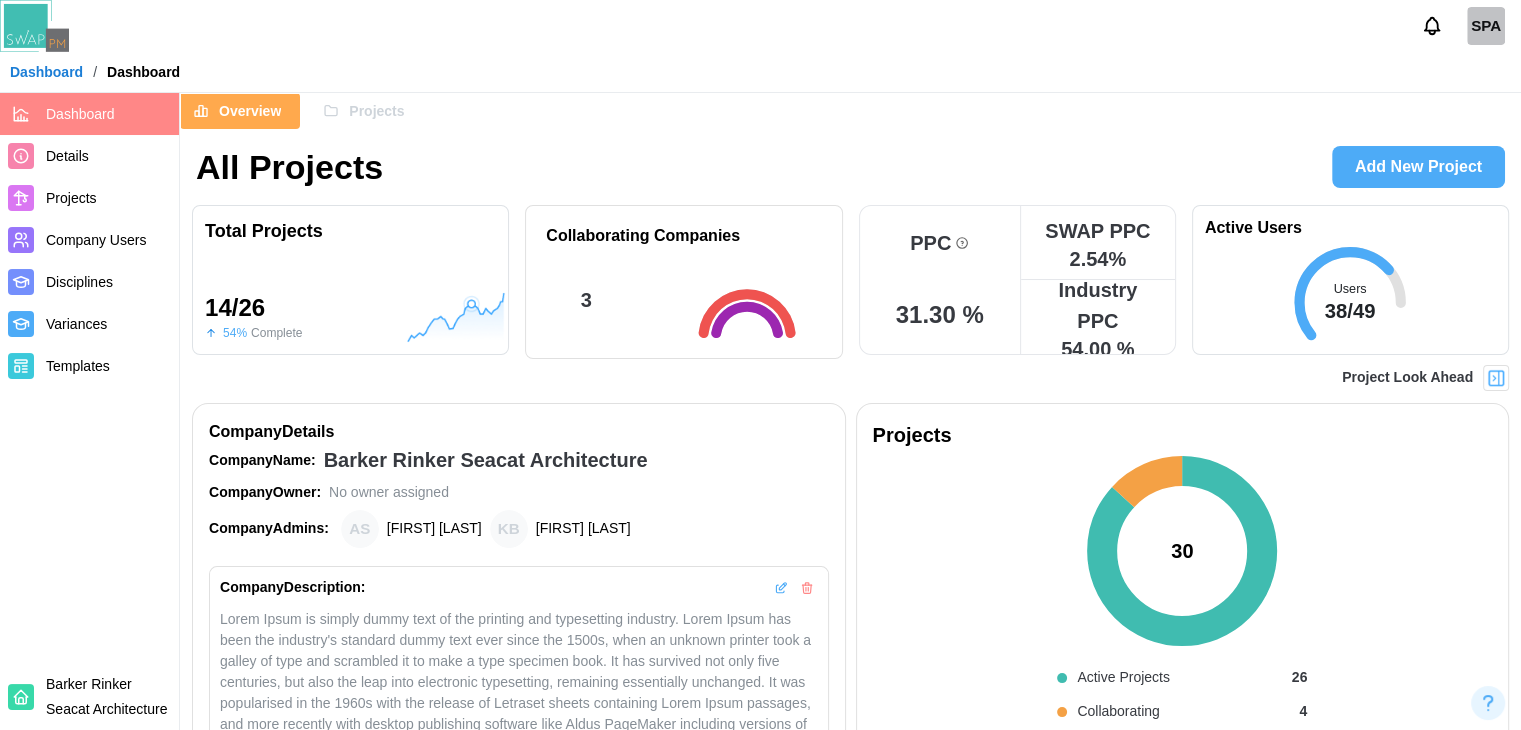 click on "Projects" at bounding box center [376, 111] 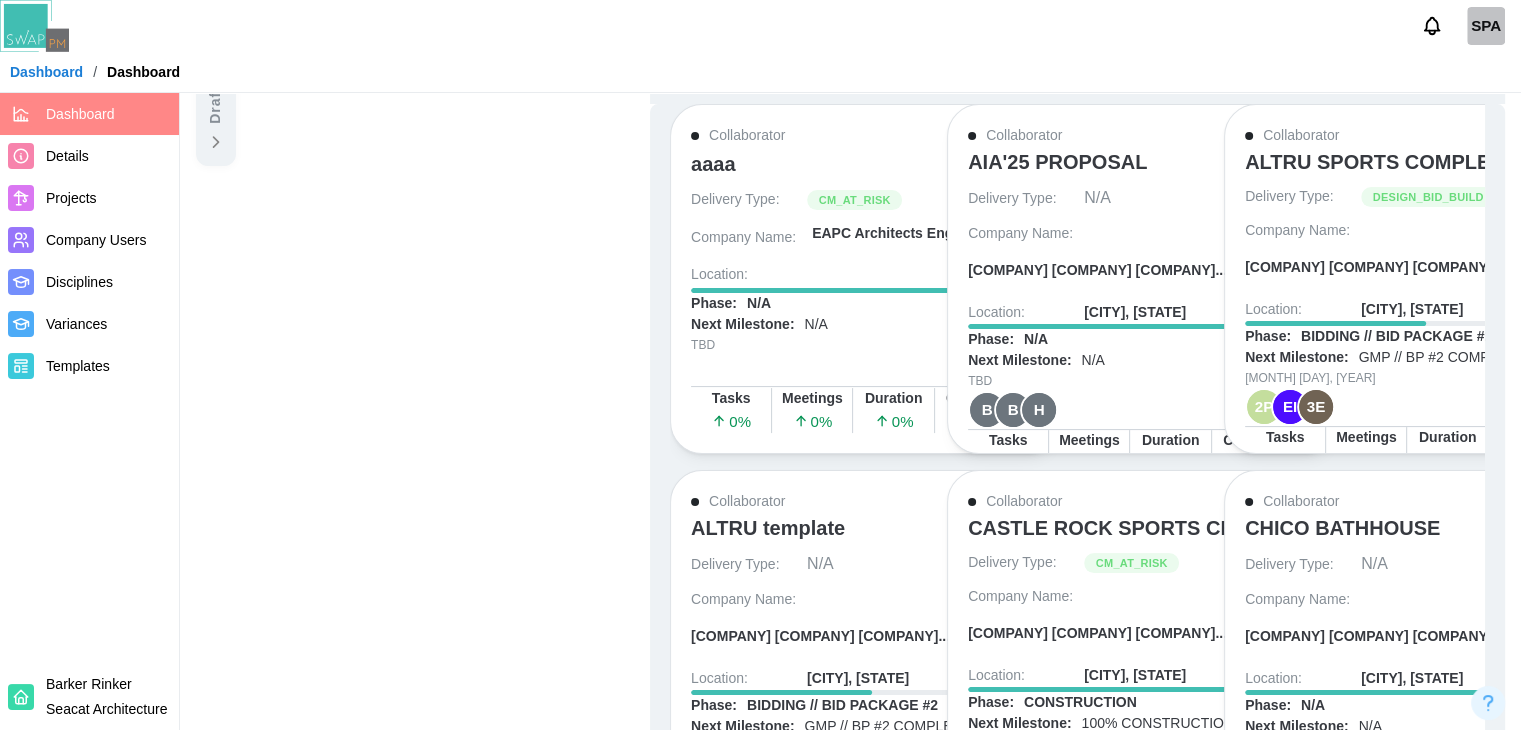 scroll, scrollTop: 0, scrollLeft: 0, axis: both 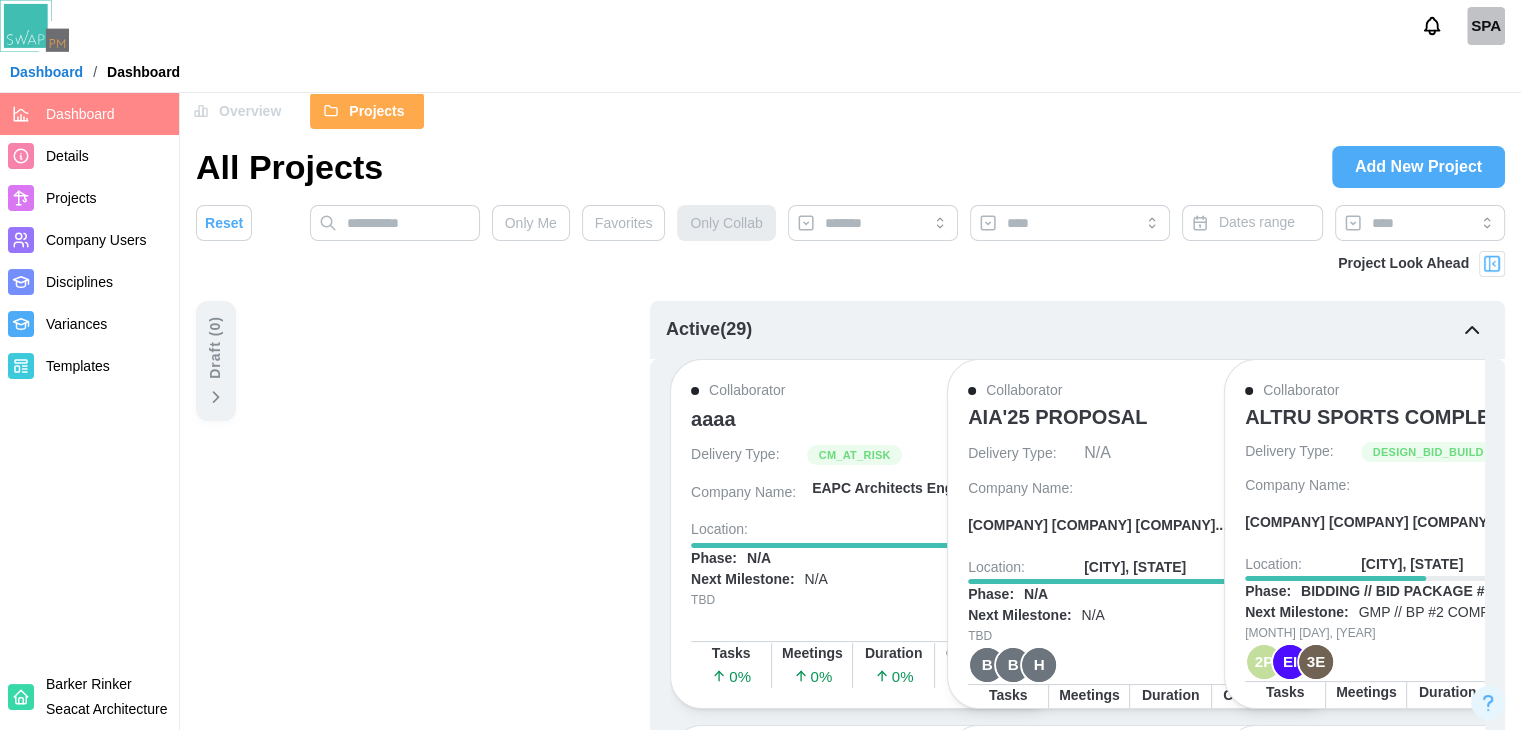 click on "Overview" at bounding box center (250, 111) 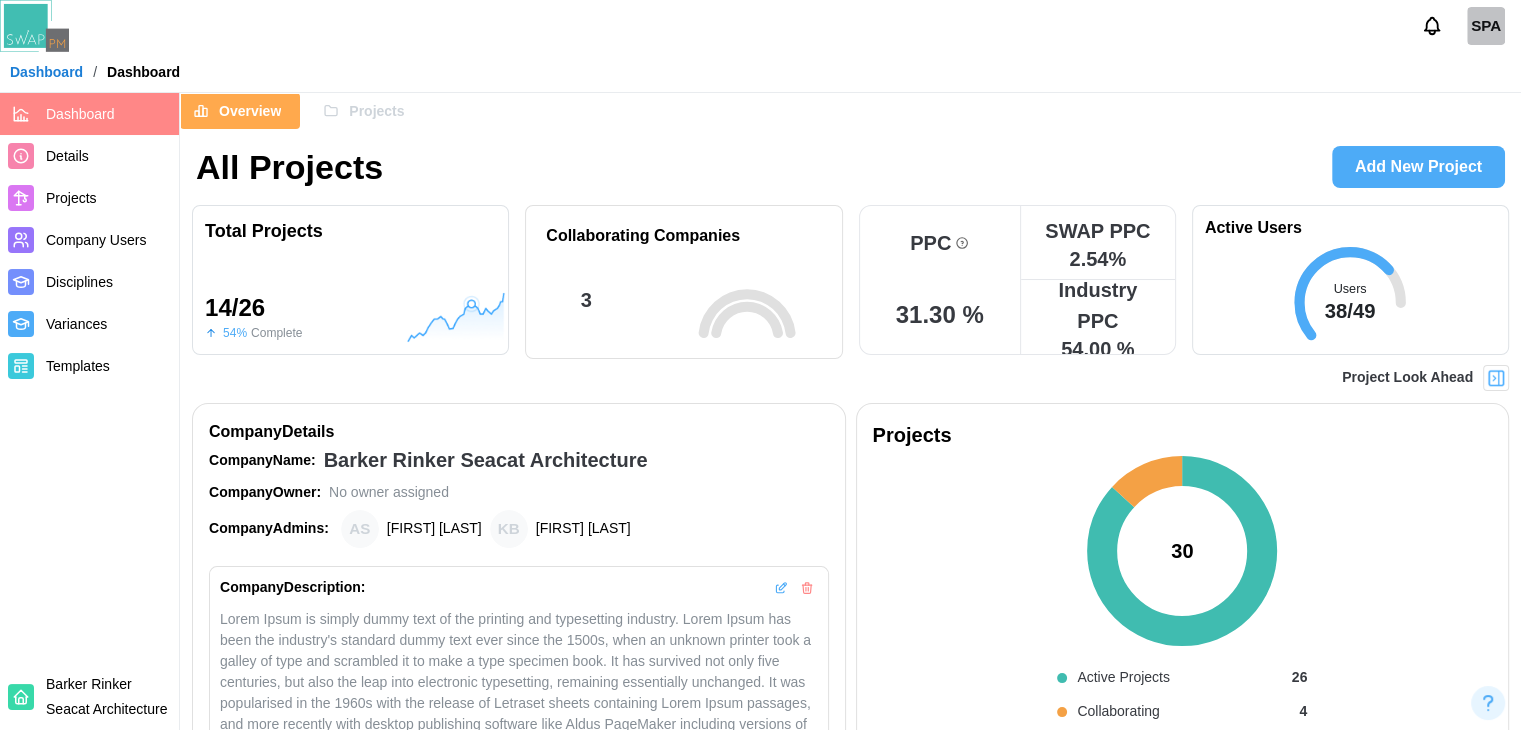 click on "Overview" at bounding box center [250, 111] 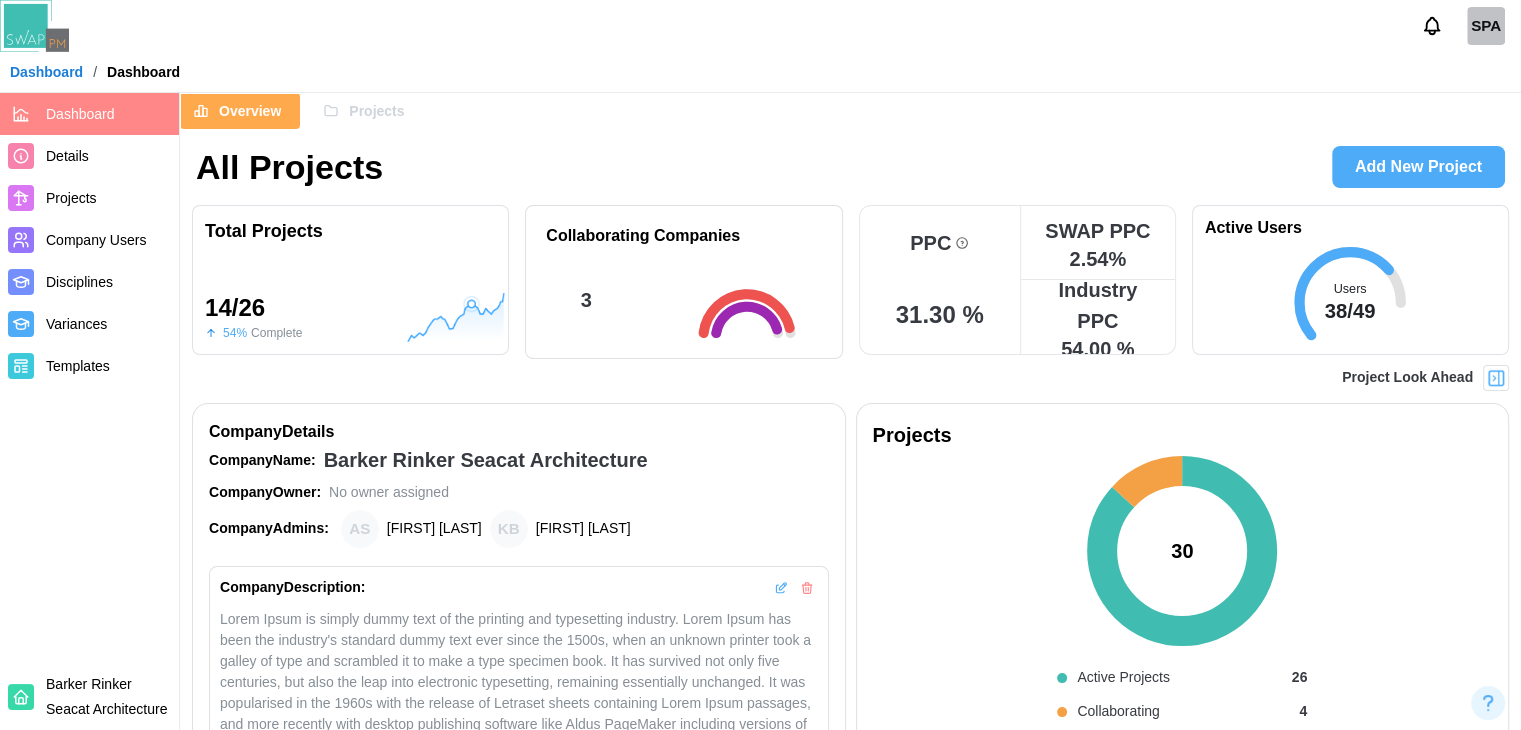click on "Projects" at bounding box center [376, 111] 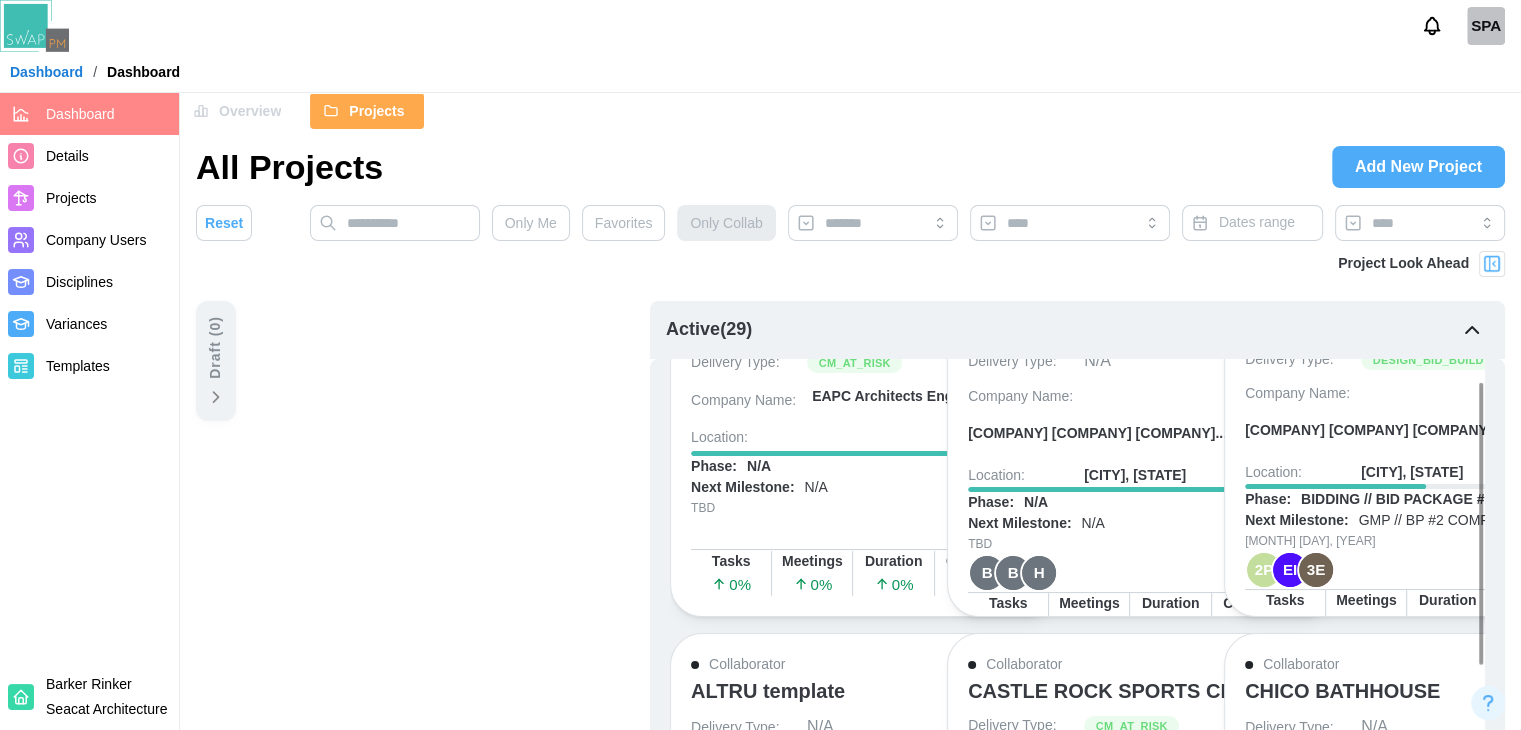 scroll, scrollTop: 0, scrollLeft: 0, axis: both 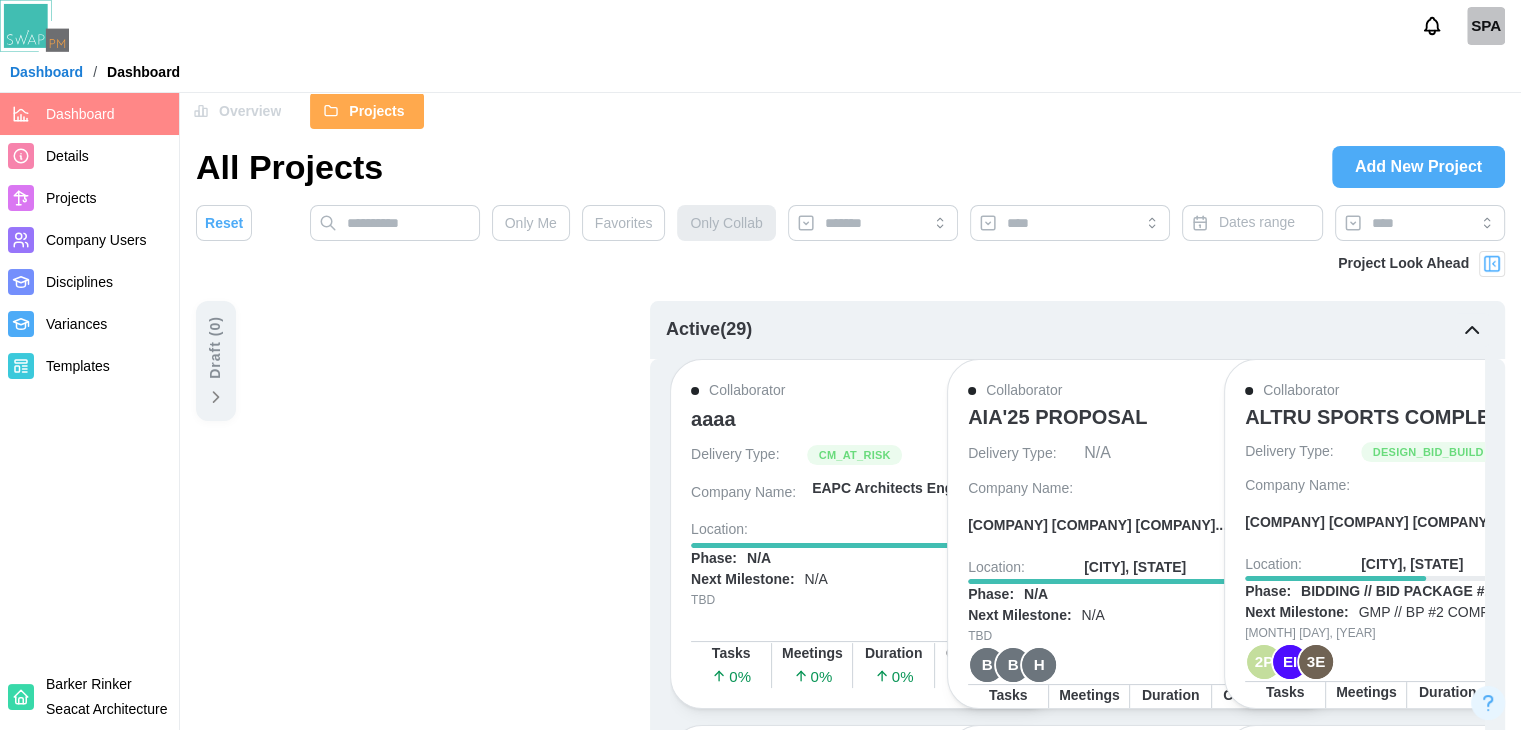 click on "ALTRU SPORTS COMPLEX" at bounding box center (1374, 417) 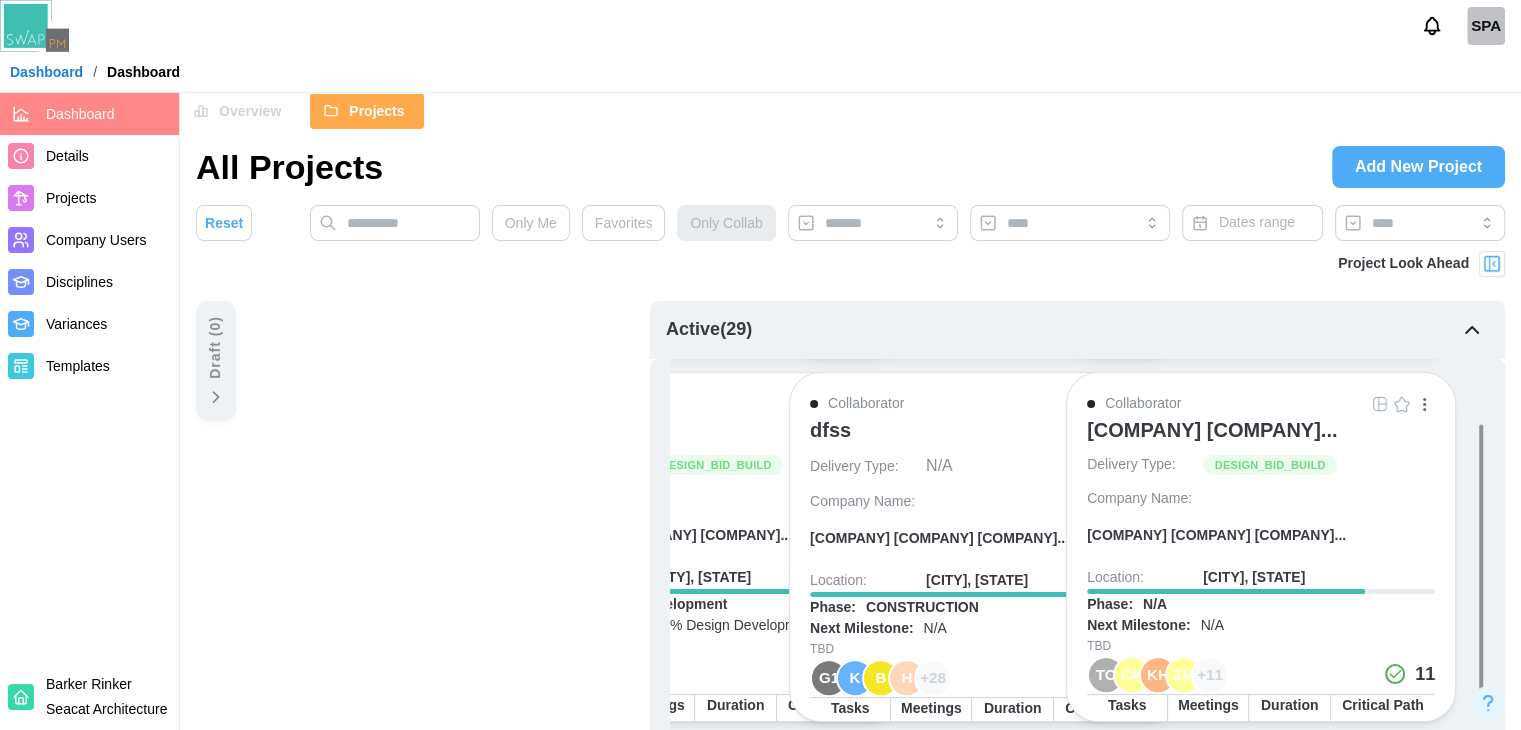 scroll, scrollTop: 0, scrollLeft: 158, axis: horizontal 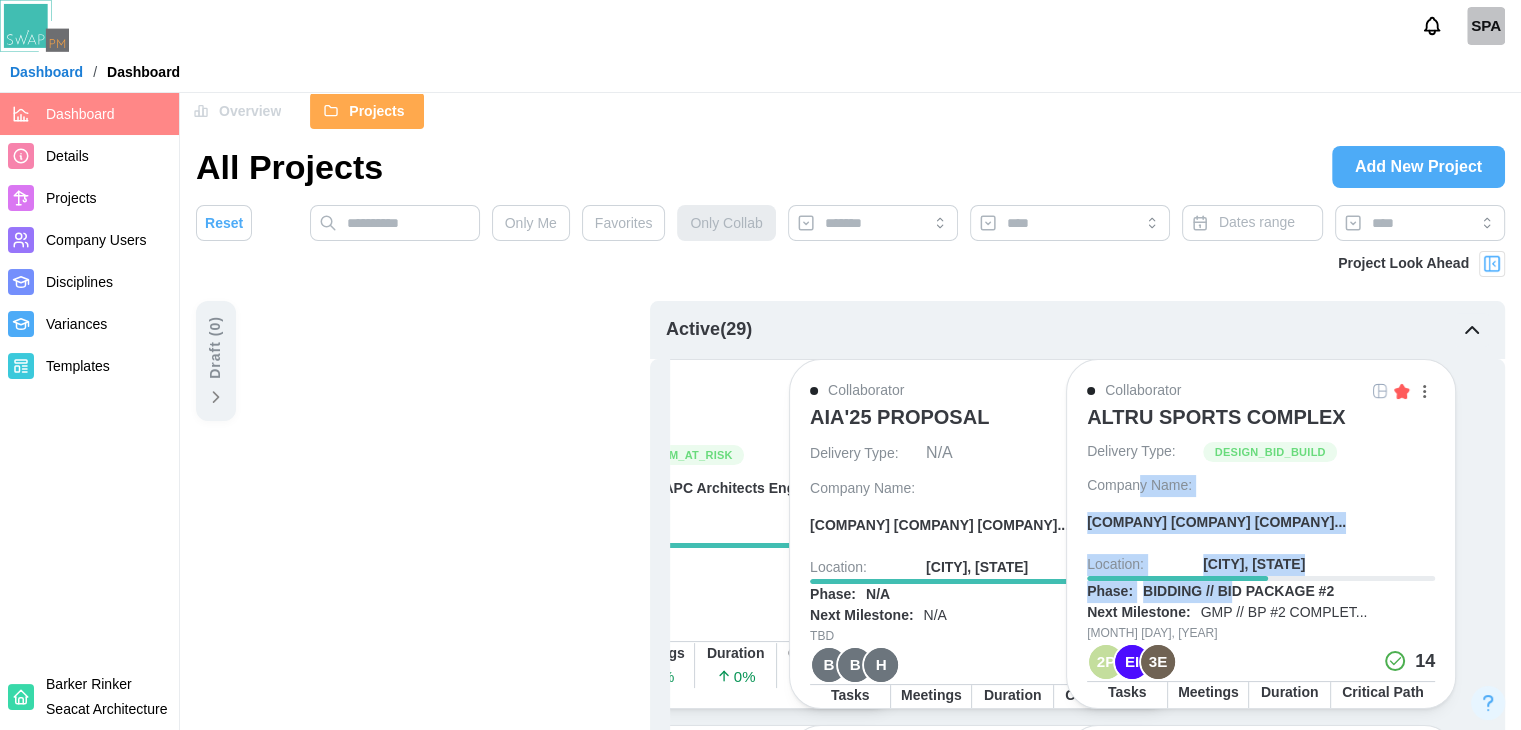 drag, startPoint x: 1224, startPoint y: 547, endPoint x: 1140, endPoint y: 470, distance: 113.951744 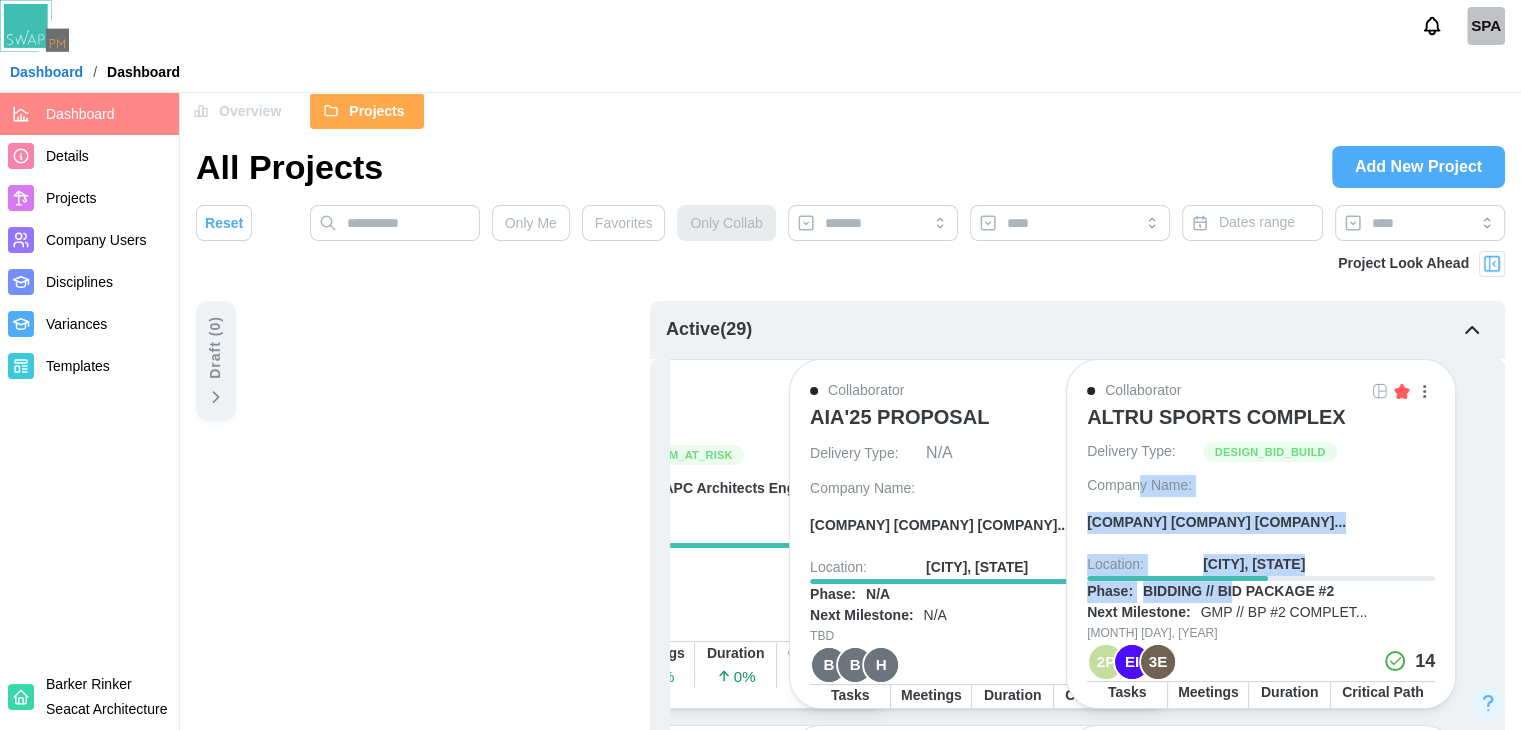 click on "Collaborator ALTRU SPORTS COMPLEX Delivery Type: DESIGN_BID_BUILD Company Name: Barker Rinker Seacat Architect... Location: LHR, PUNJAB 52.0% Phase: BIDDING // BID PACKAGE #2 Next Milestone: GMP // BP #2 COMPLET... August 8, 2025 2P EI 3E 14 Tasks 87 % Meetings 45 % Duration 84 % Critical Path 3 %" at bounding box center (1261, 534) 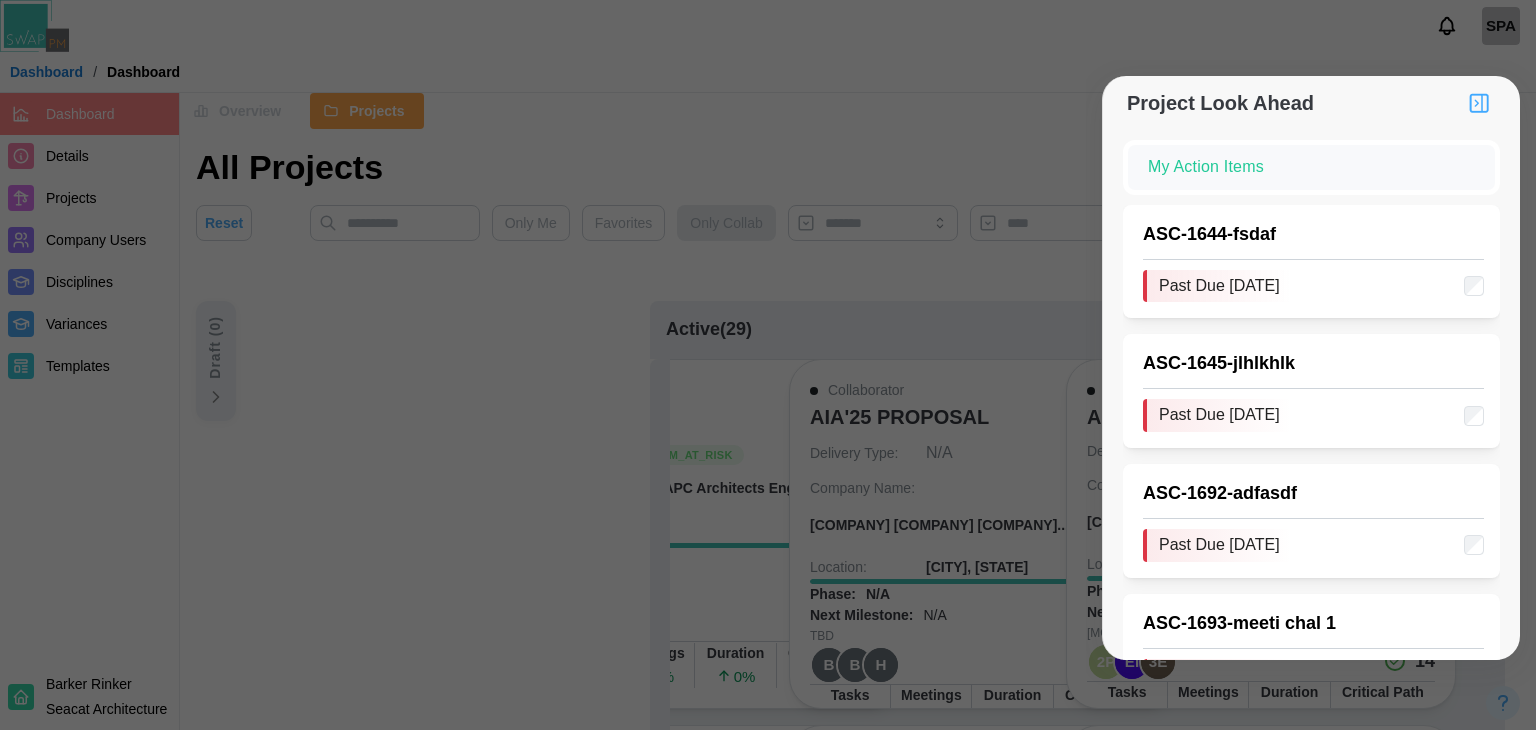 click on "Project Look Ahead My Action Items ASC - 1644 - fsdaf Past Due   2025-05-16 ASC - 1645 - jlhlkhlk Past Due   2025-05-16 ASC - 1692 - adfasdf Past Due   2025-05-20 ASC - 1693 - meeti chal 1 Past Due   2025-05-20 ASC - 1649 - asfdasssss Past Due   2025-06-11 ASC - 1702 - dummy meeting for recurring Past Due   2025-06-12 ASC - 1712 - asdfas Past Due   2025-06-13 ASC - 1711 - kjhljl Past Due   2025-06-13 ASC - 1696 - task 2 Past Due   2025-06-18 ASC - 1703 - dummy meeting for recurring Past Due   2025-06-19 ASC - 1713 - ydfh Past Due   2025-06-20 ASC - 1714 - sdfgsdfg Past Due   2025-06-20 ASC - 1715 - sdfgsdfg Past Due   2025-06-23 ASC - 1716 - sdfgsdfg Past Due   2025-06-24 ASC - 1717 - sdfgsdfg Past Due   2025-06-25 ASC - 1704 - dummy meeting for recurring Past Due   2025-06-26 ASC - 1718 - sdfgsdfg Past Due   2025-06-26 ASC - 1719 - sdfgsdfg Past Due   2025-06-27 ASC - 1720 - sdfgsdfg Past Due   2025-06-30 ASC - 1721 - sdfgsdfg Past Due   2025-07-01" at bounding box center [760, 1583] 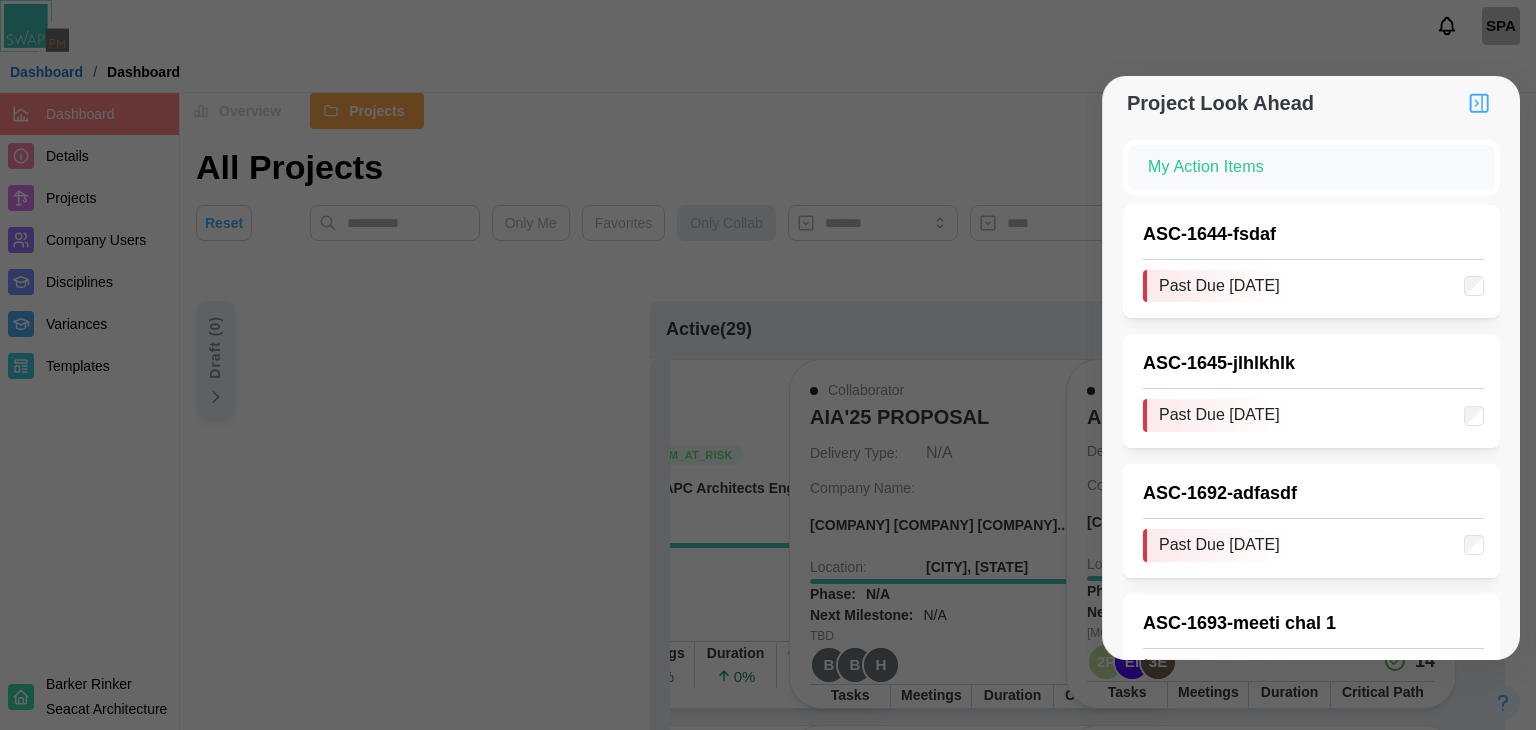 click on "ASC - 1645 - jlhlkhlk" at bounding box center [1313, 364] 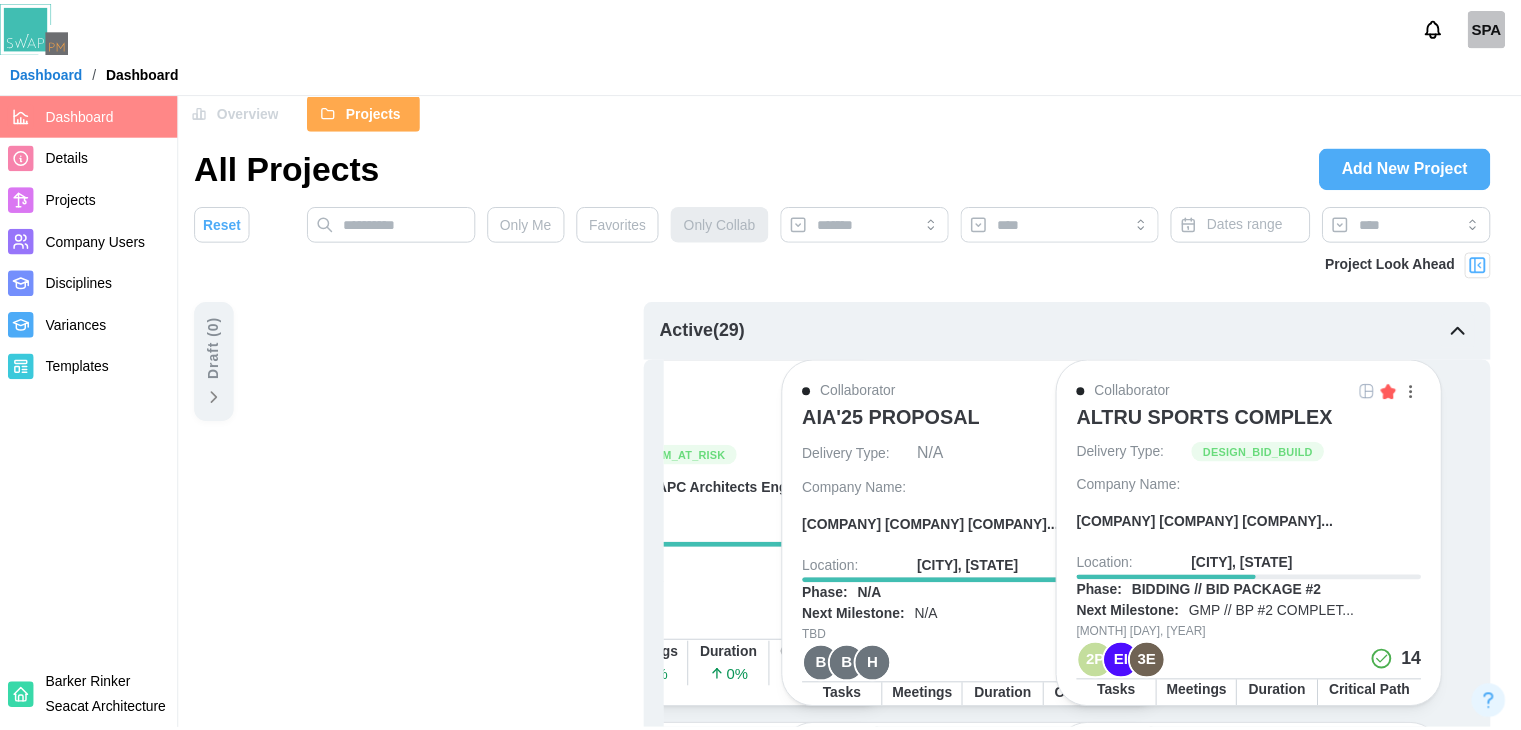 scroll, scrollTop: 0, scrollLeft: 153, axis: horizontal 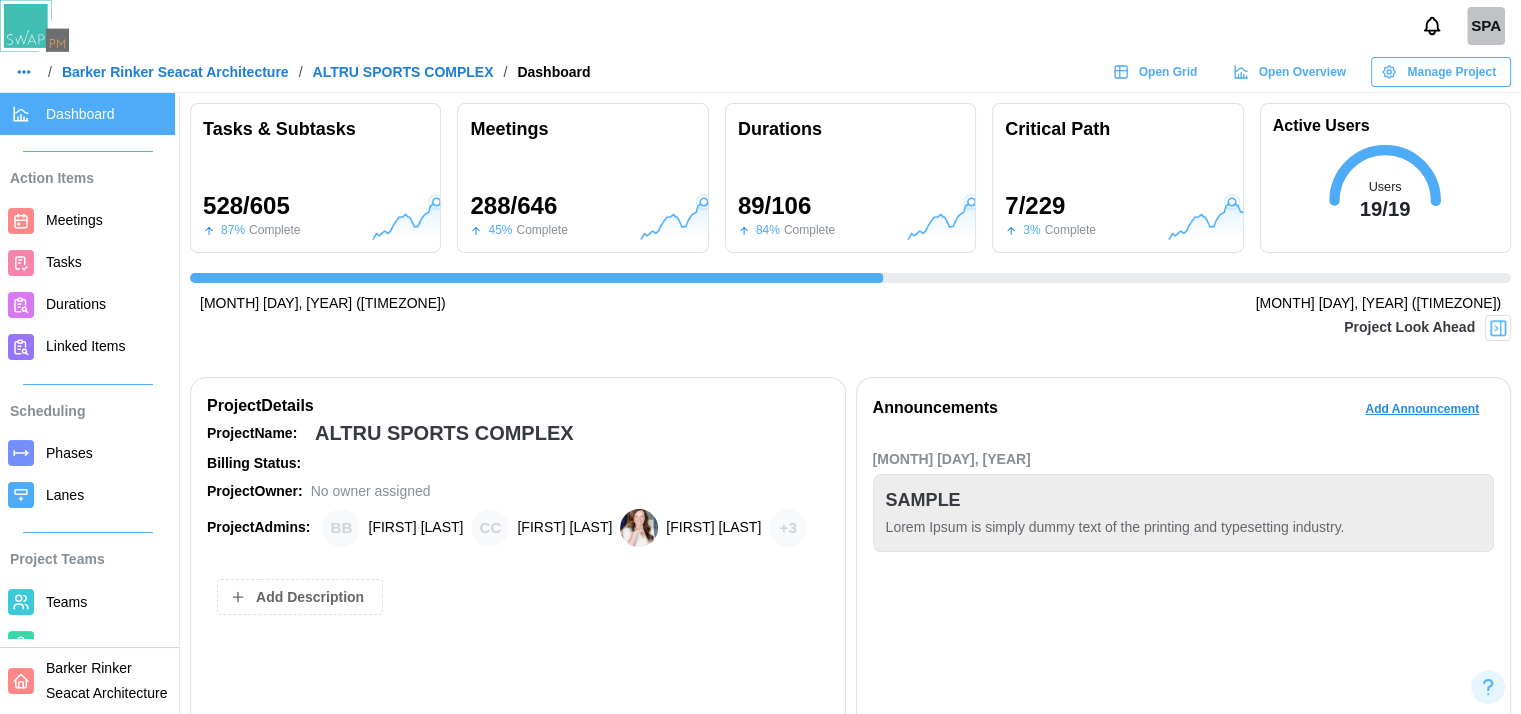 click at bounding box center [1498, 328] 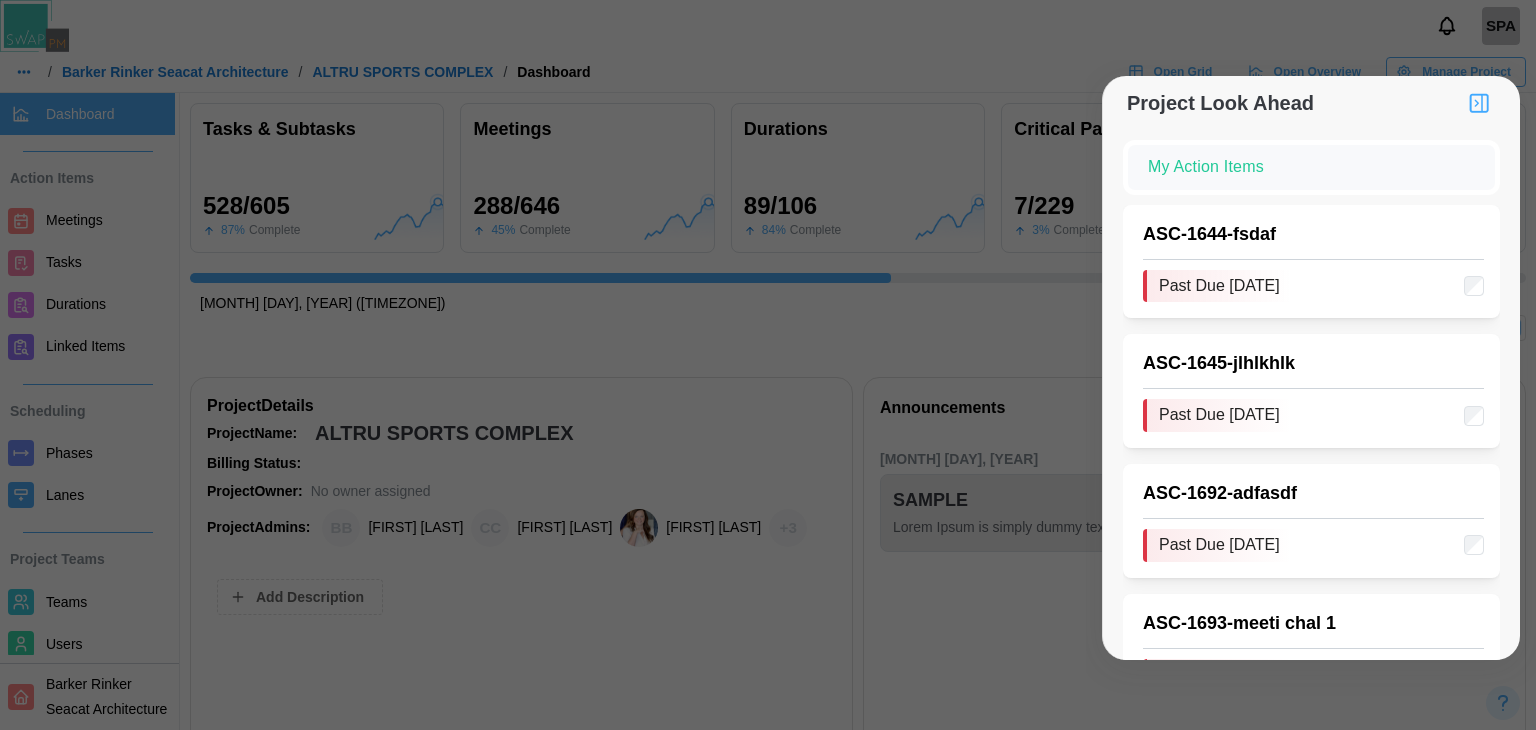 click on "ASC - 1644 - fsdaf" at bounding box center [1313, 235] 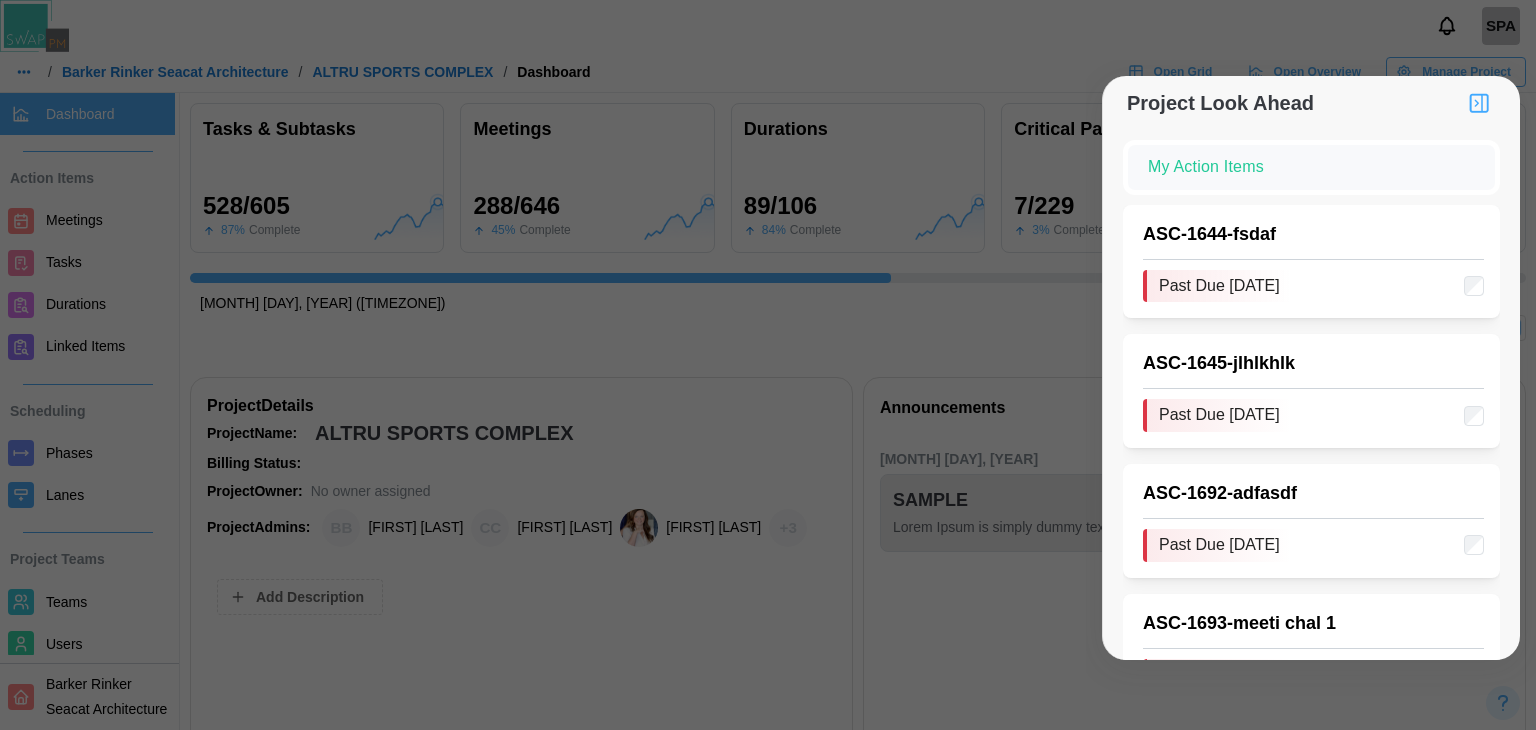 click on "Past Due   2025-05-16" at bounding box center [1313, 415] 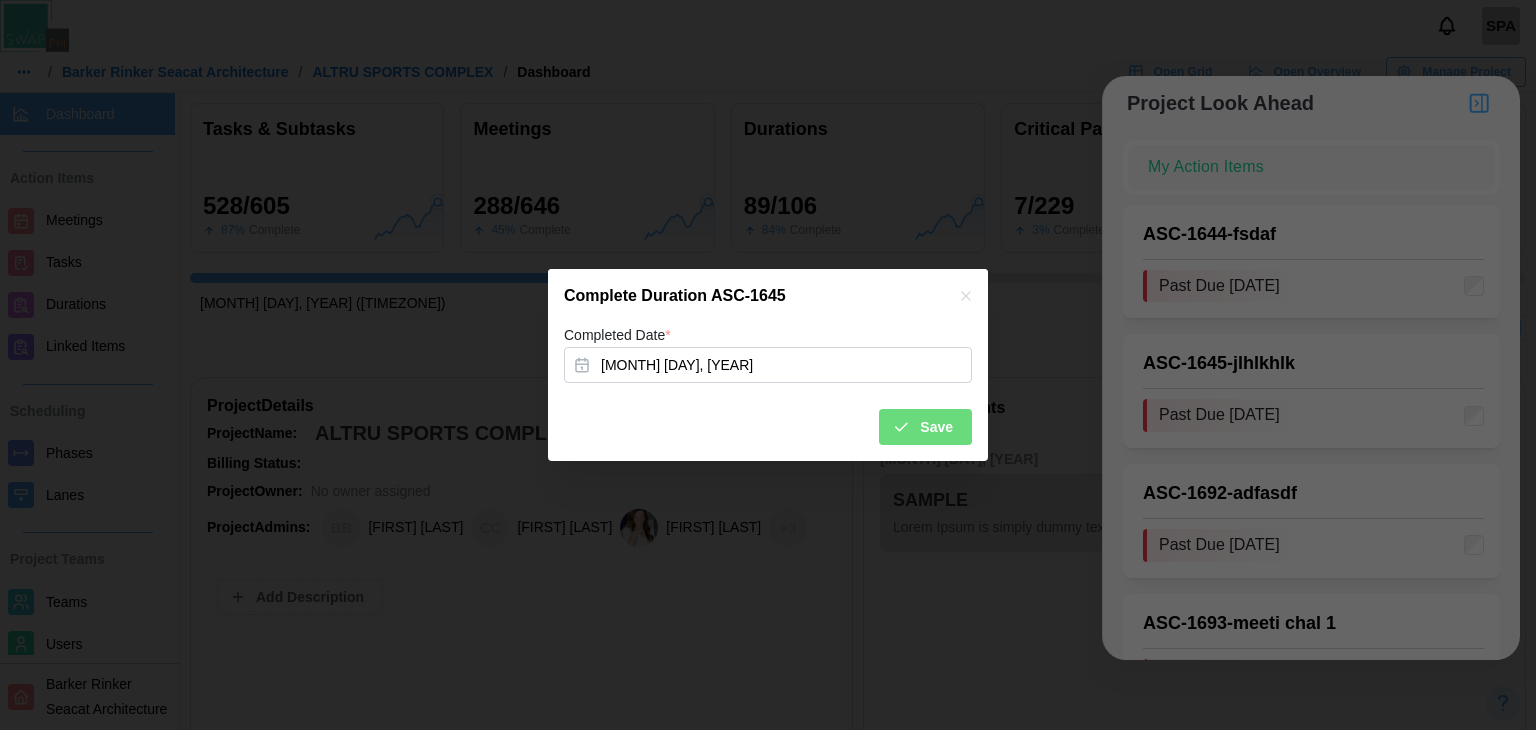 click at bounding box center (768, 365) 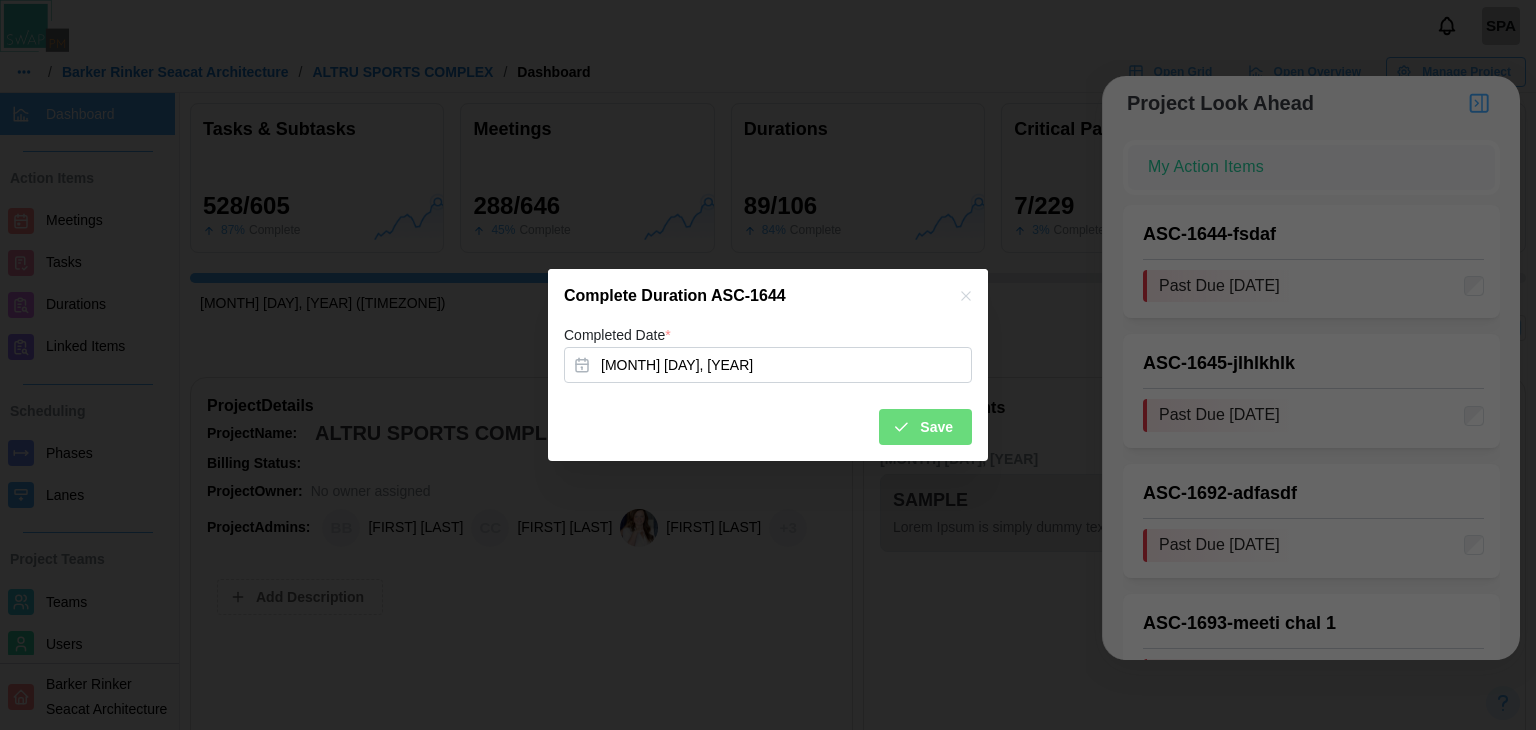 click 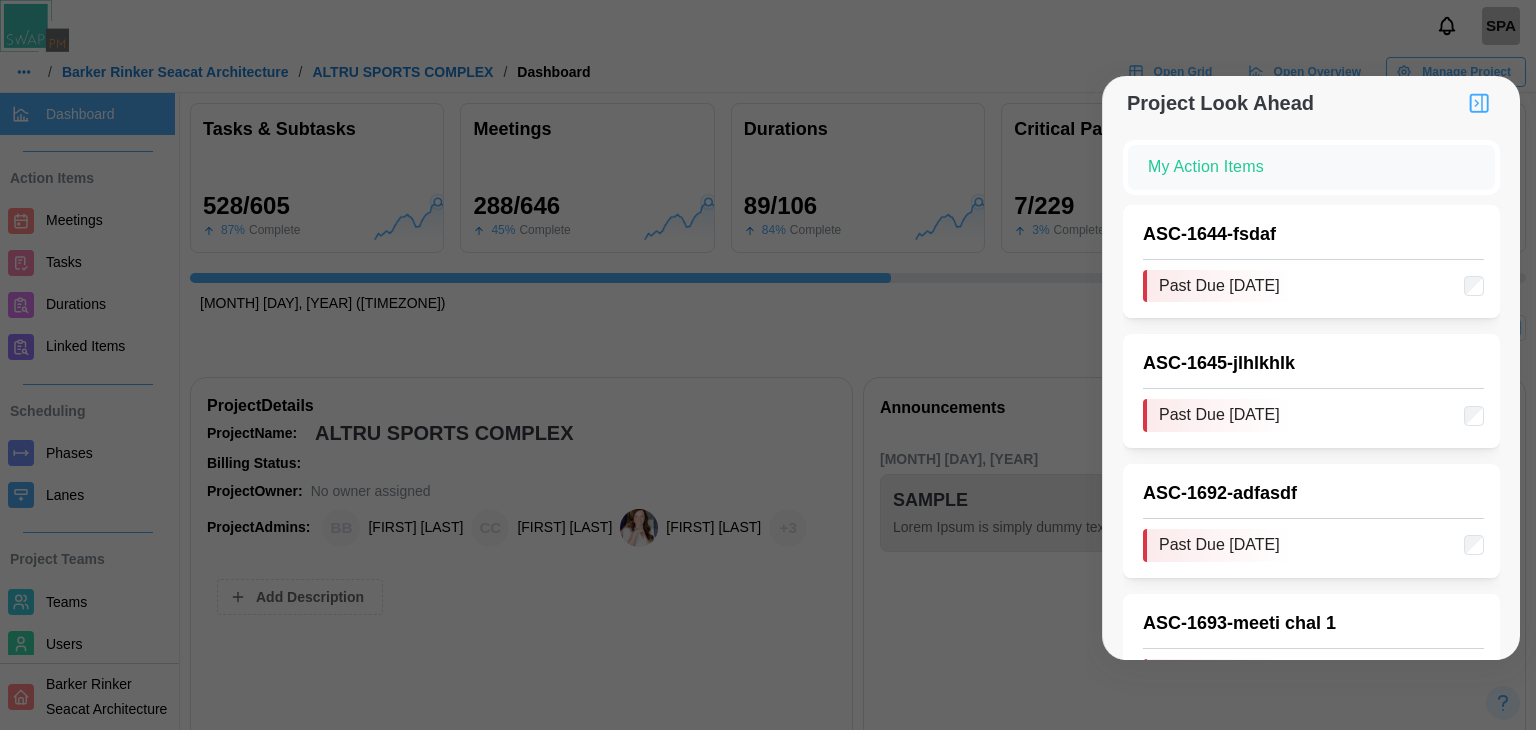 click on "ASC - 1693 - meeti chal 1" at bounding box center [1313, 624] 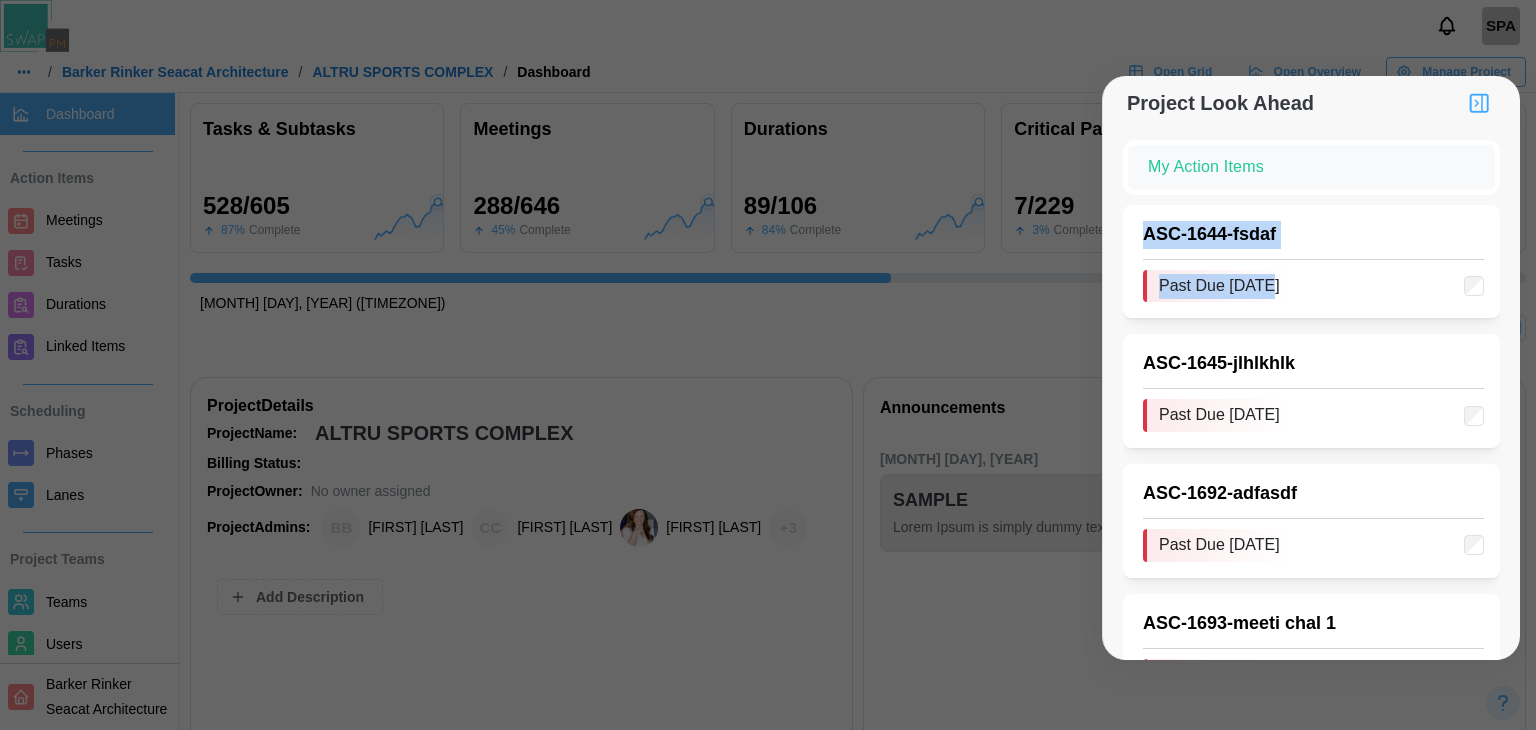 drag, startPoint x: 1267, startPoint y: 320, endPoint x: 1254, endPoint y: 114, distance: 206.40979 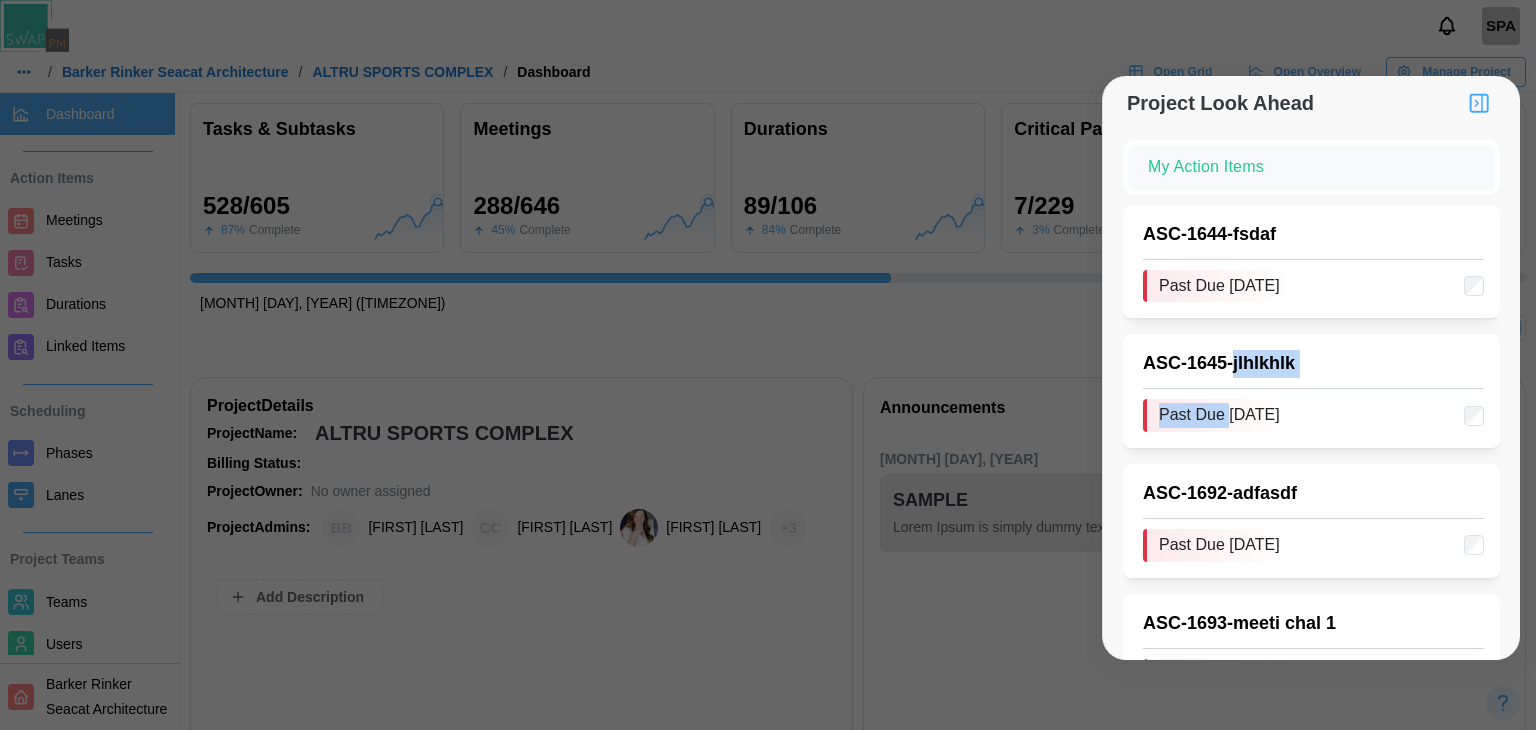 drag, startPoint x: 1231, startPoint y: 406, endPoint x: 1230, endPoint y: 301, distance: 105.00476 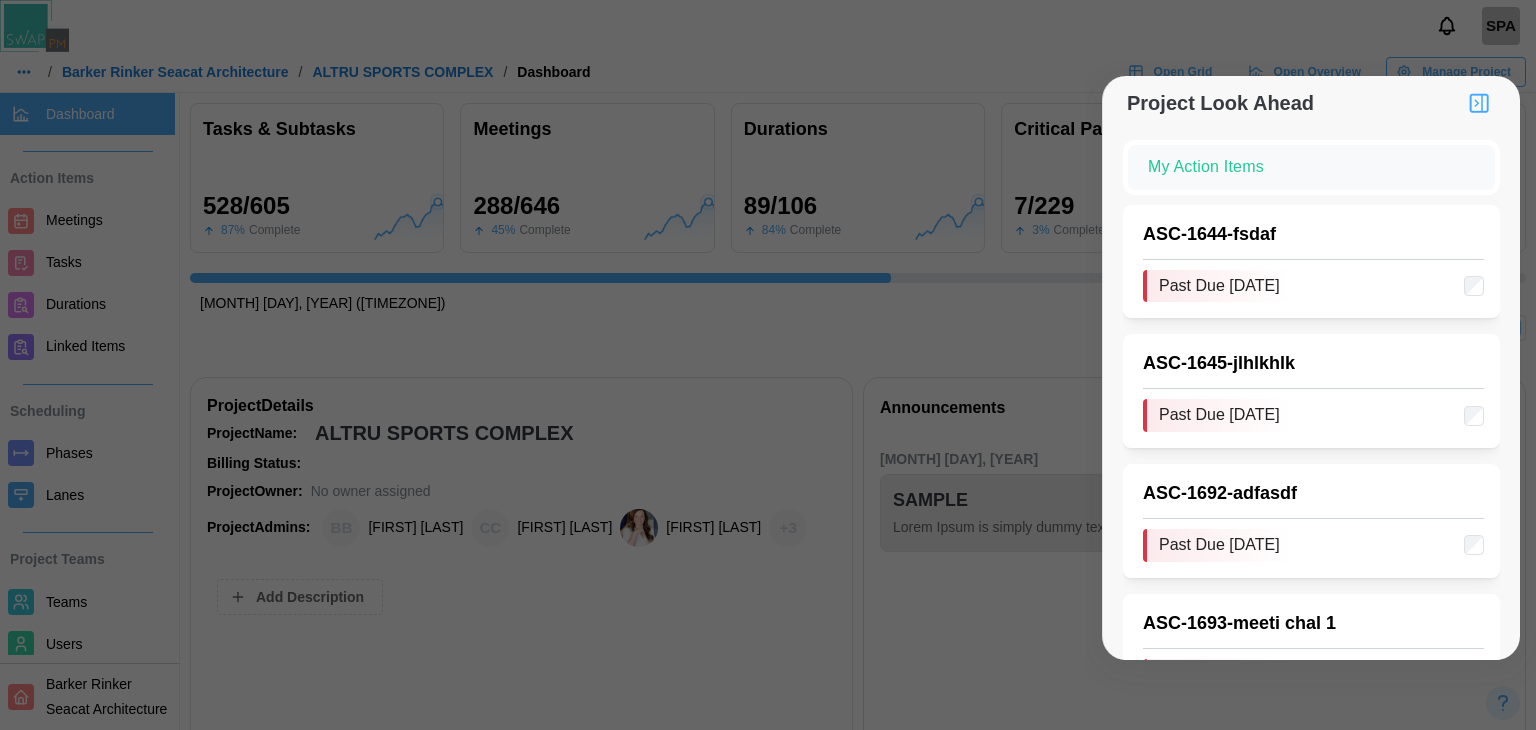 click on "ASC - 1644 - fsdaf Past Due   2025-05-16" at bounding box center [1311, 262] 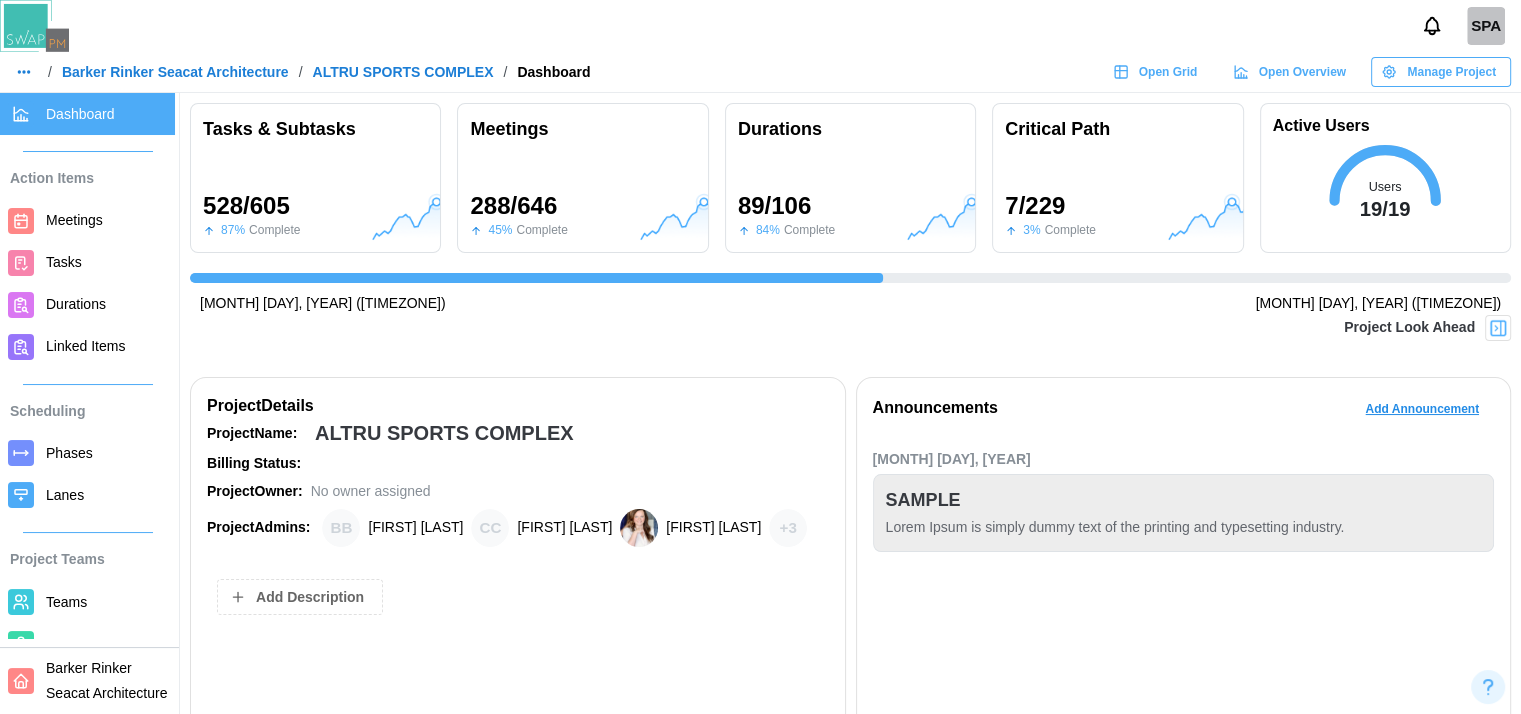 click at bounding box center [1498, 328] 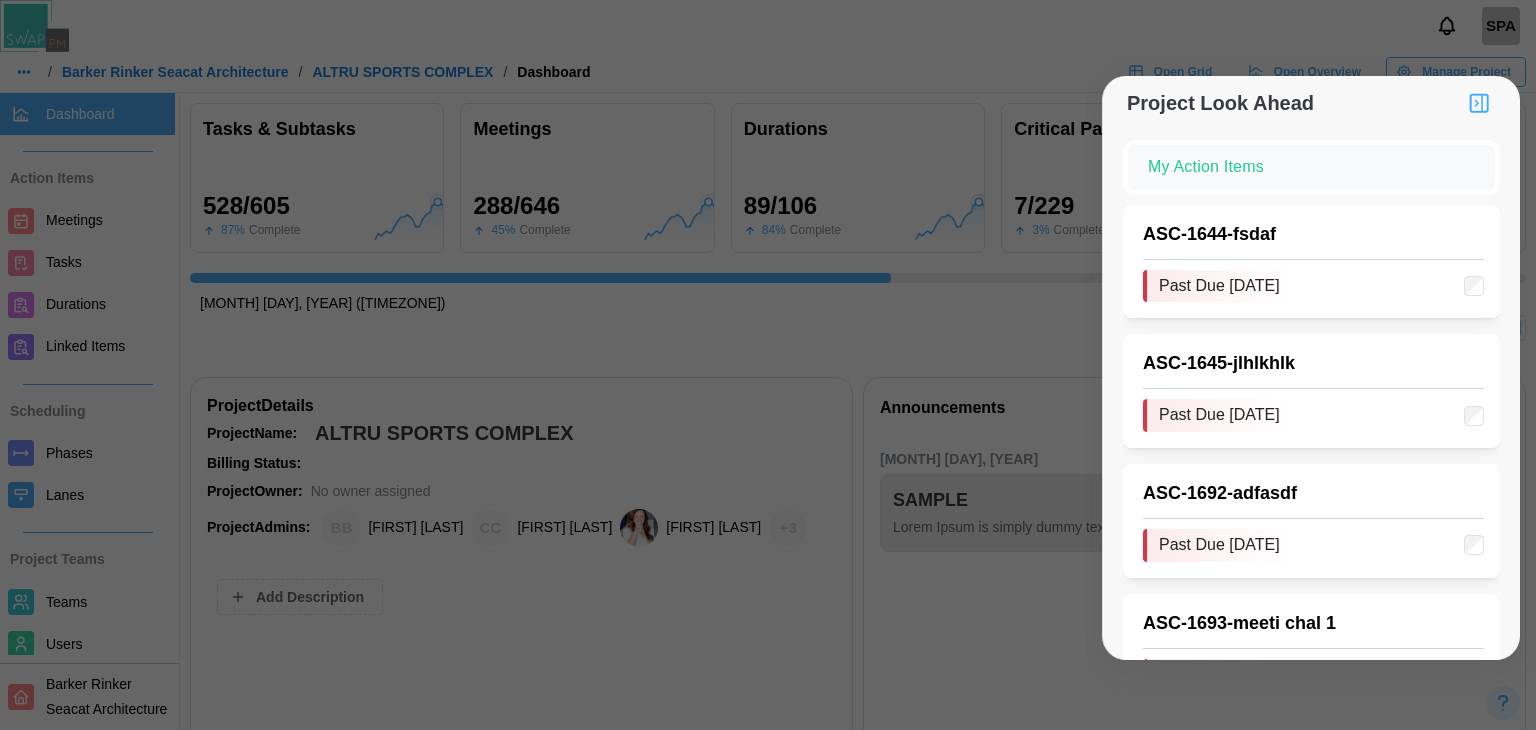 click on "My Action Items" at bounding box center (1311, 167) 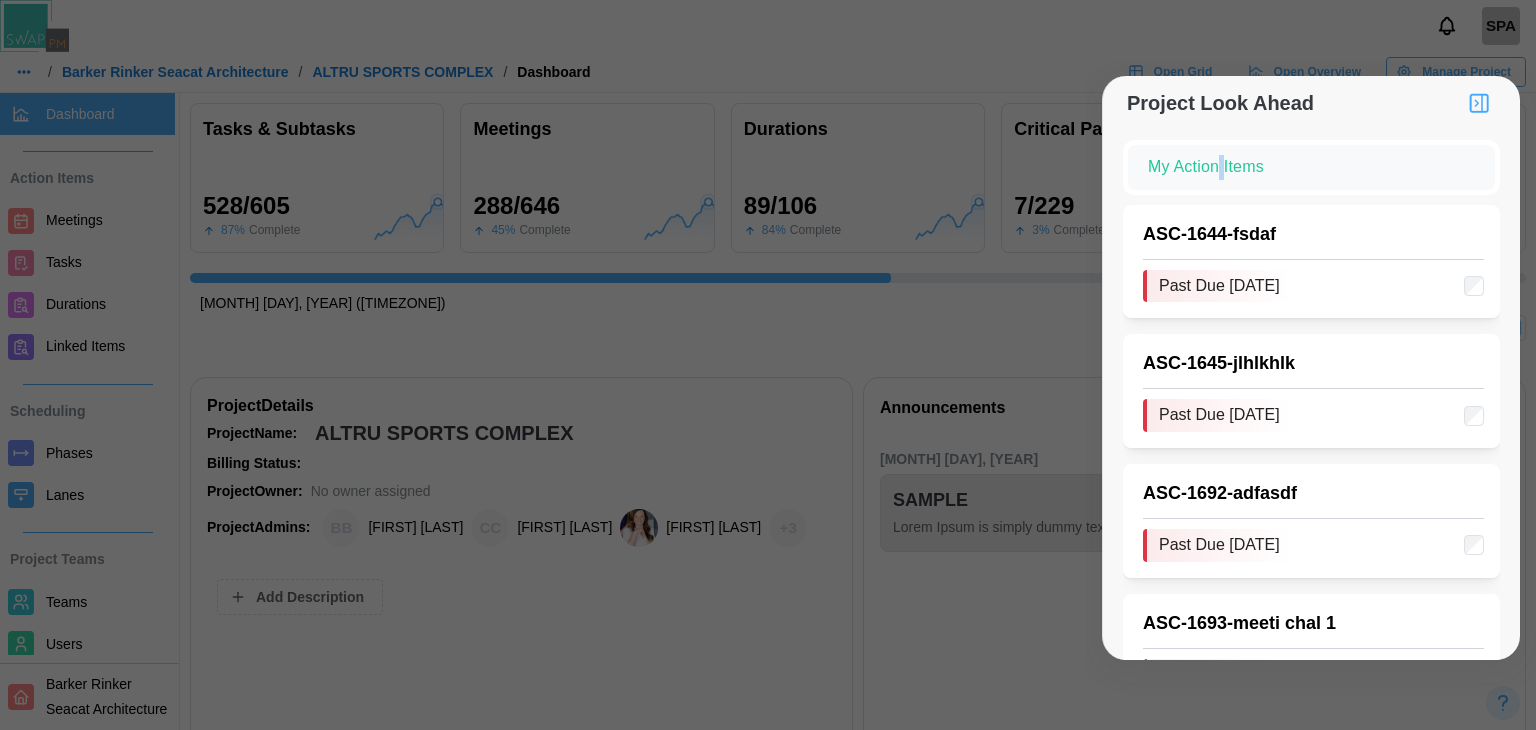 click on "My Action Items" at bounding box center [1311, 167] 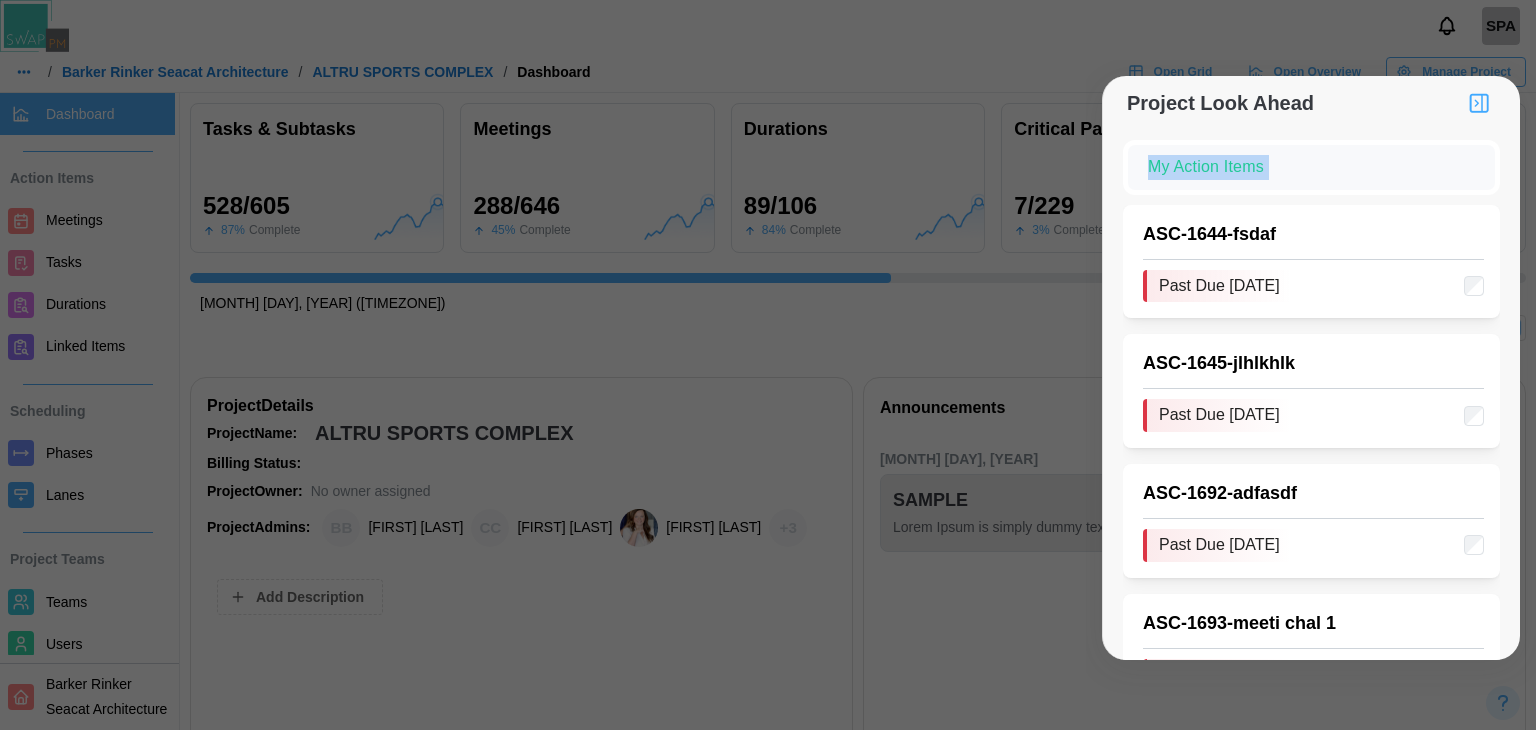 click on "My Action Items" at bounding box center [1311, 167] 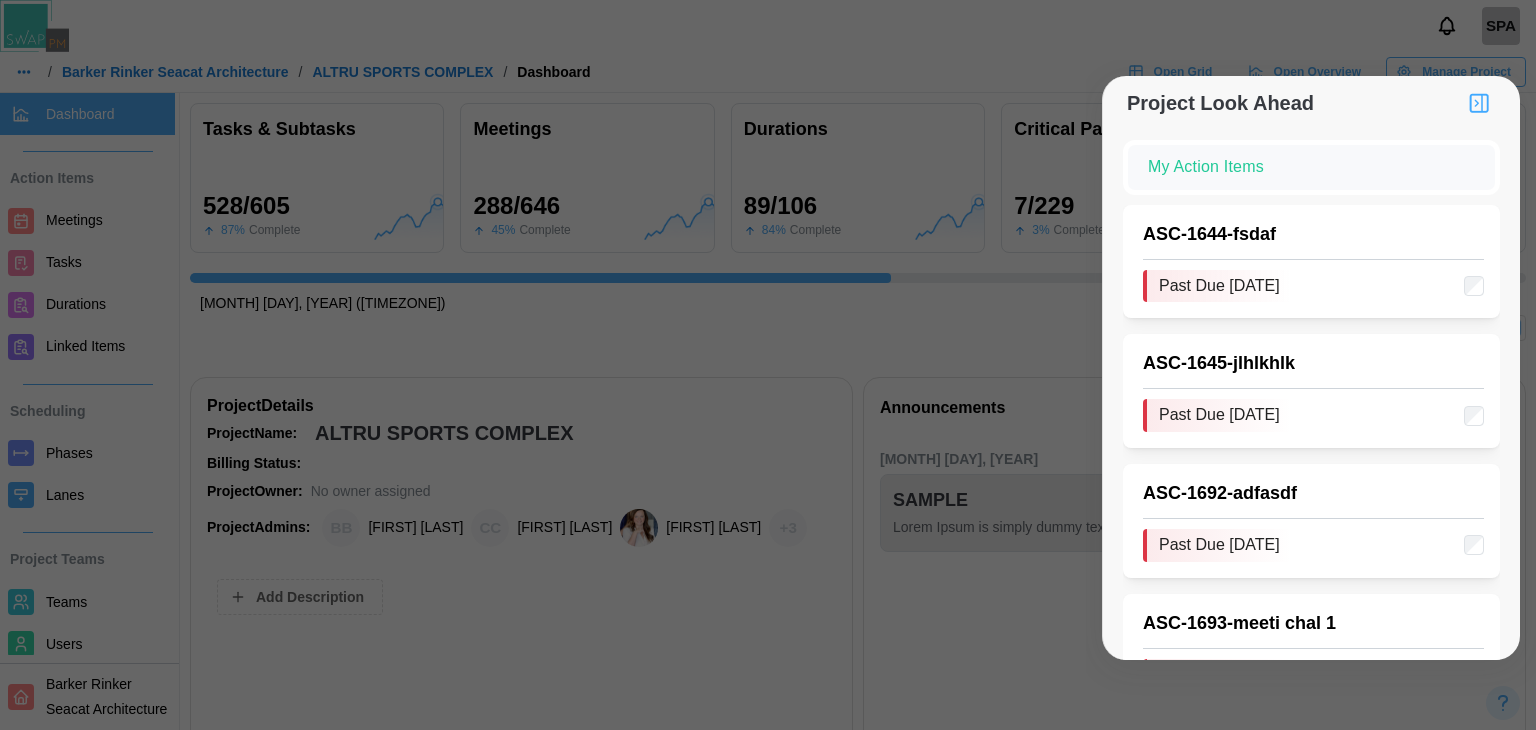 click at bounding box center [1479, 103] 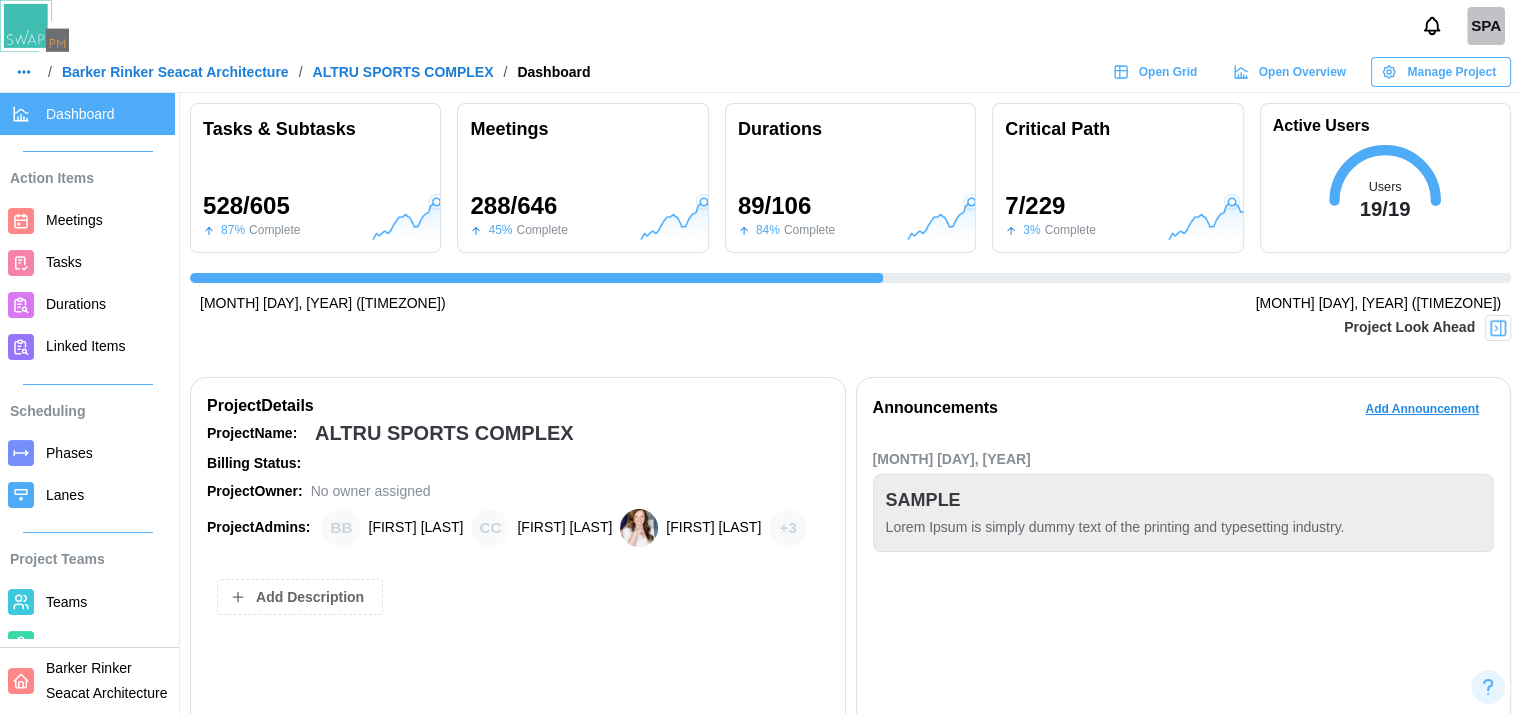 click at bounding box center (1498, 328) 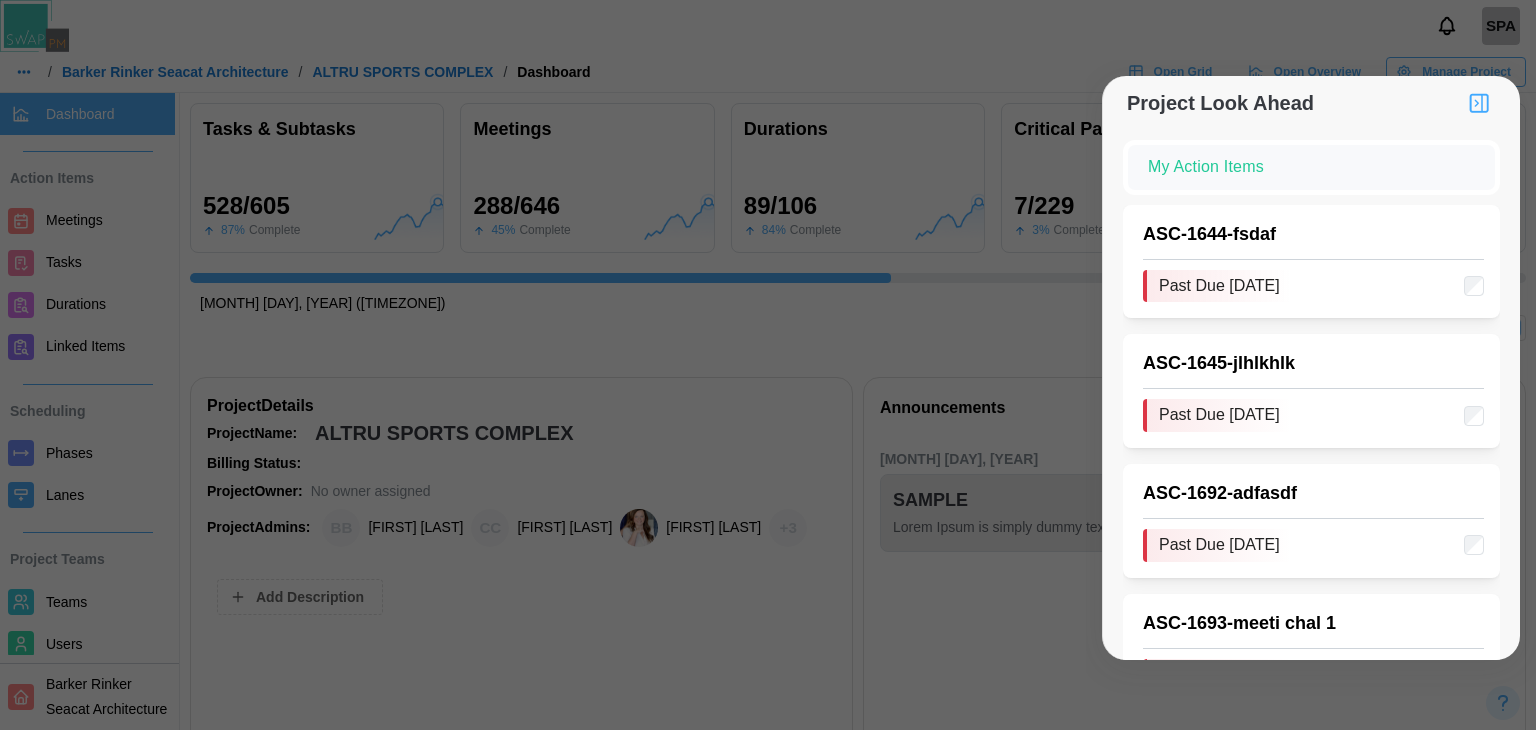 click at bounding box center (1479, 103) 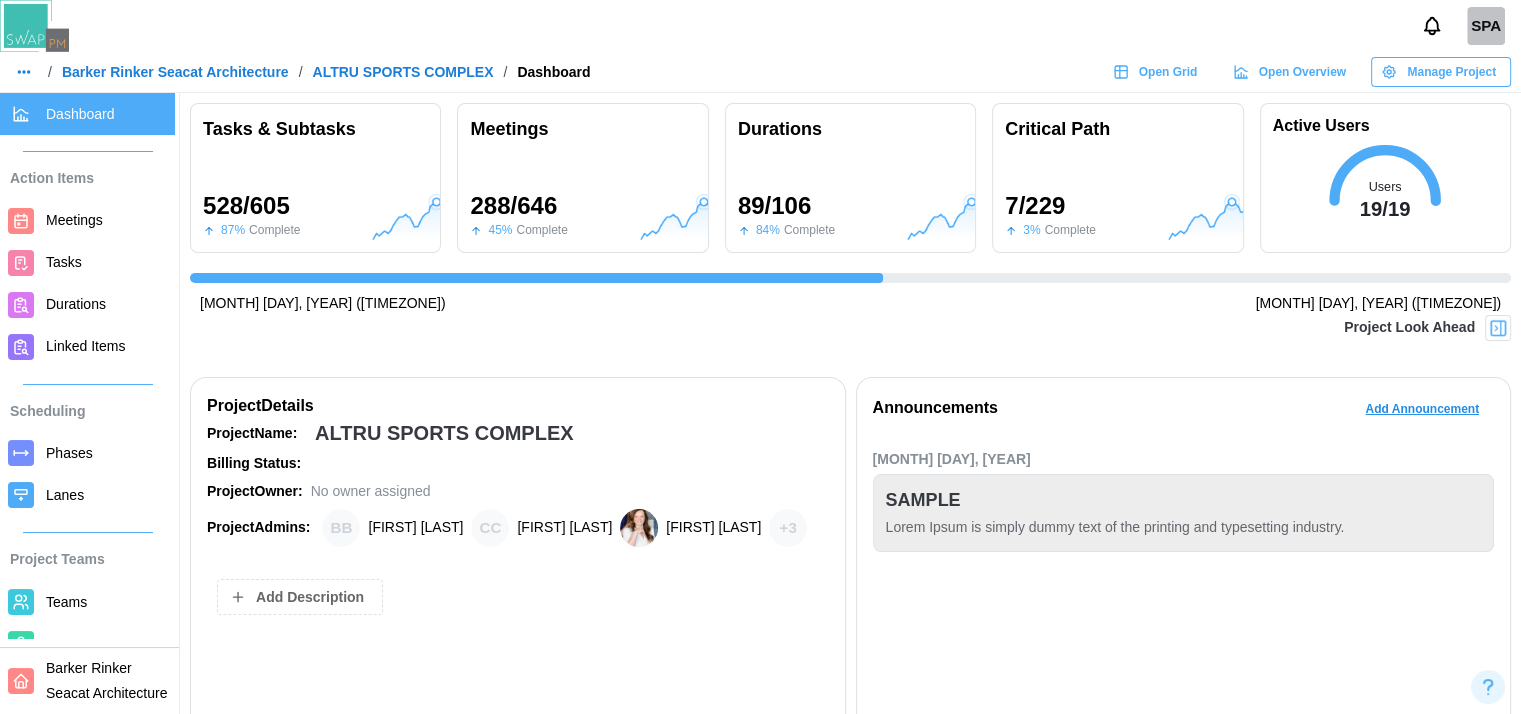 click on "Dashboard" at bounding box center [80, 114] 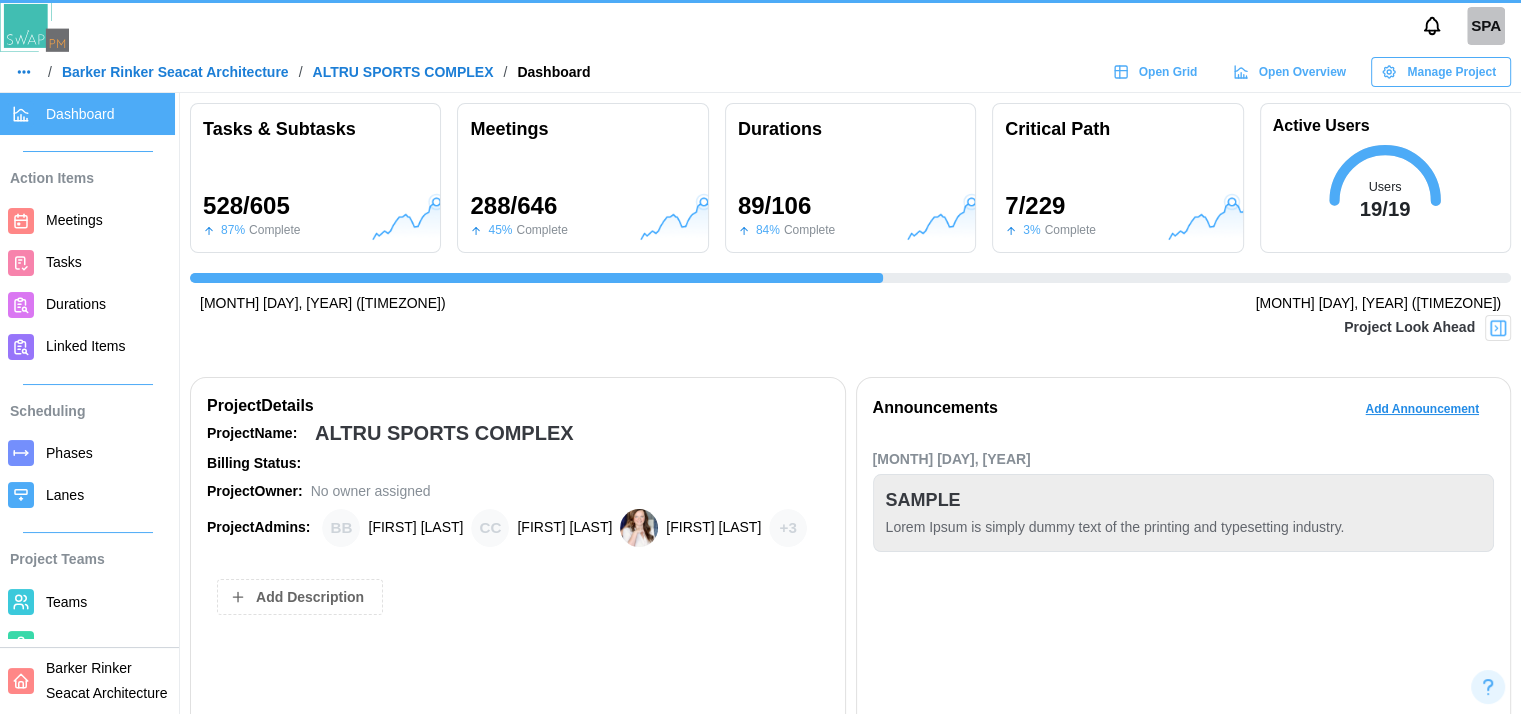 click 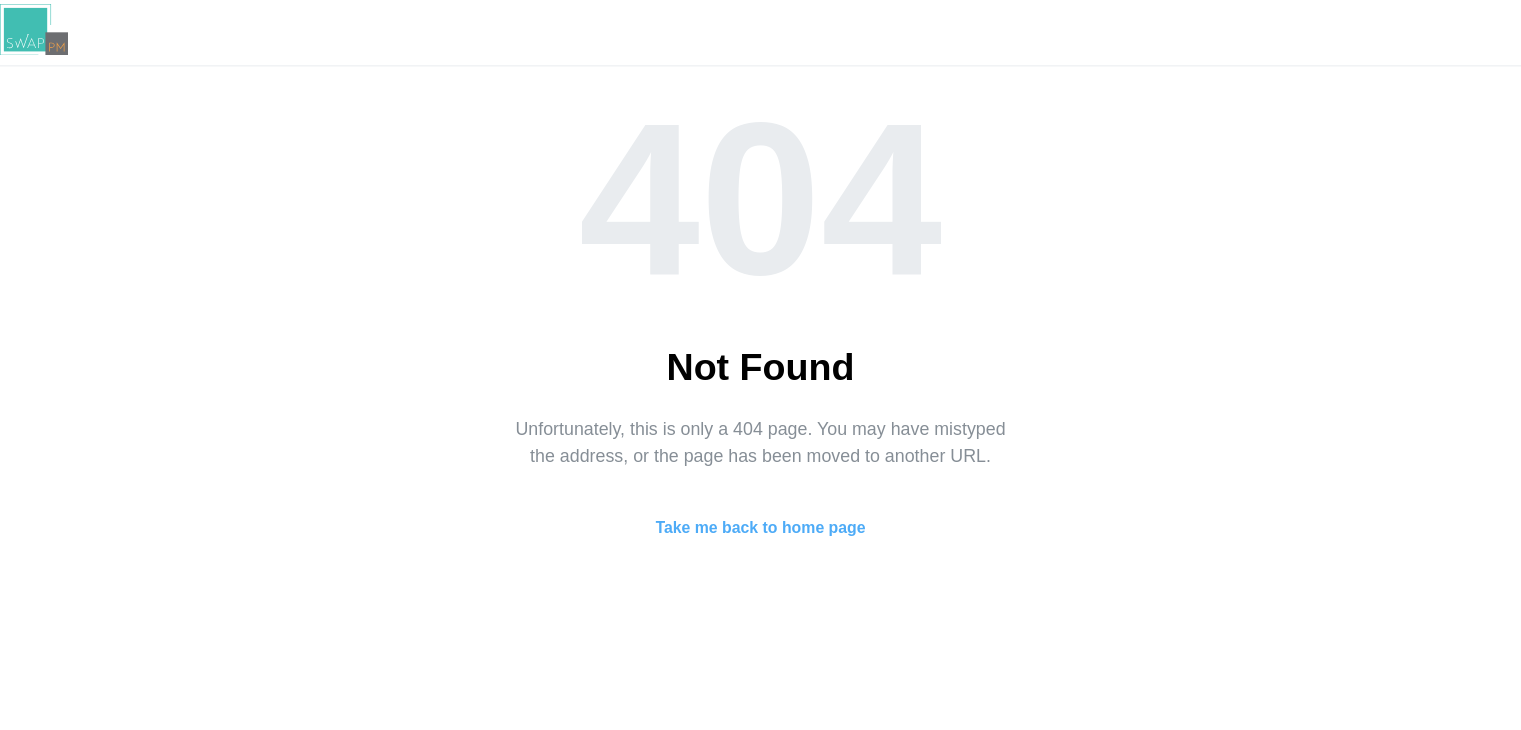 scroll, scrollTop: 0, scrollLeft: 0, axis: both 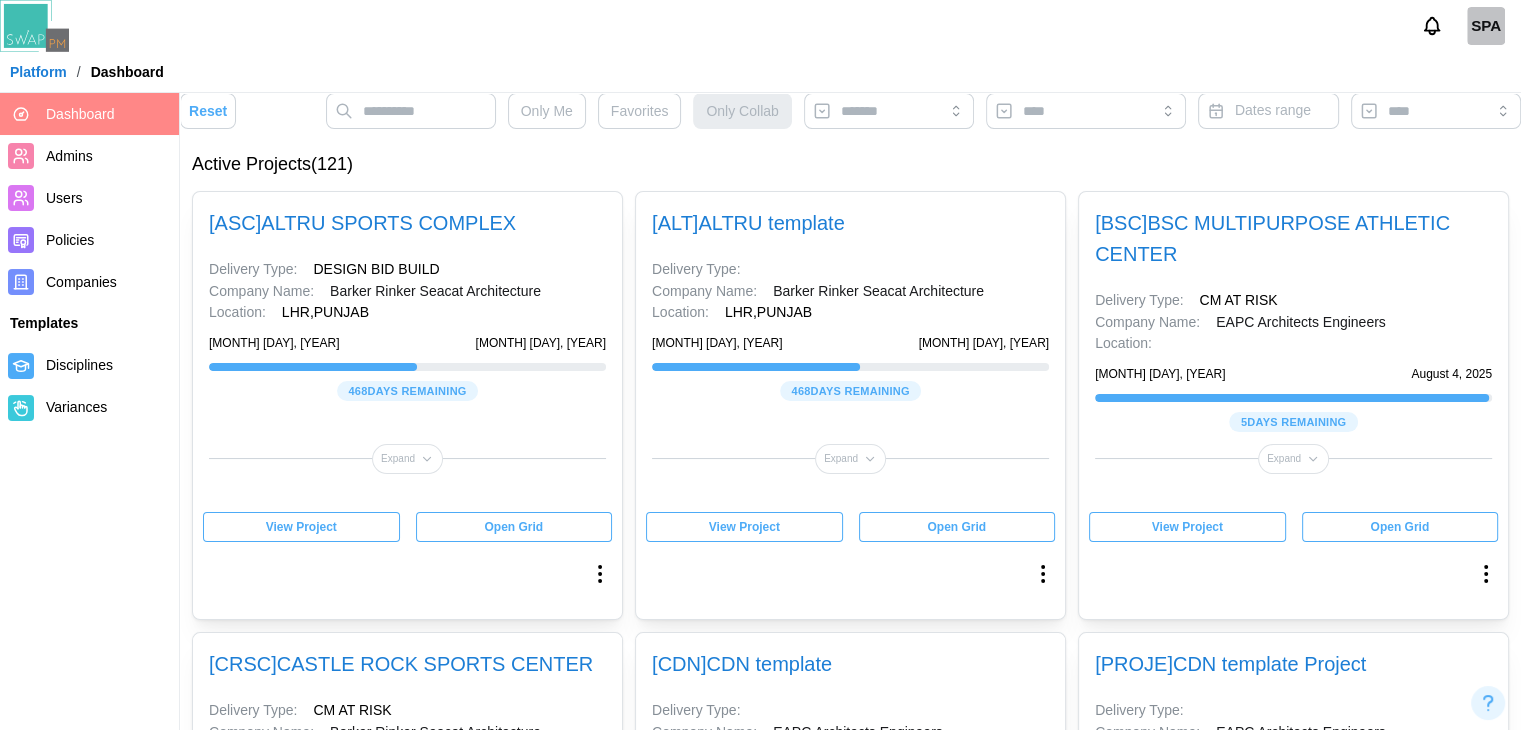 click on "View Project" at bounding box center [301, 527] 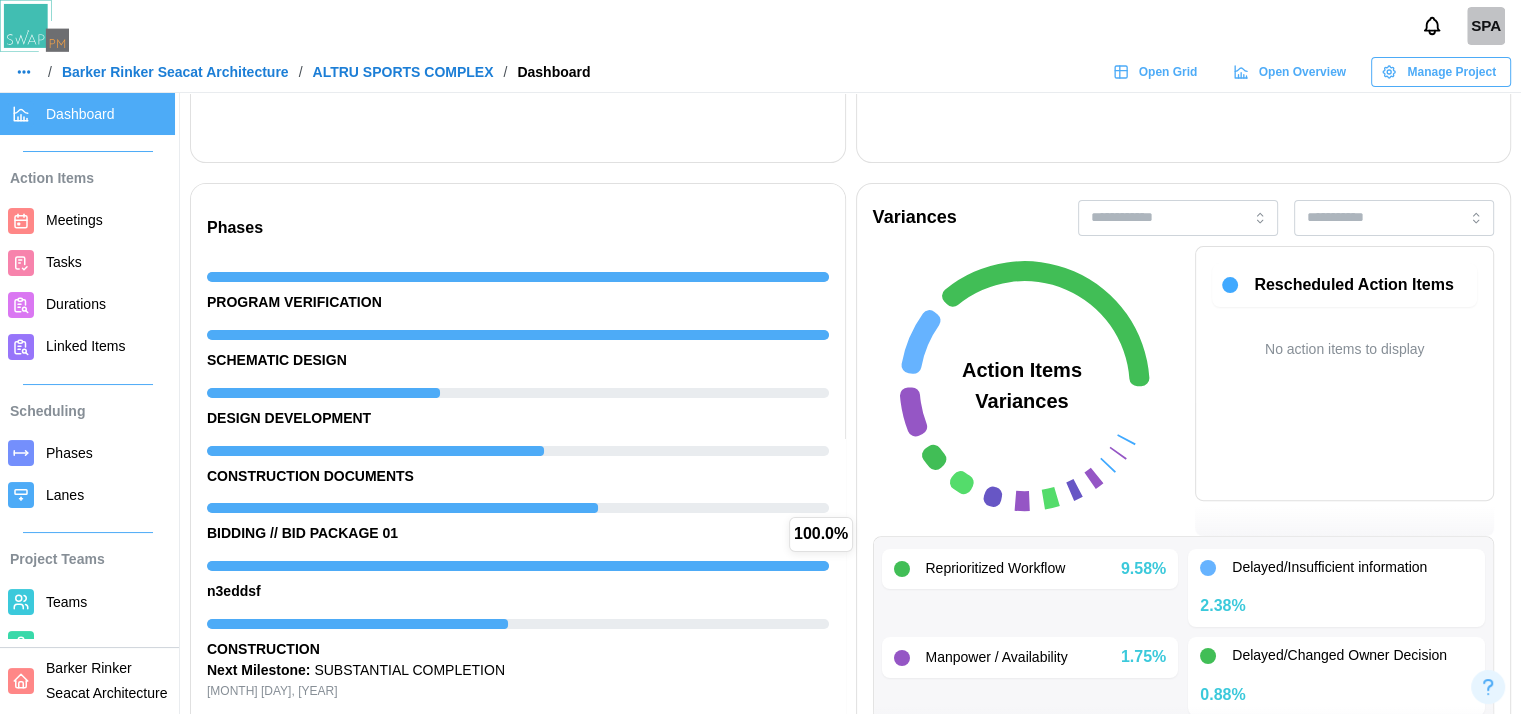scroll, scrollTop: 615, scrollLeft: 0, axis: vertical 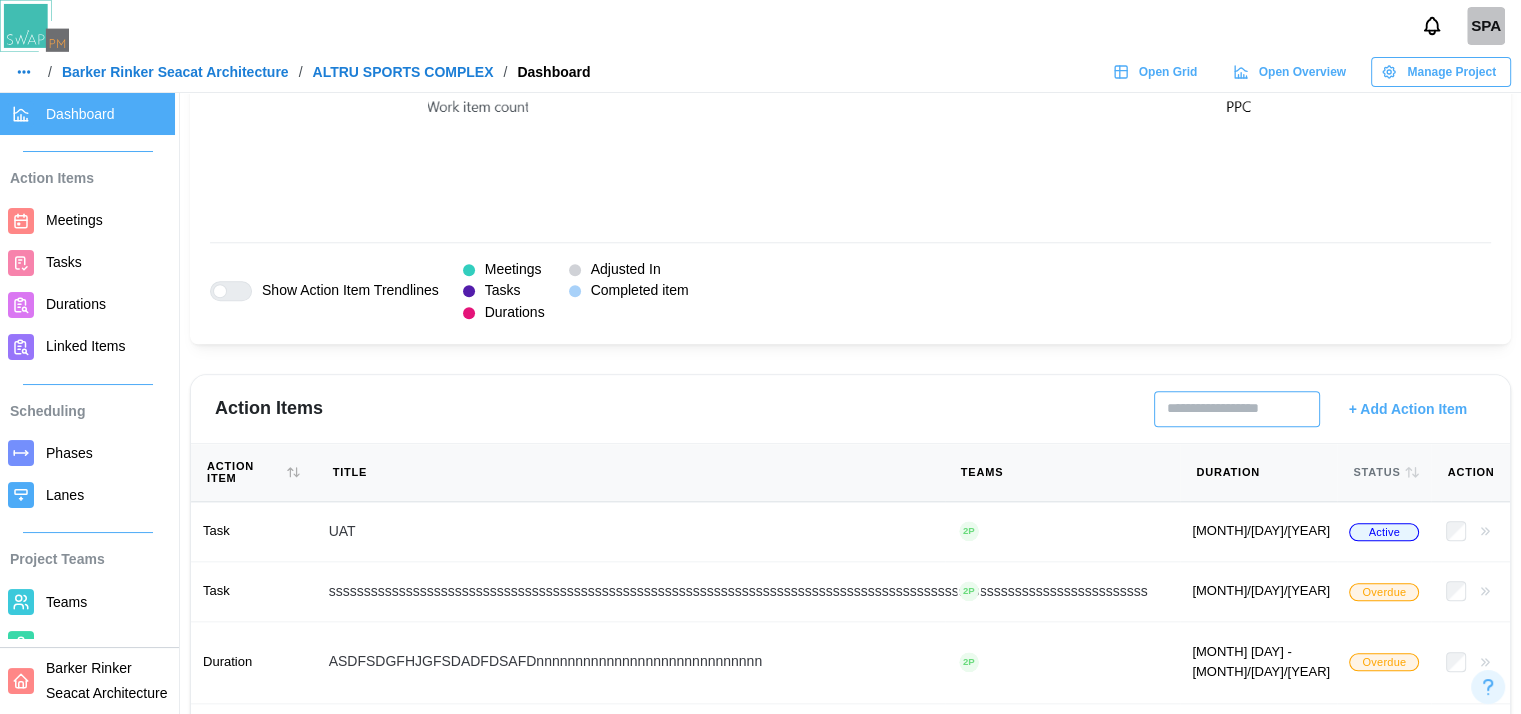 click at bounding box center [1237, 409] 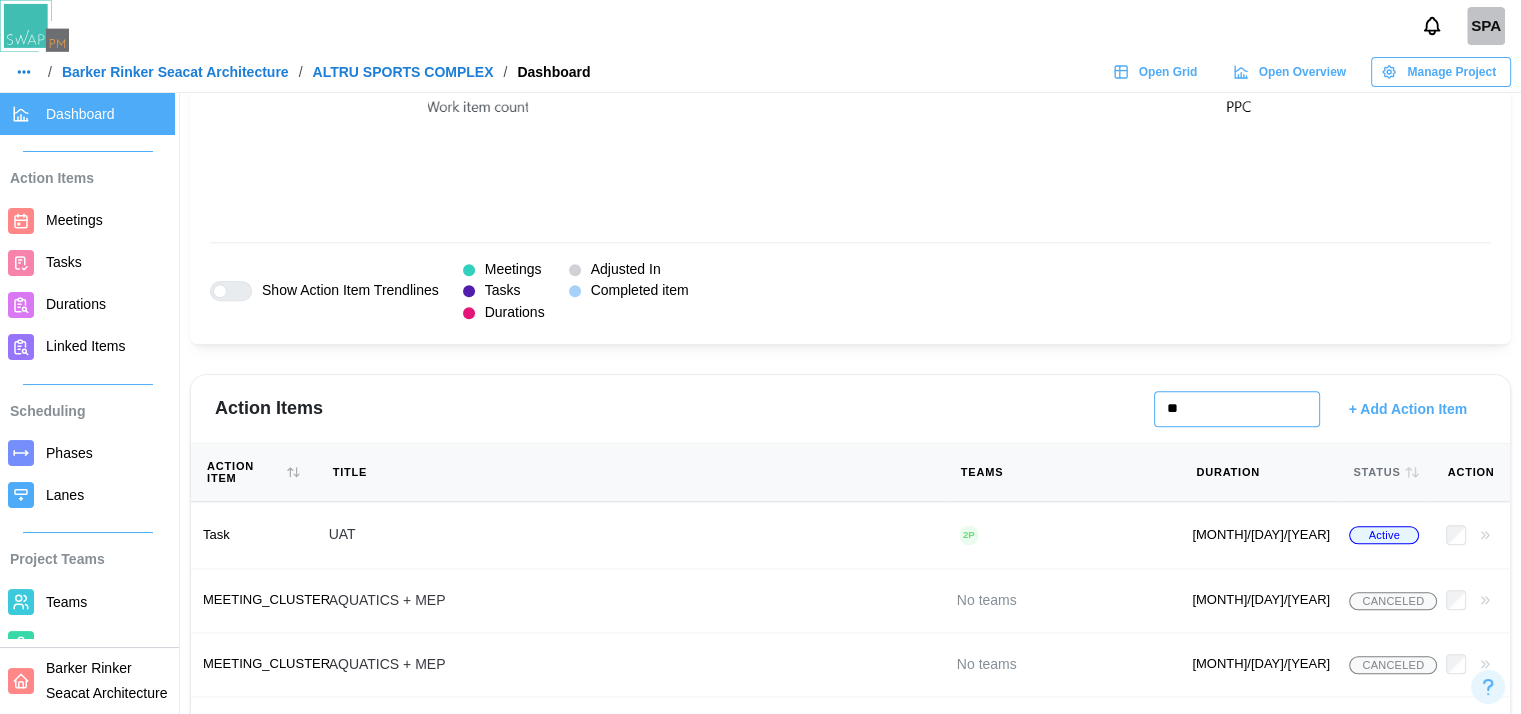 type on "*" 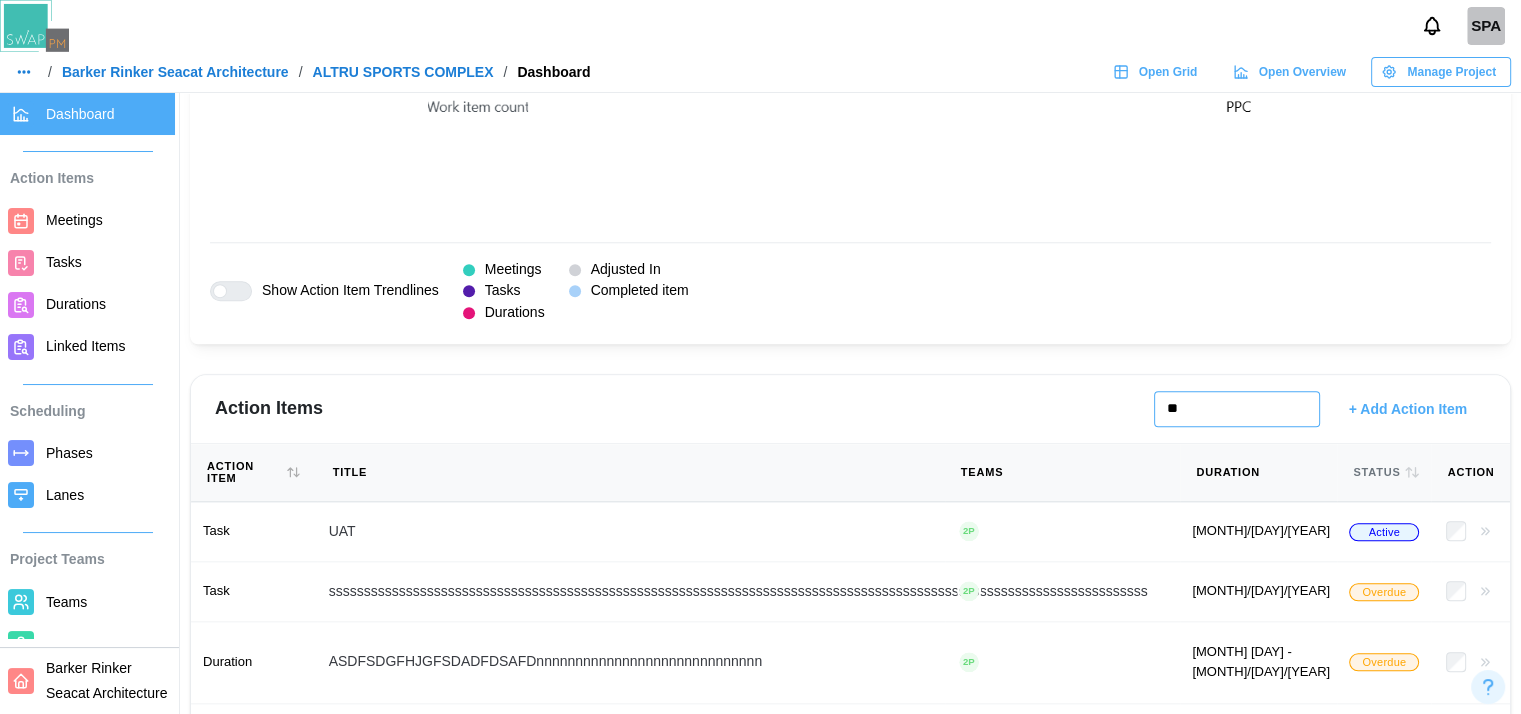 type on "*" 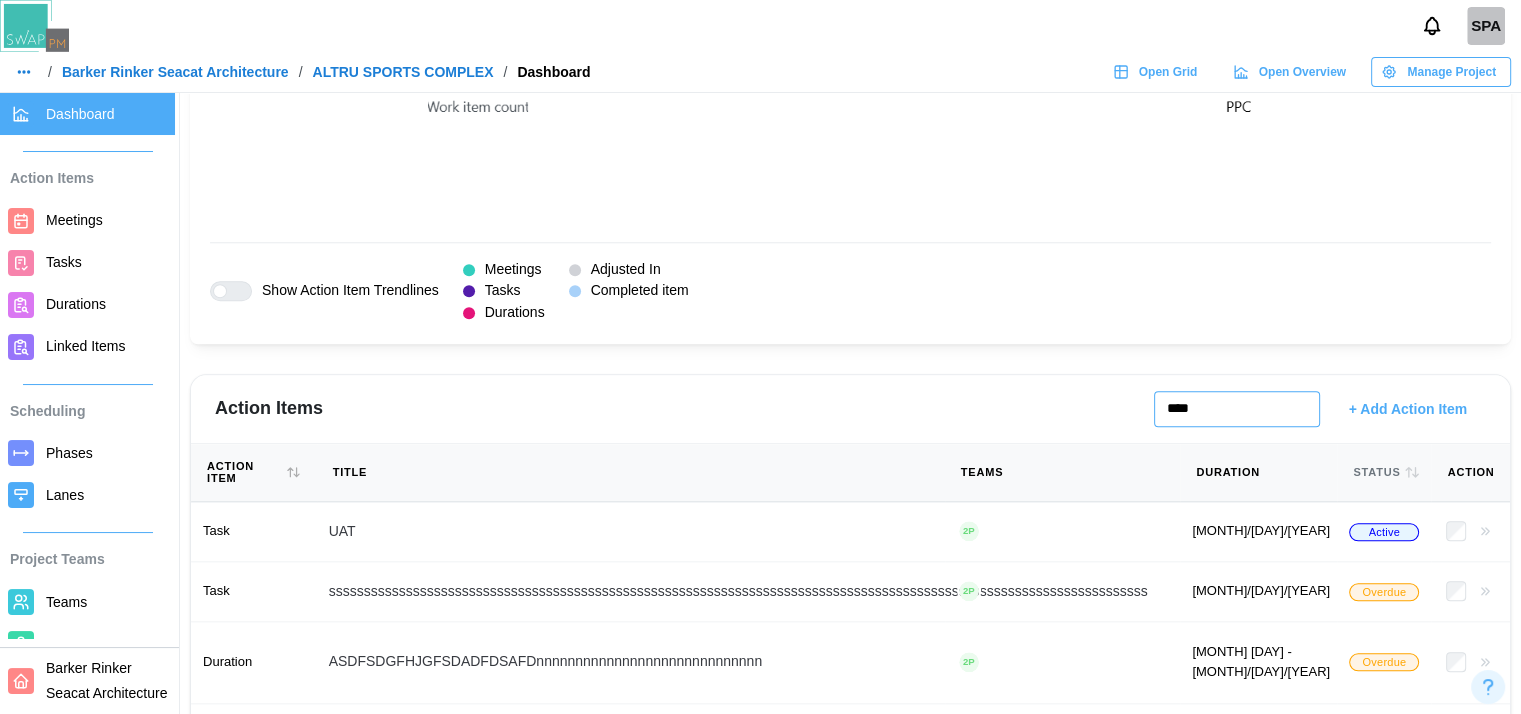 type on "****" 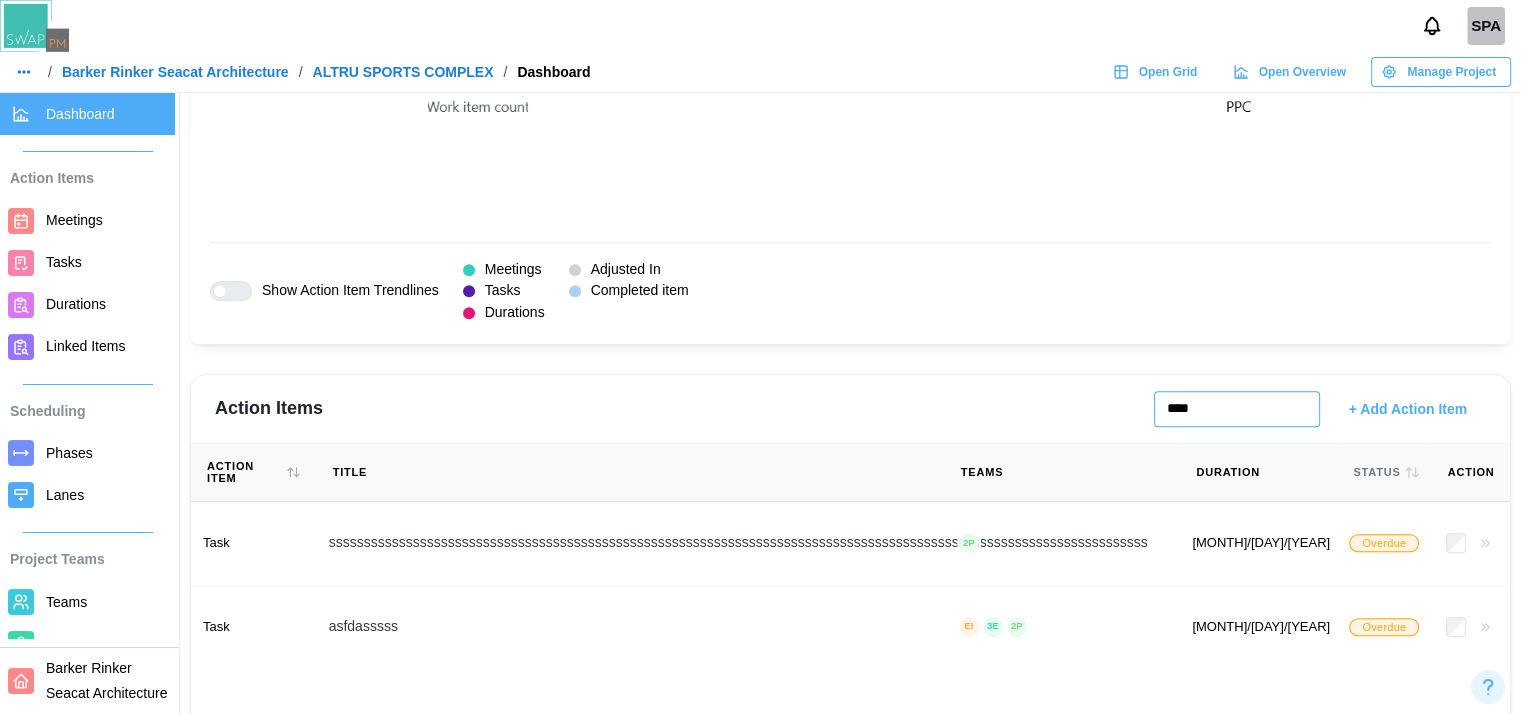 click on "****" at bounding box center (1237, 409) 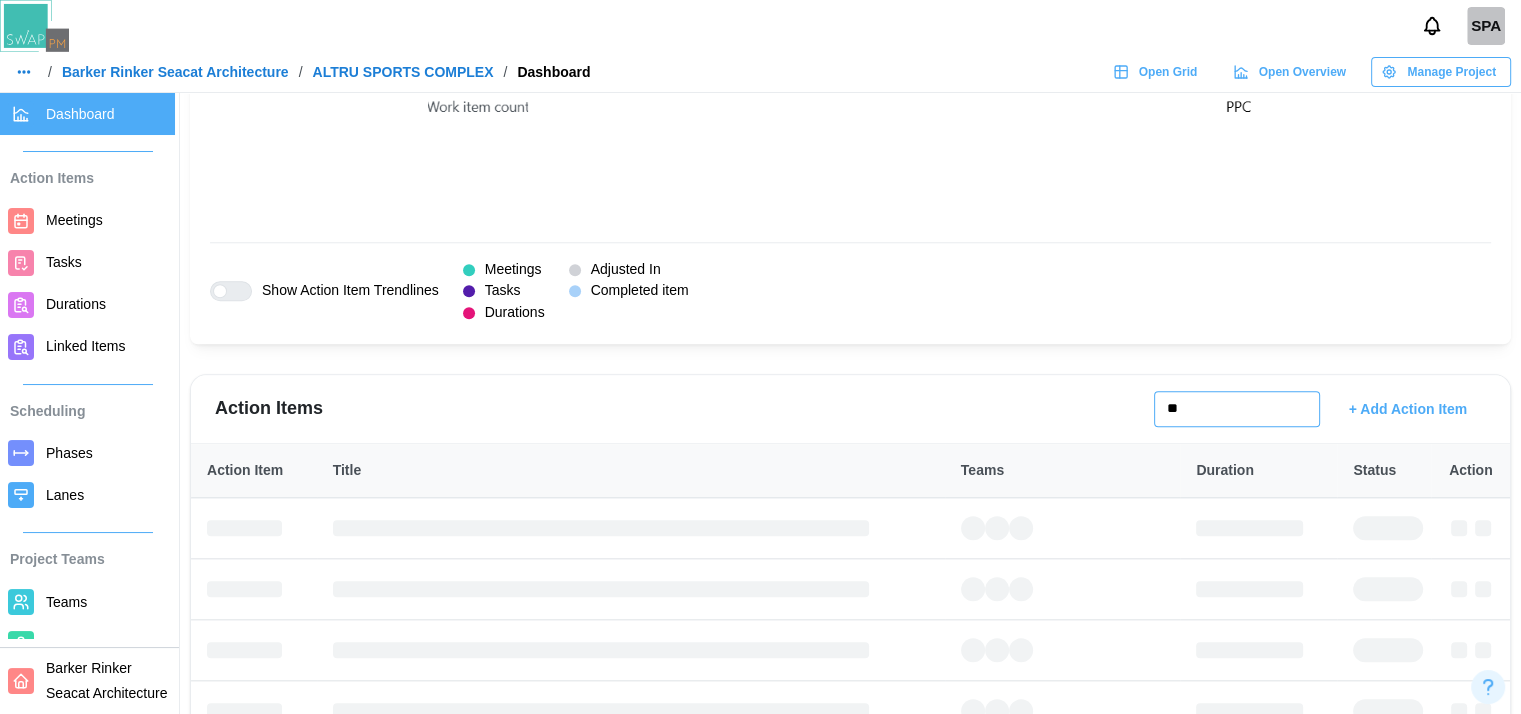 type on "***" 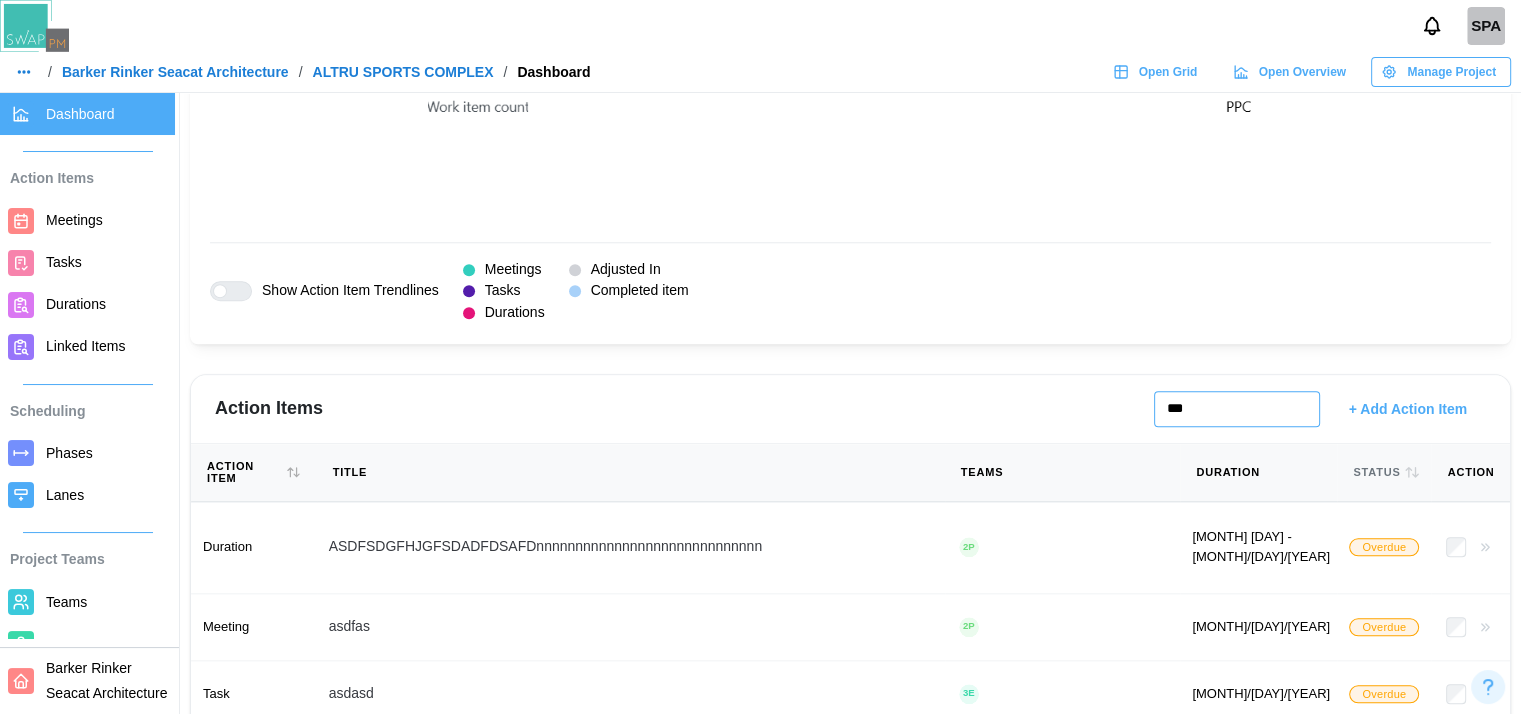 click on "***" at bounding box center [1237, 409] 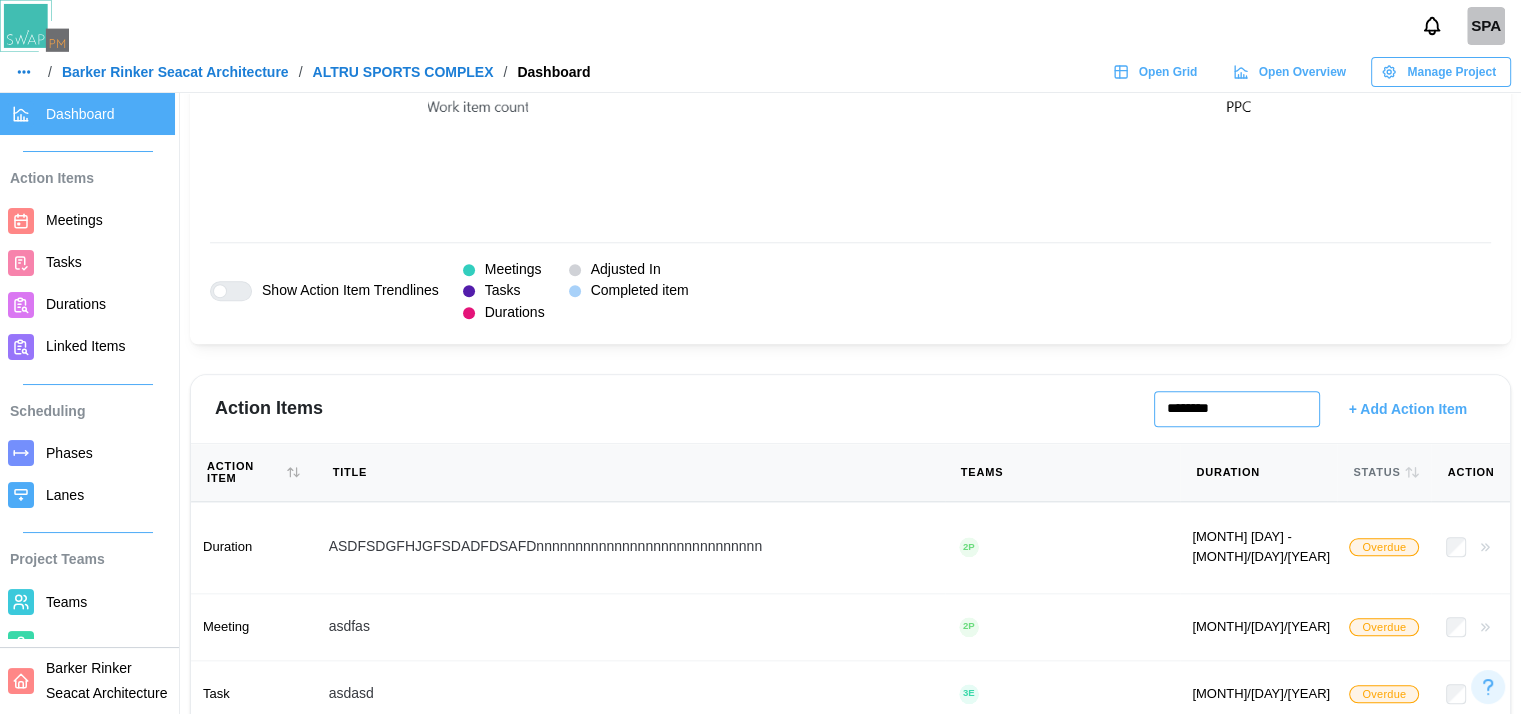 type on "********" 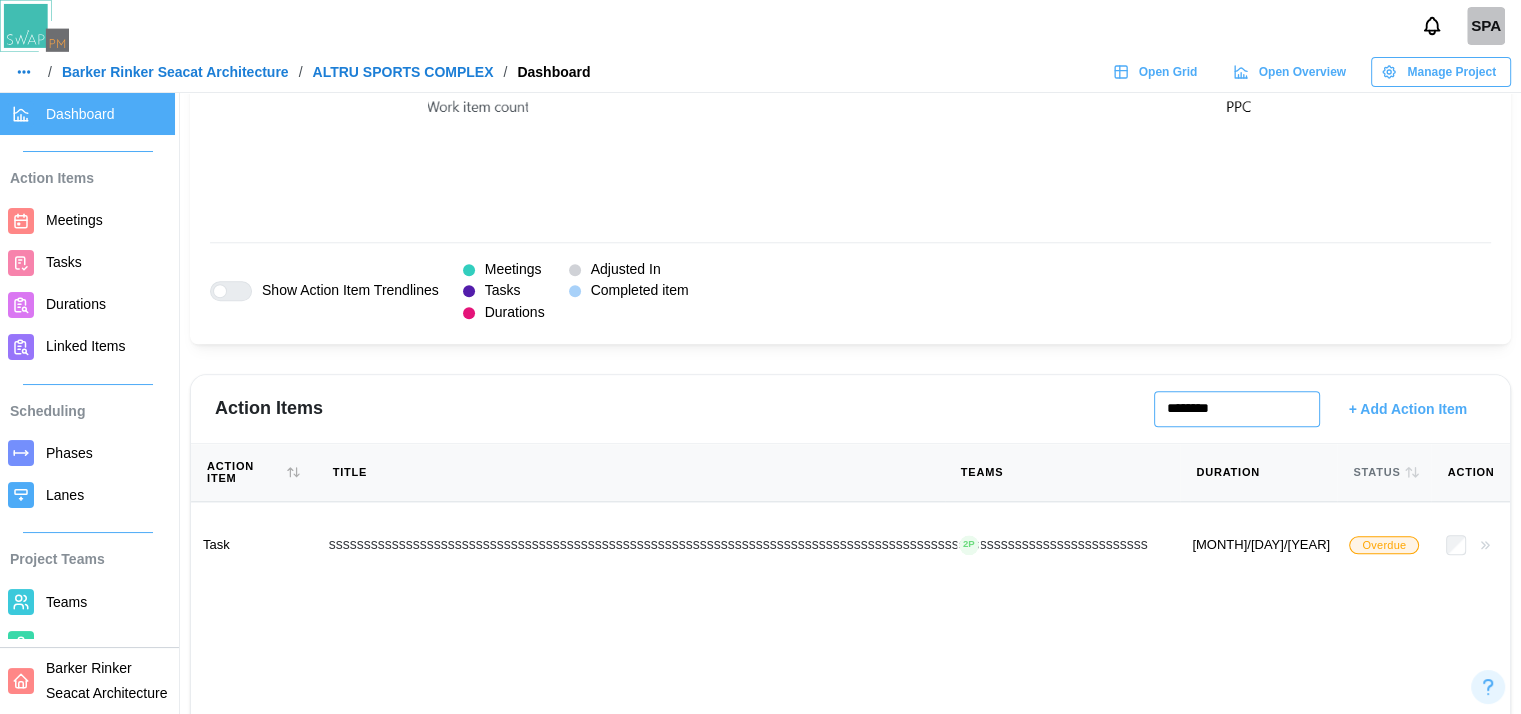click on "********" at bounding box center [1237, 409] 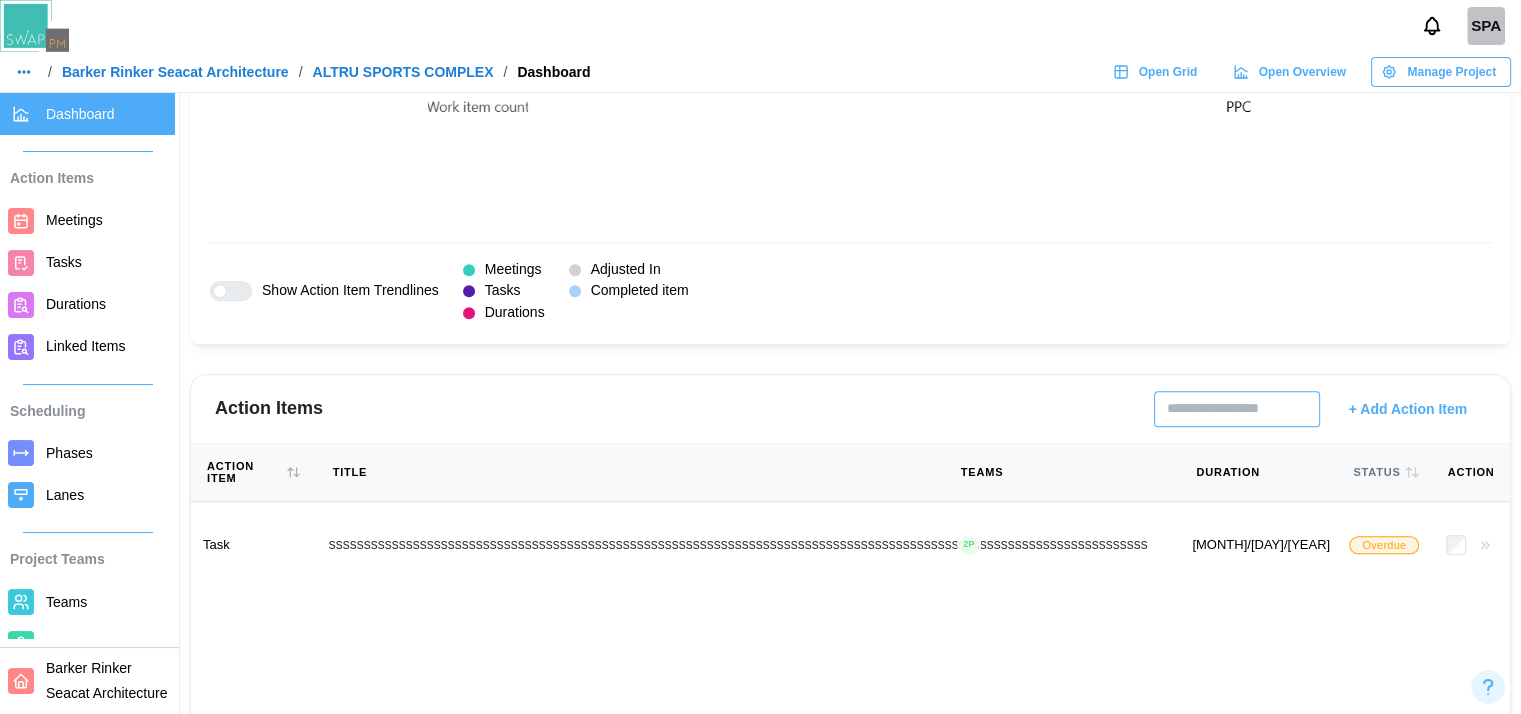 type 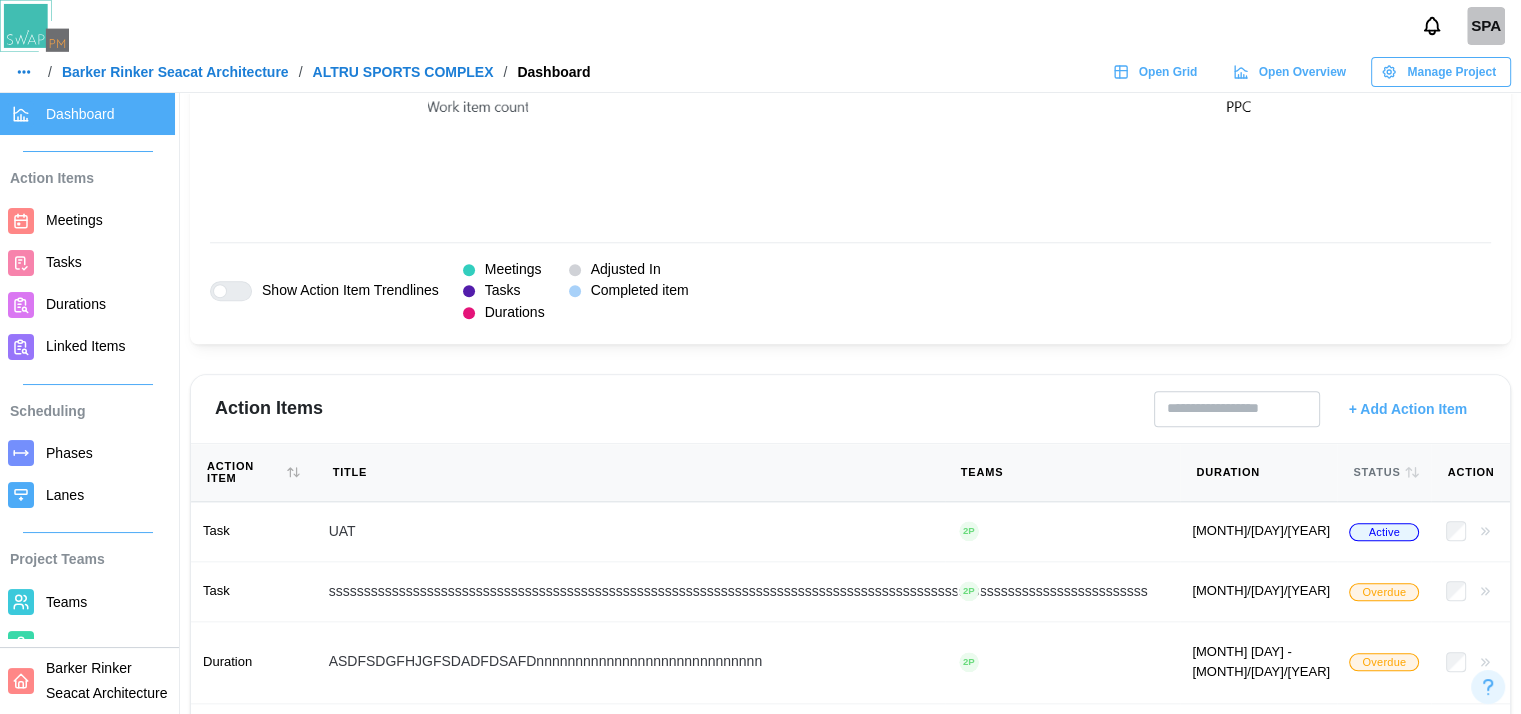 click 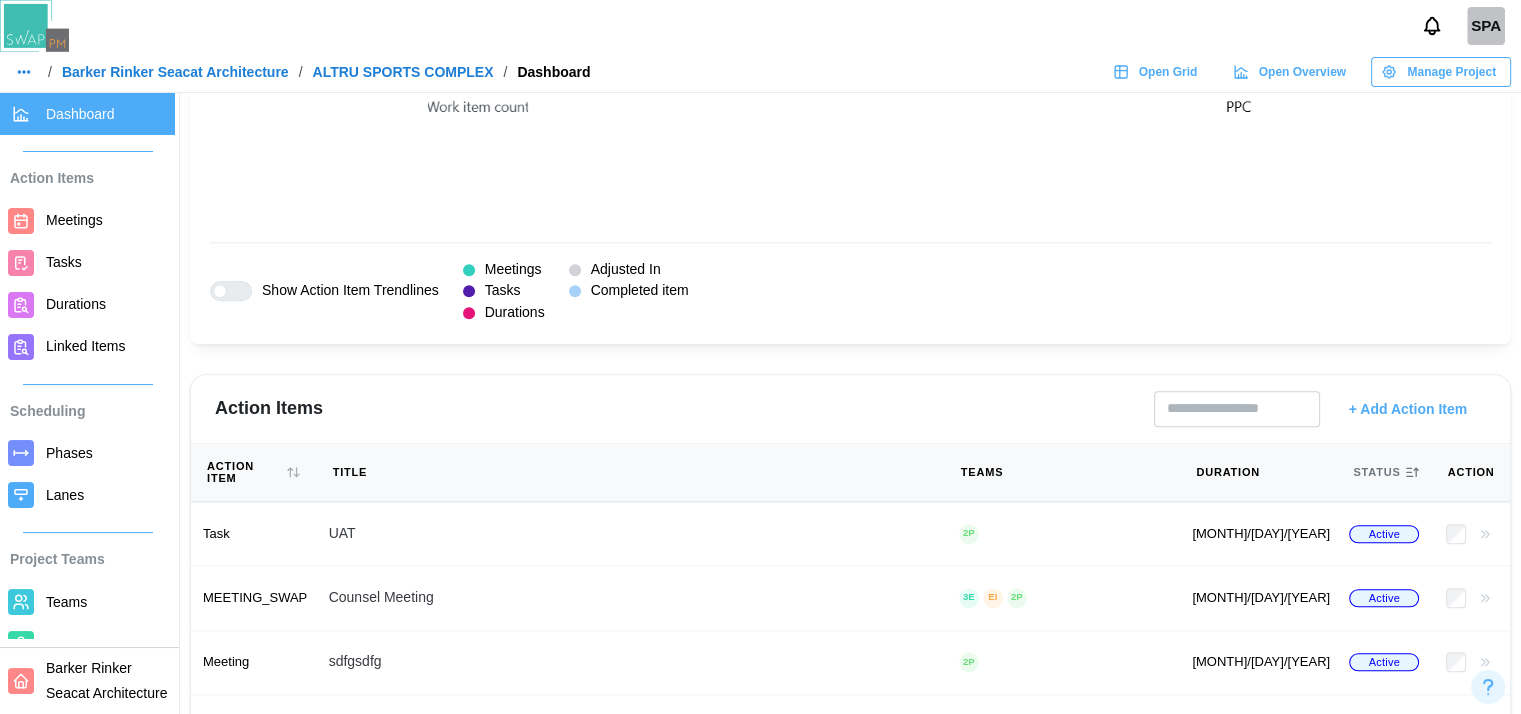 click 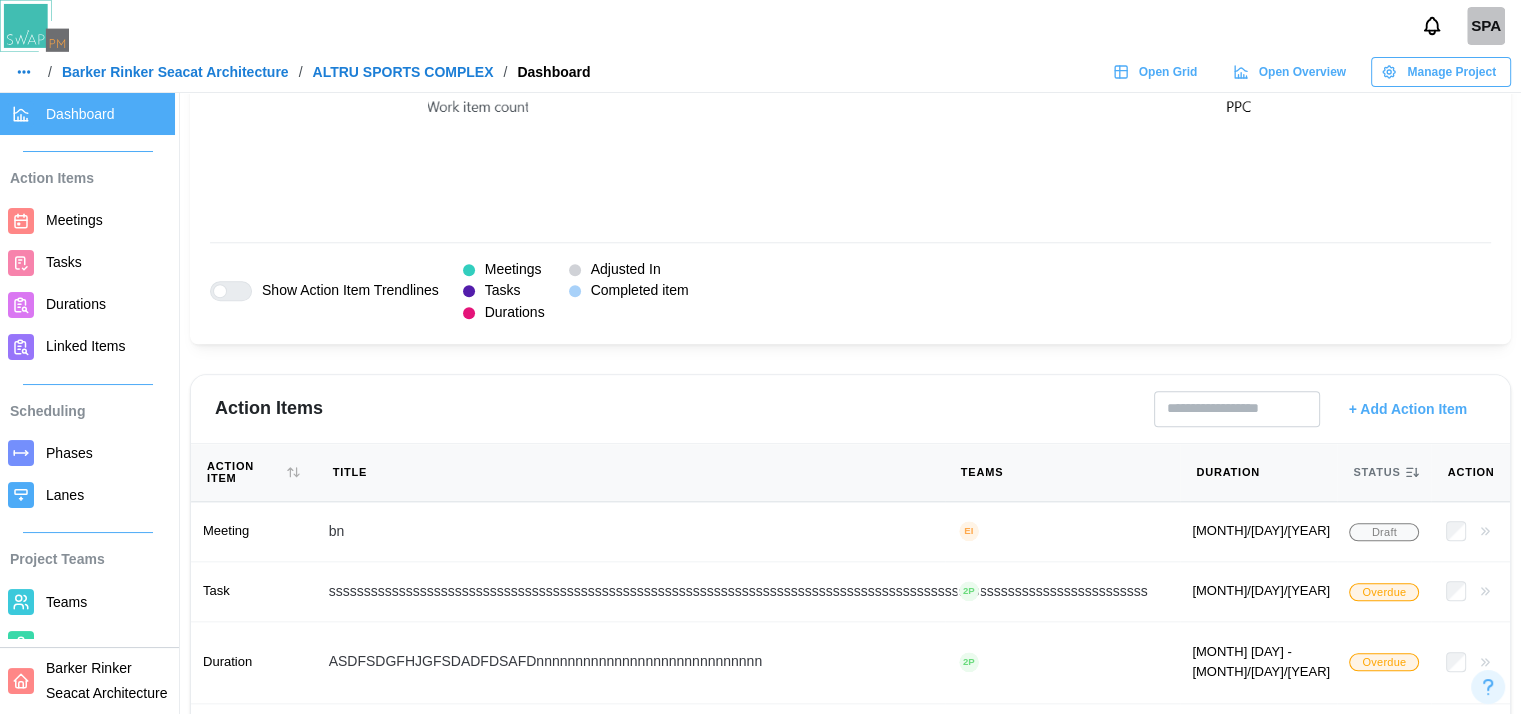click 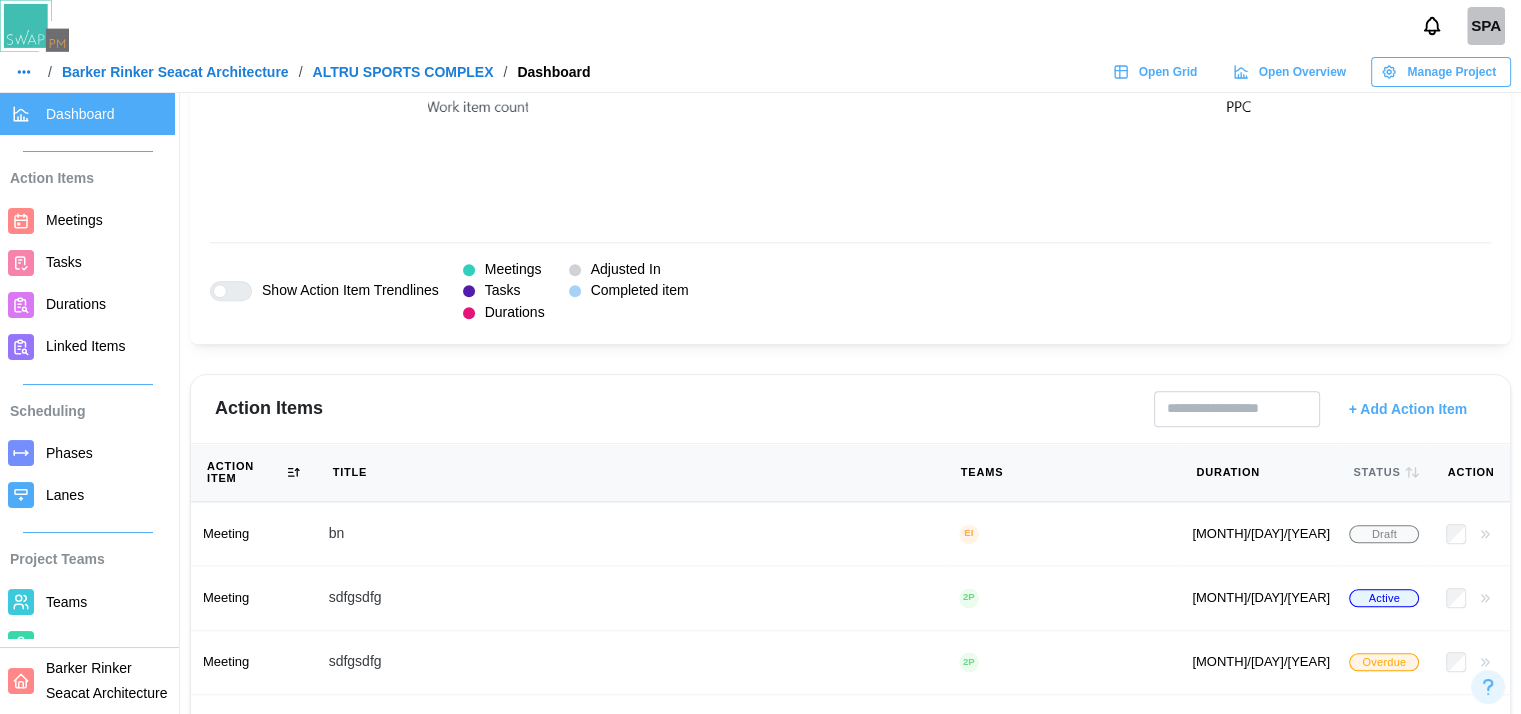 click 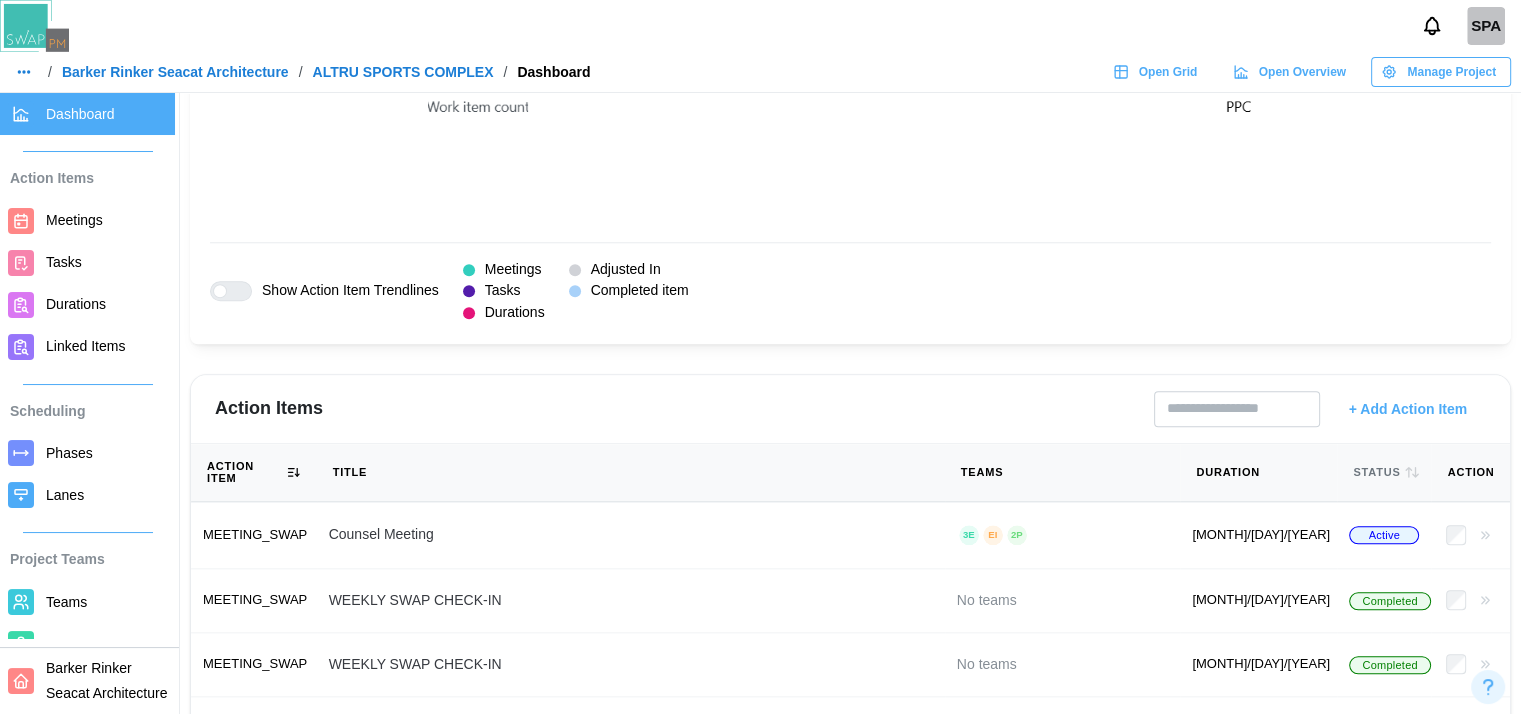 click 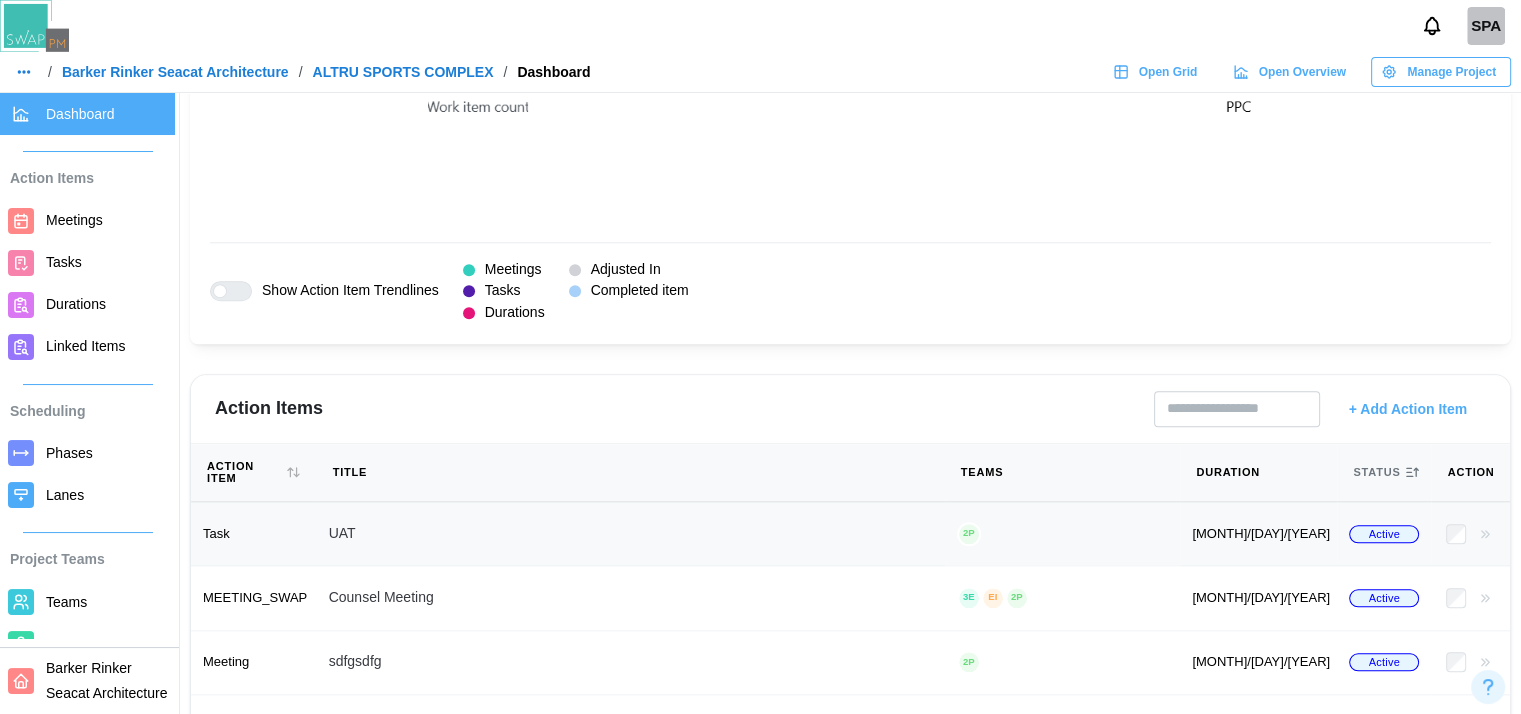 scroll, scrollTop: 1954, scrollLeft: 15, axis: both 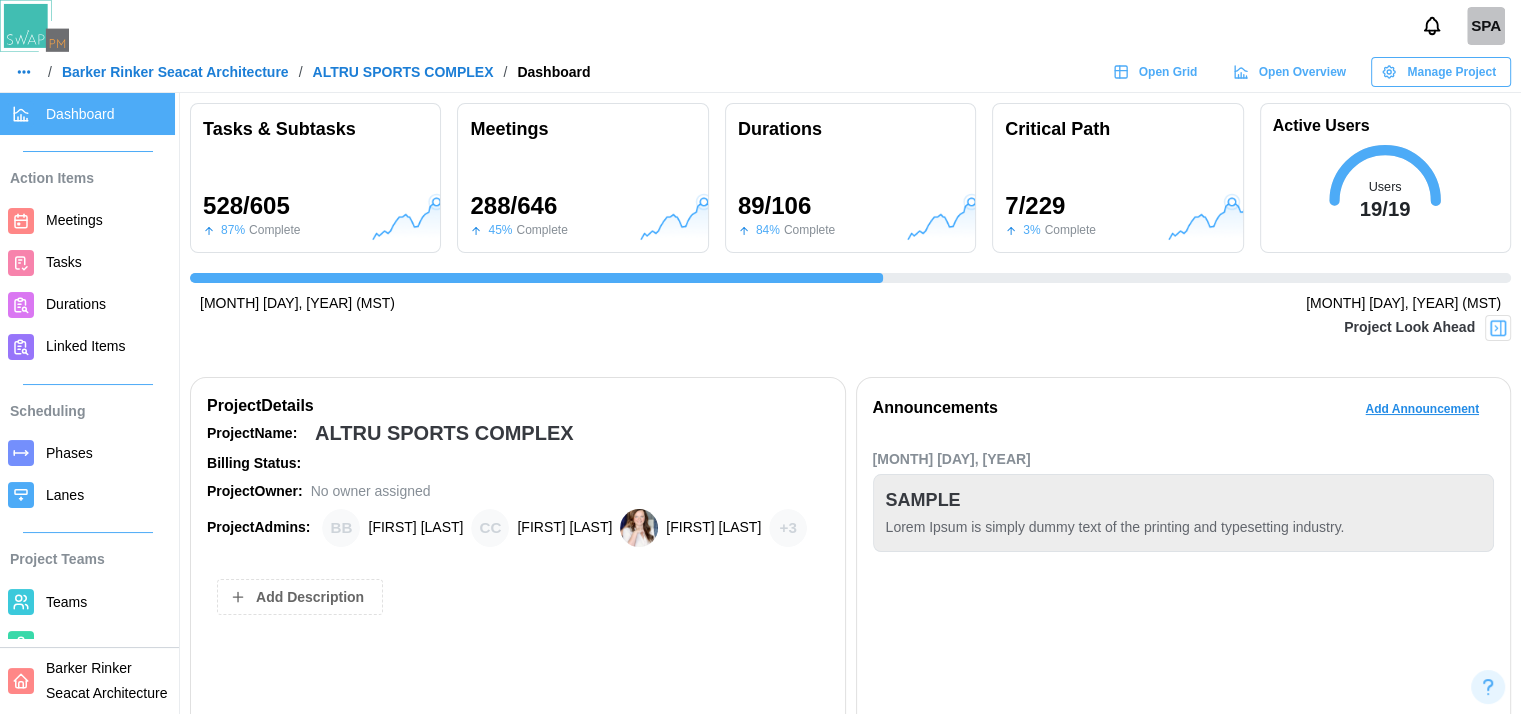 click at bounding box center [1498, 328] 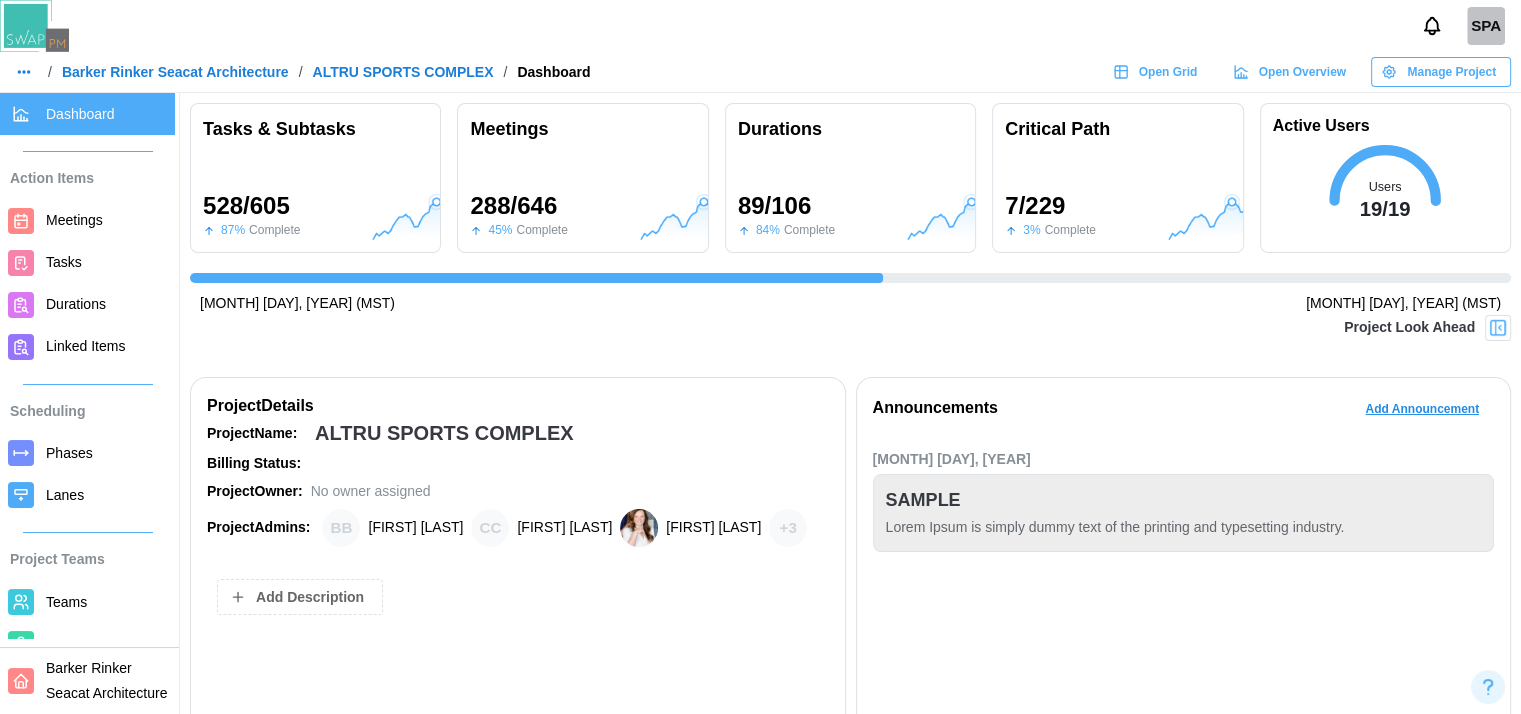 scroll, scrollTop: 0, scrollLeft: 0, axis: both 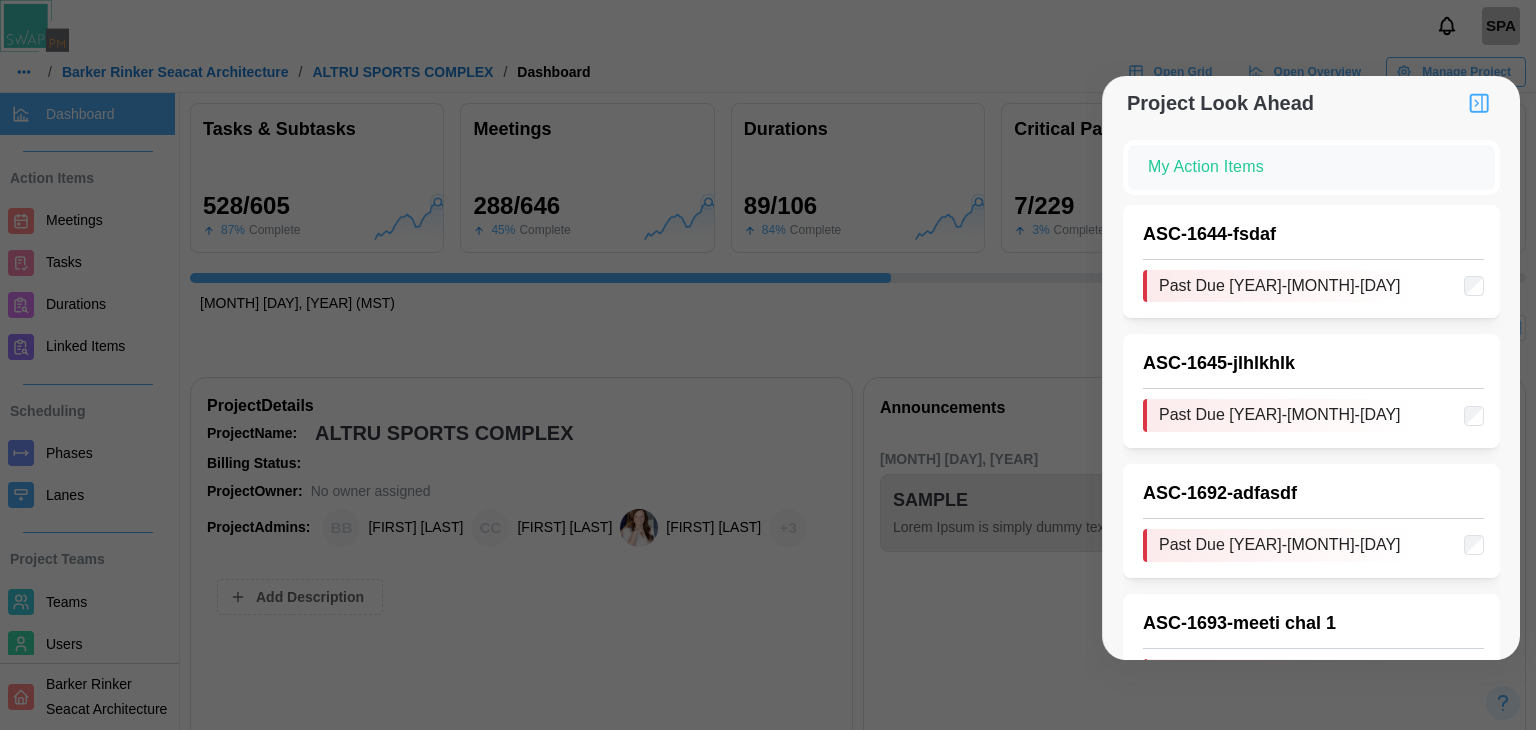 click on "ASC - 1644 - fsdaf" at bounding box center [1313, 235] 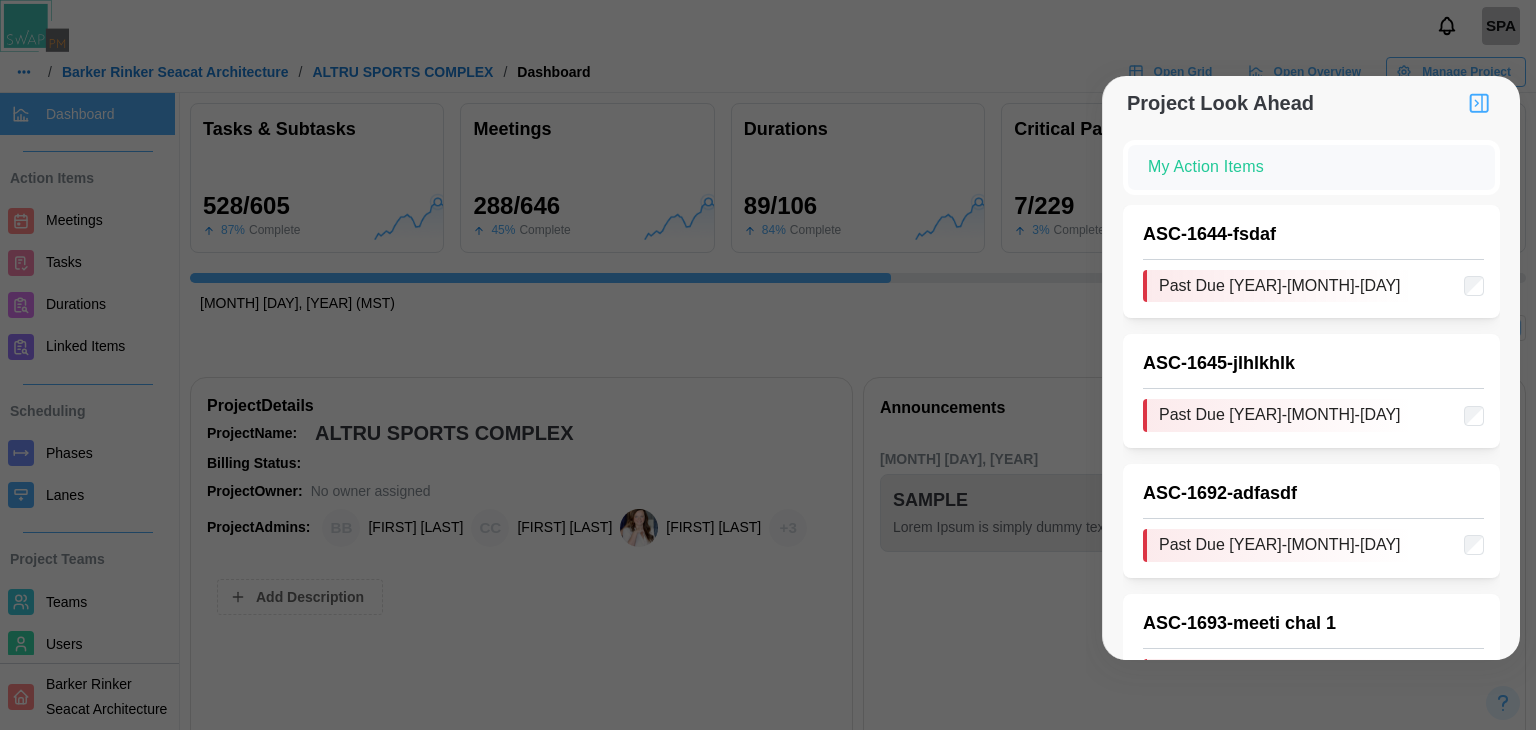click at bounding box center [1479, 103] 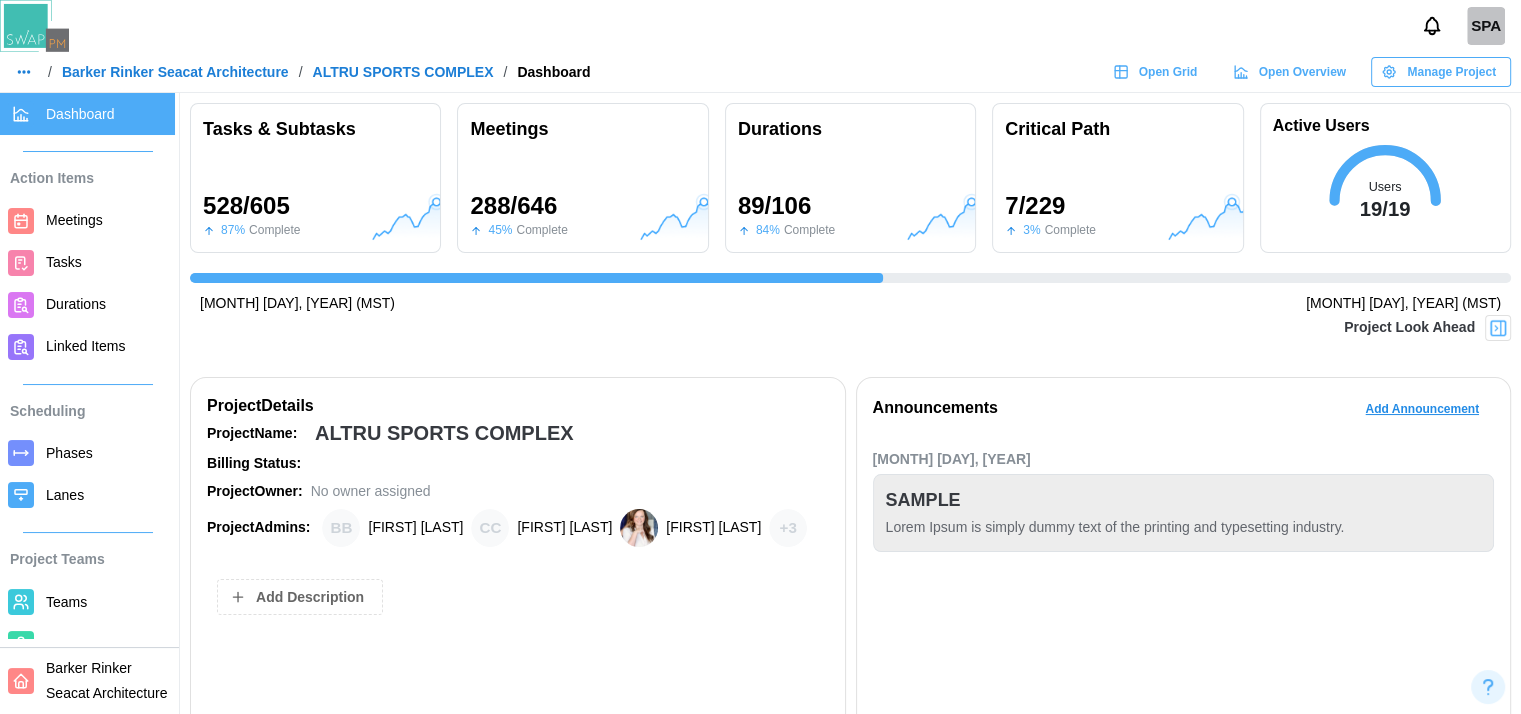click at bounding box center (1498, 328) 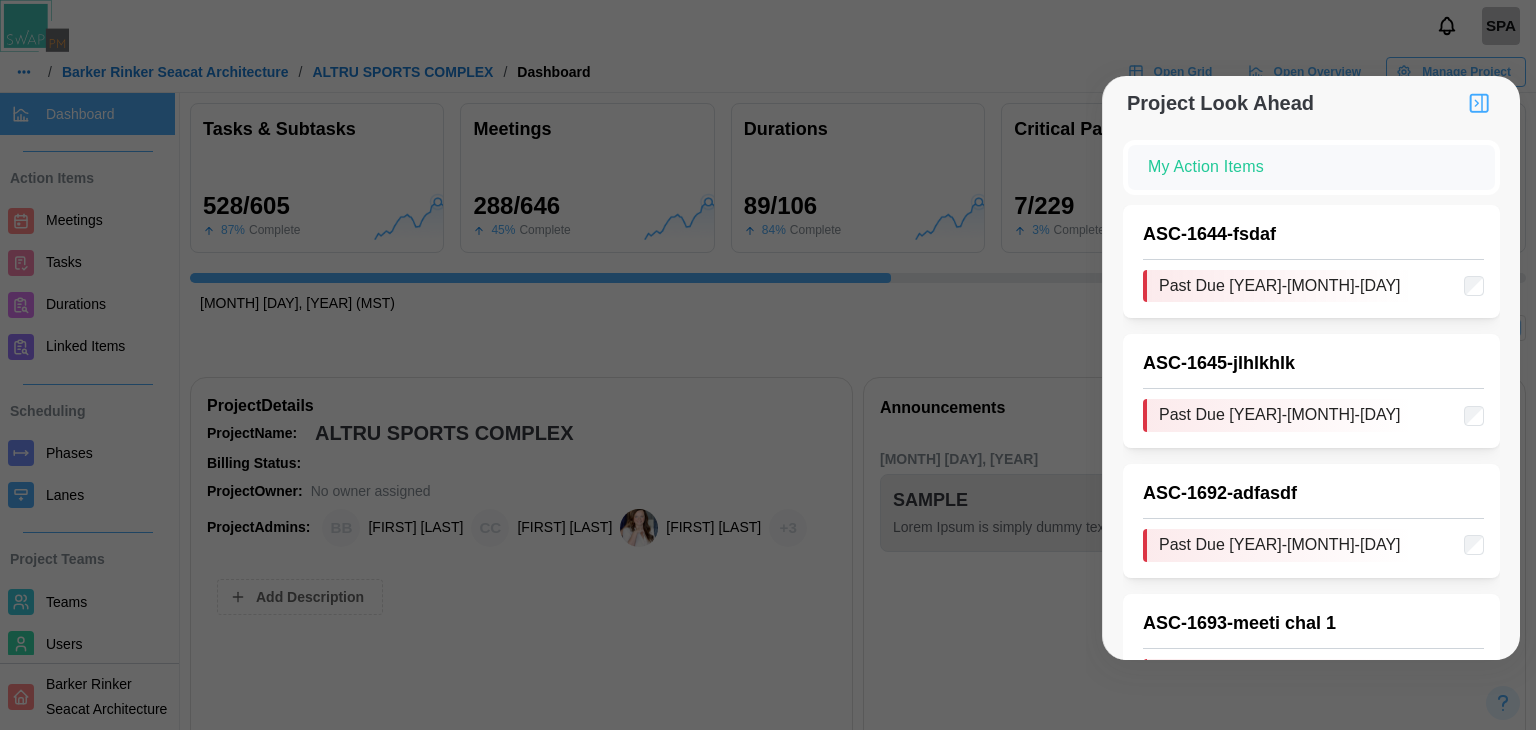 type 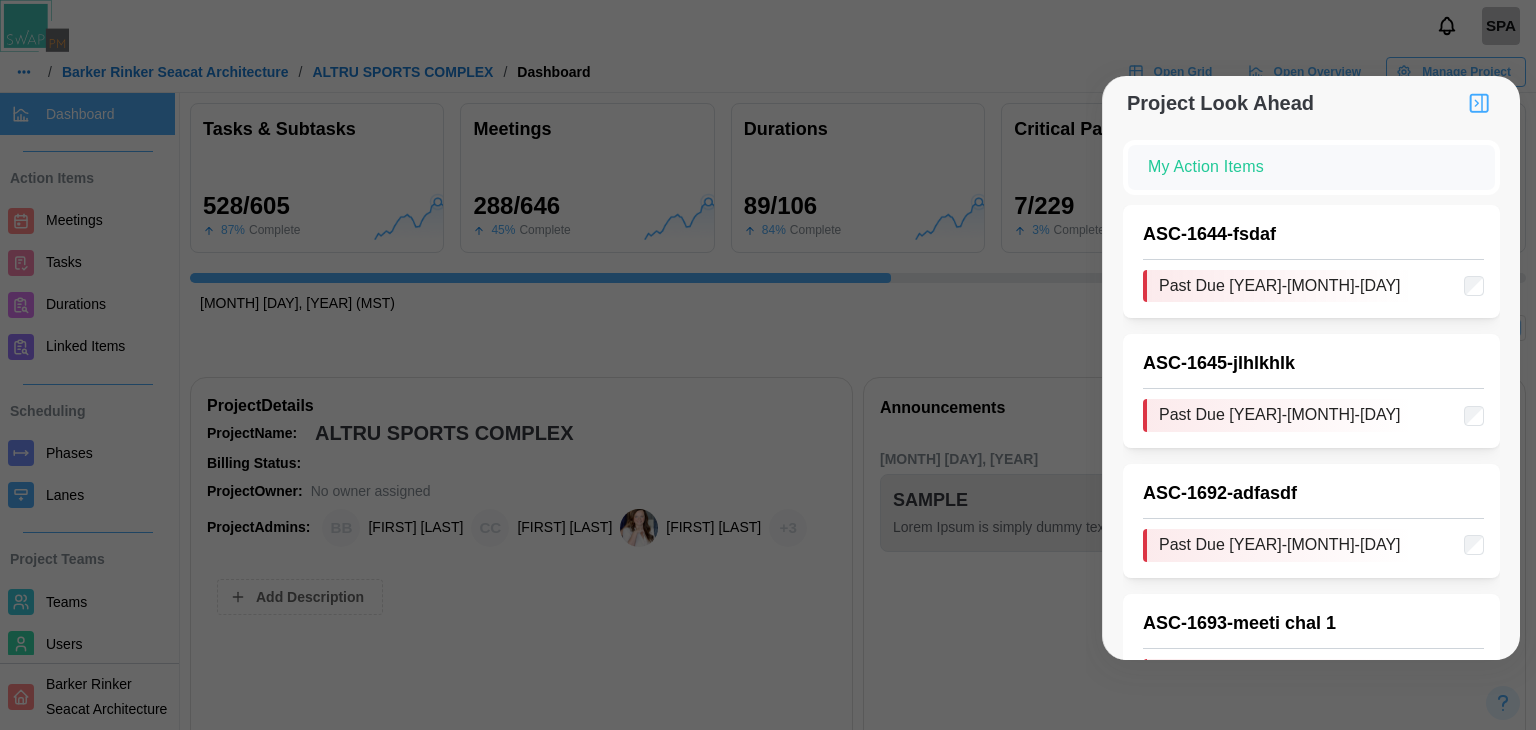 drag, startPoint x: 1293, startPoint y: 344, endPoint x: 1368, endPoint y: 349, distance: 75.16648 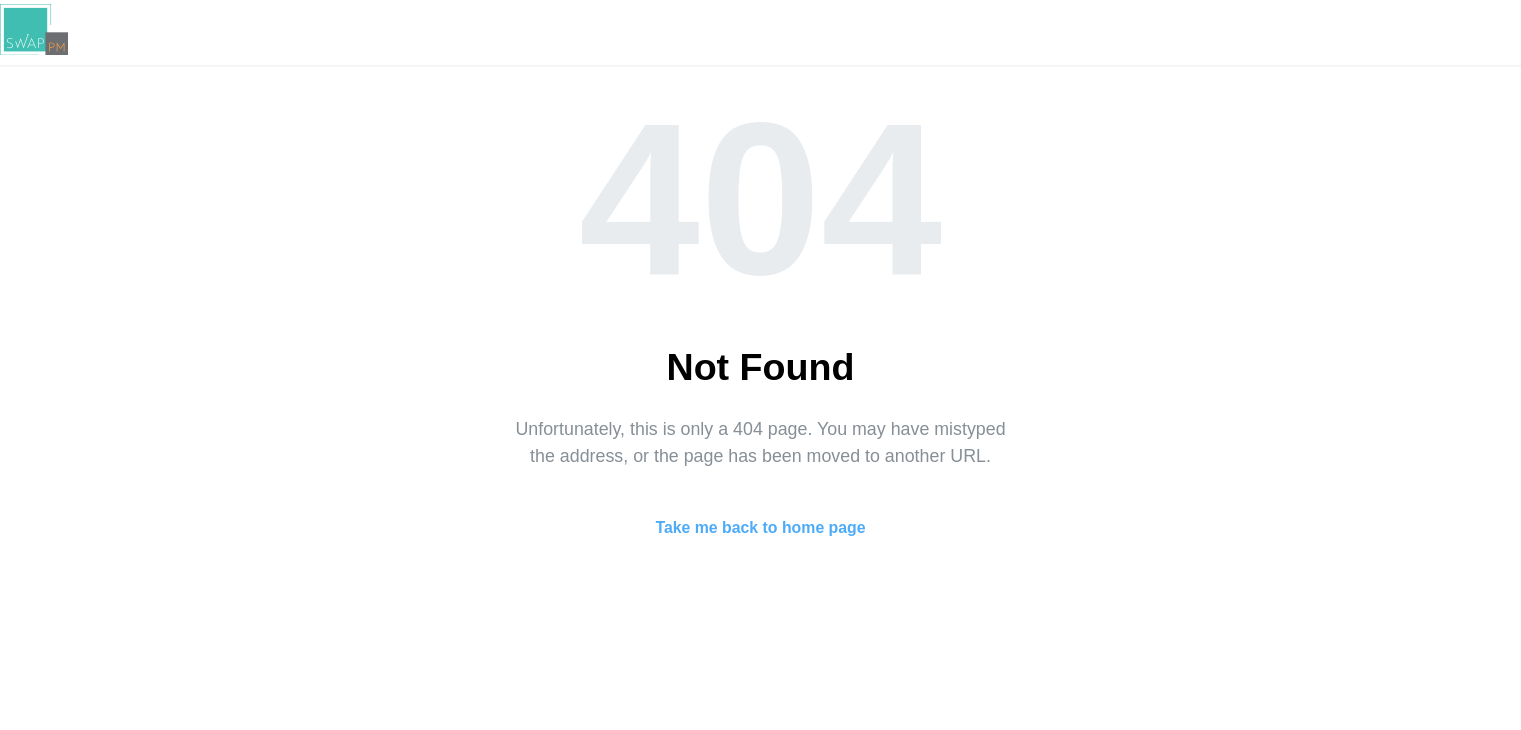 scroll, scrollTop: 0, scrollLeft: 0, axis: both 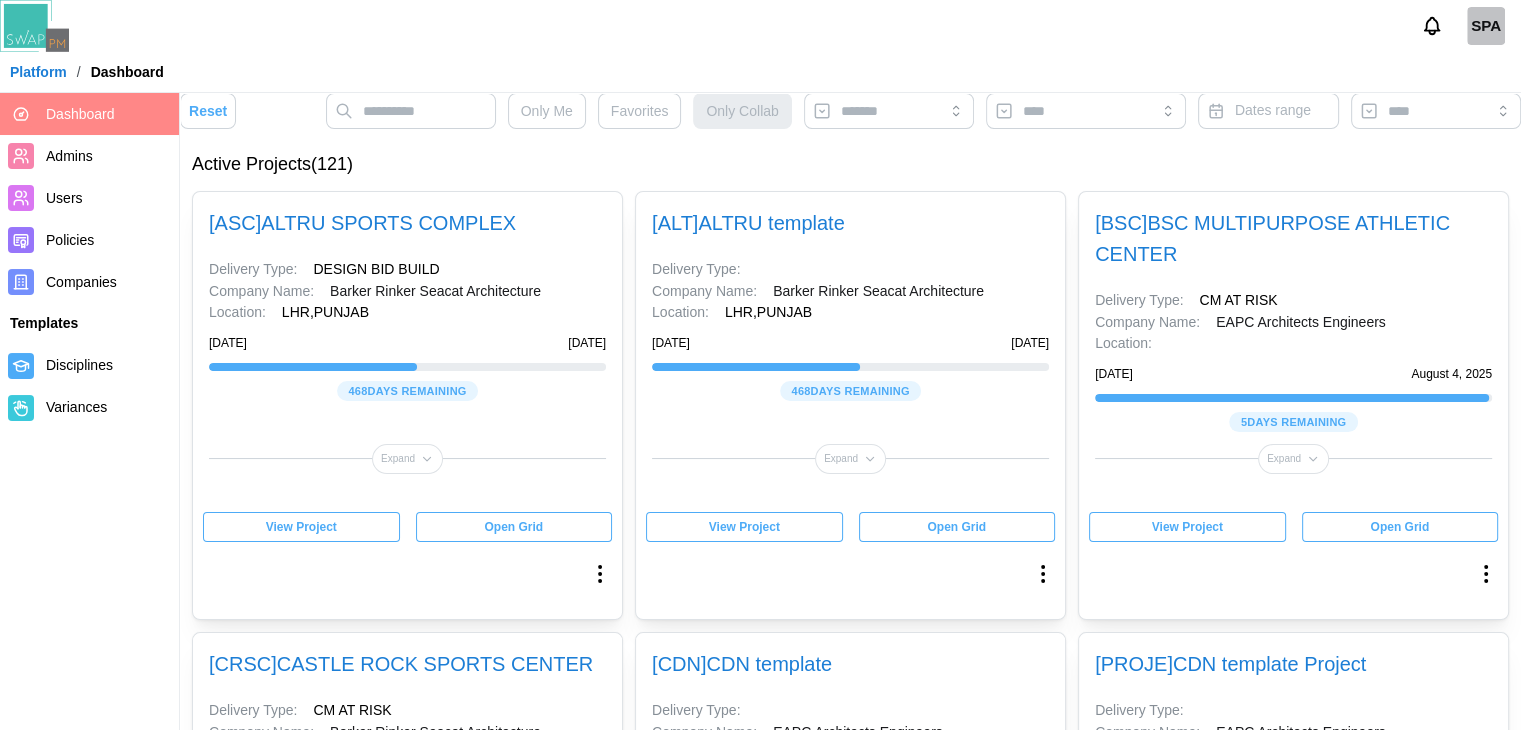 click at bounding box center [34, 26] 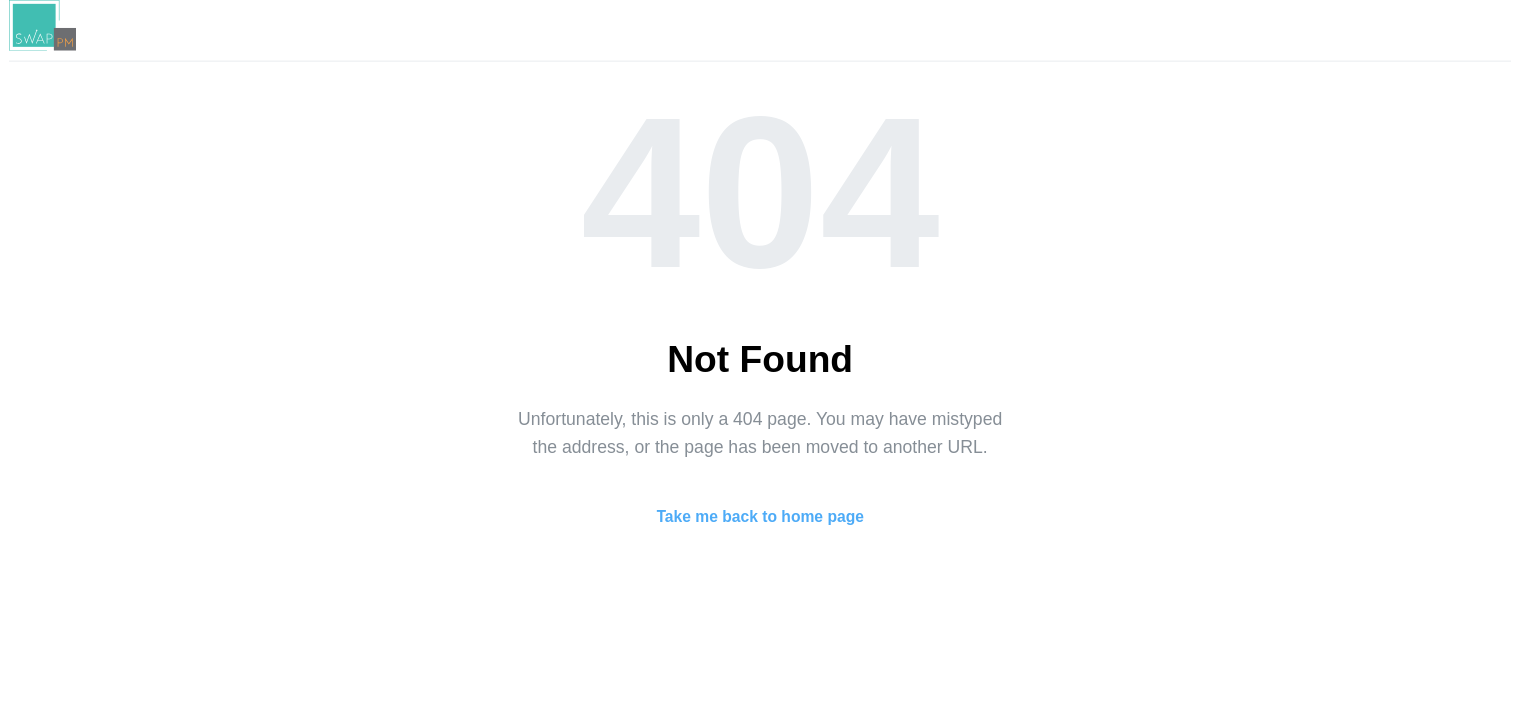 scroll, scrollTop: 0, scrollLeft: 0, axis: both 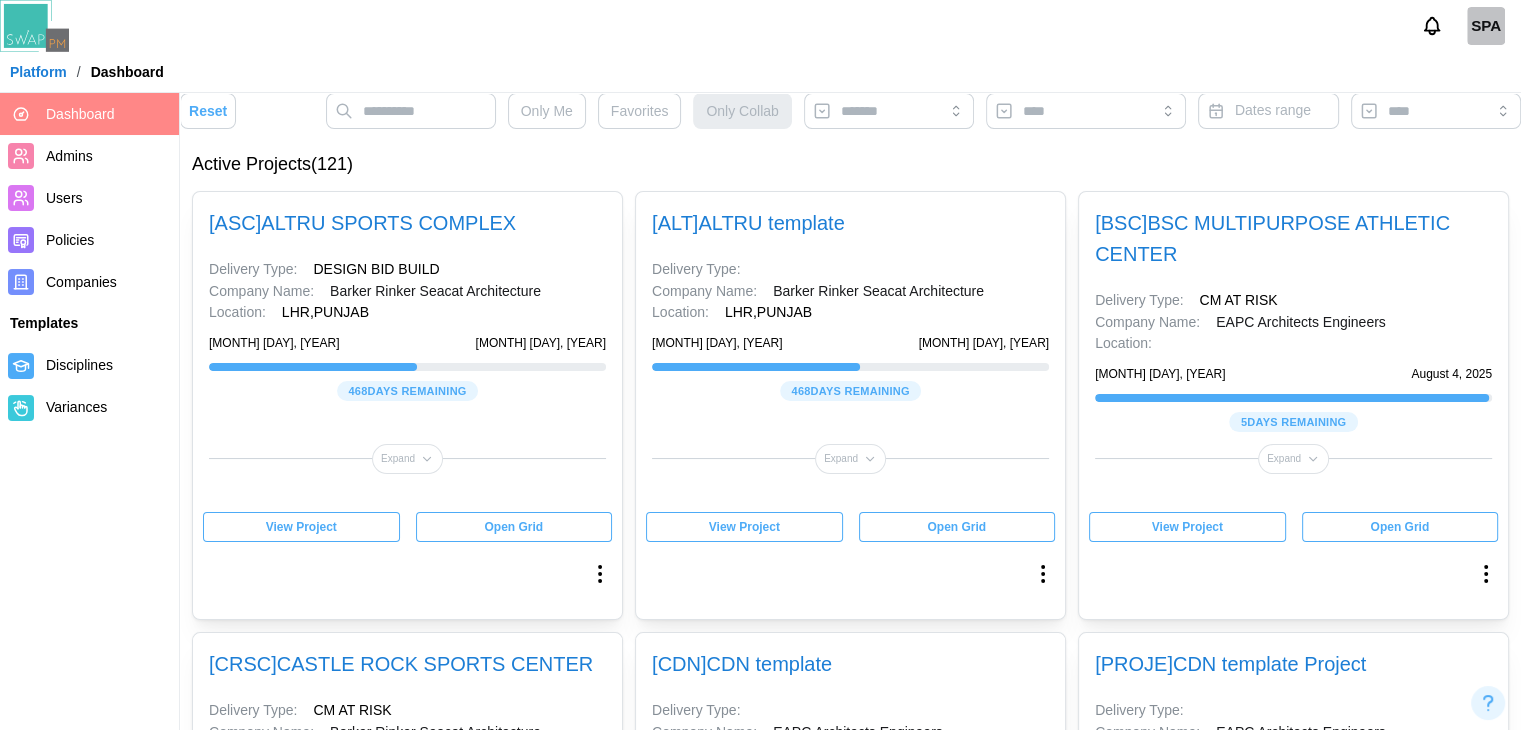 click on "View Project" at bounding box center (301, 527) 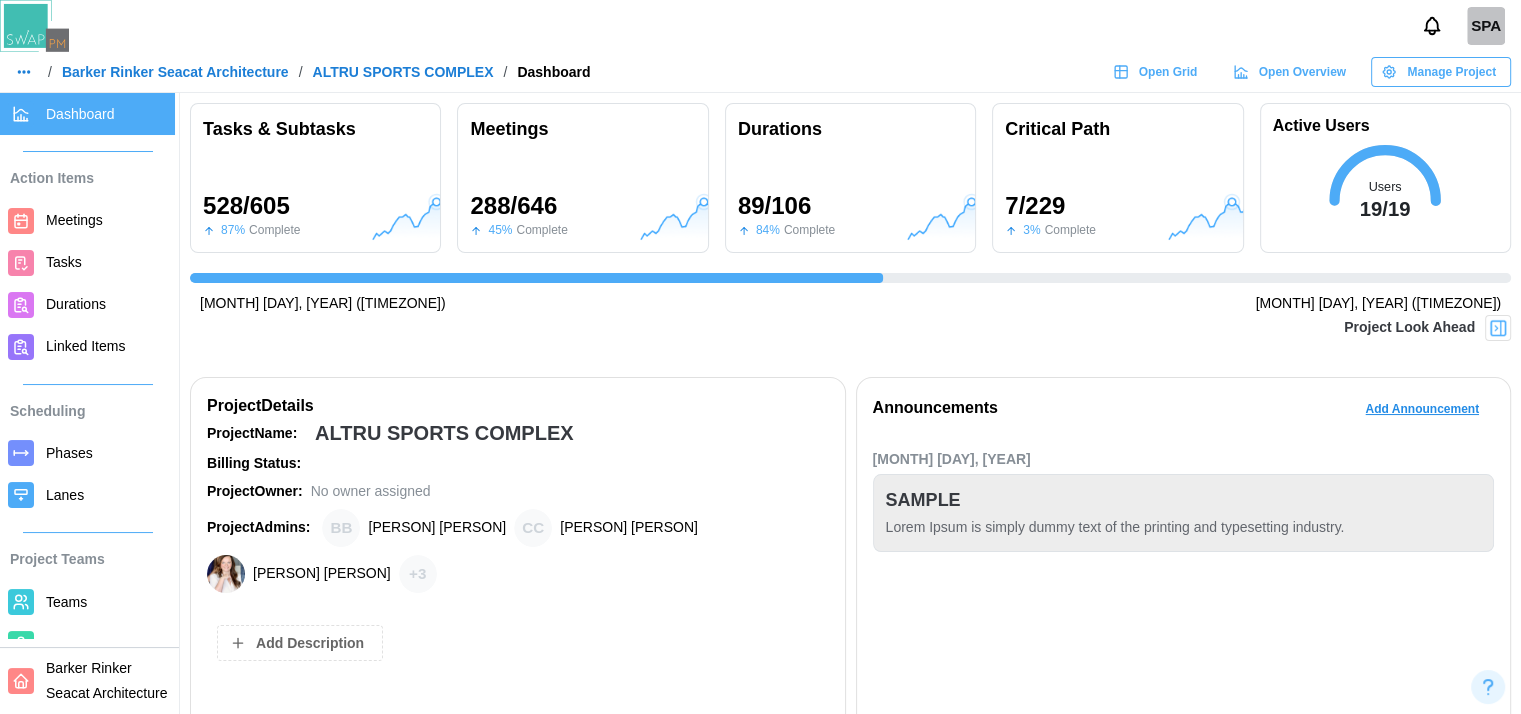 click at bounding box center (1498, 328) 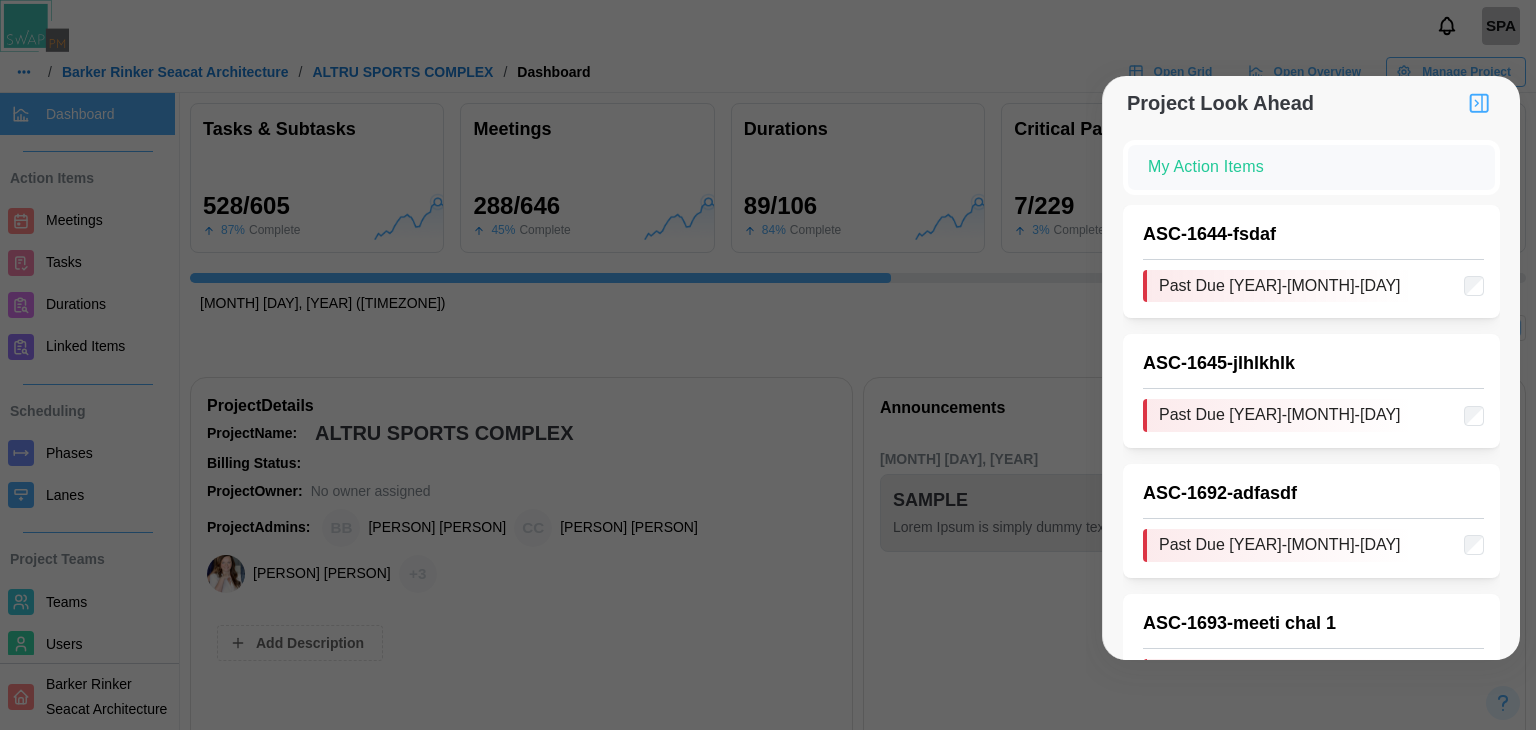 click at bounding box center (1479, 103) 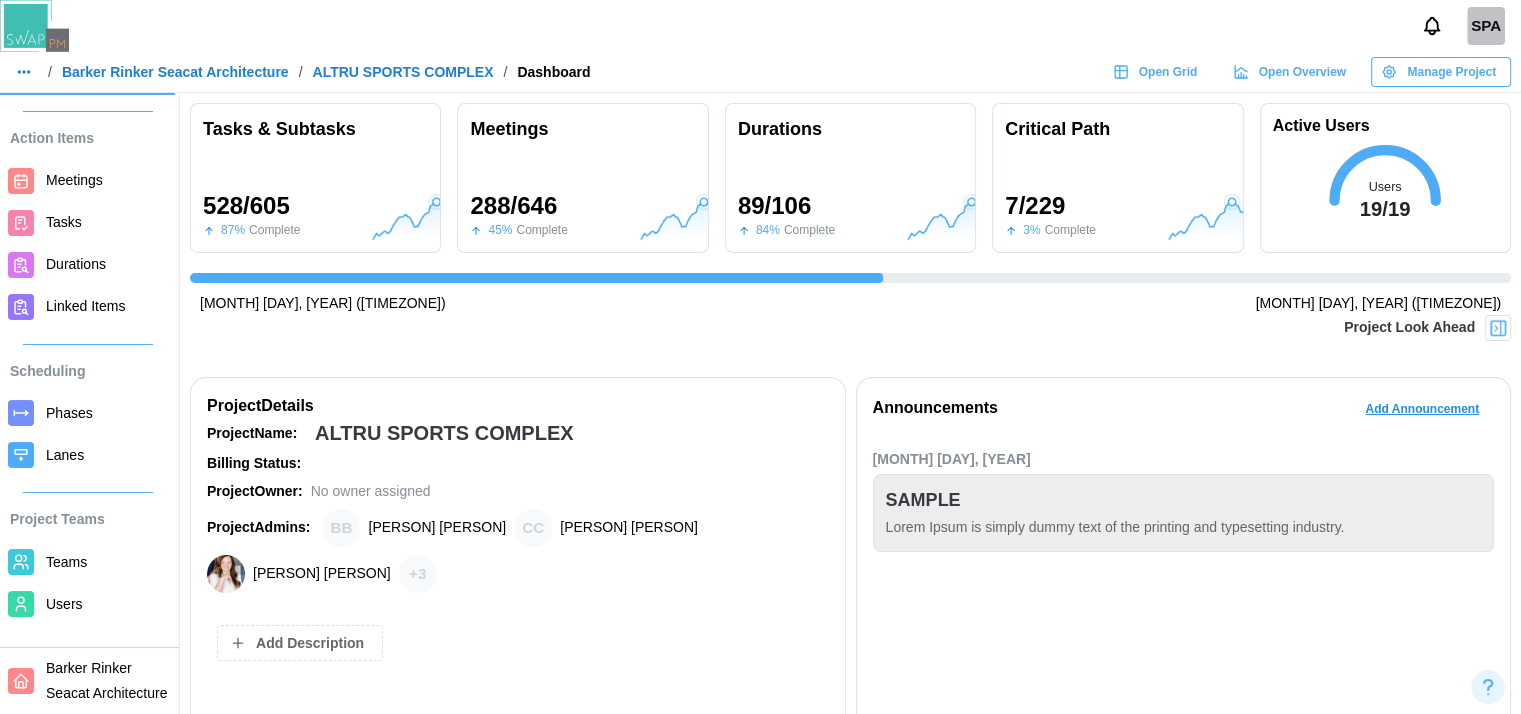 scroll, scrollTop: 37, scrollLeft: 0, axis: vertical 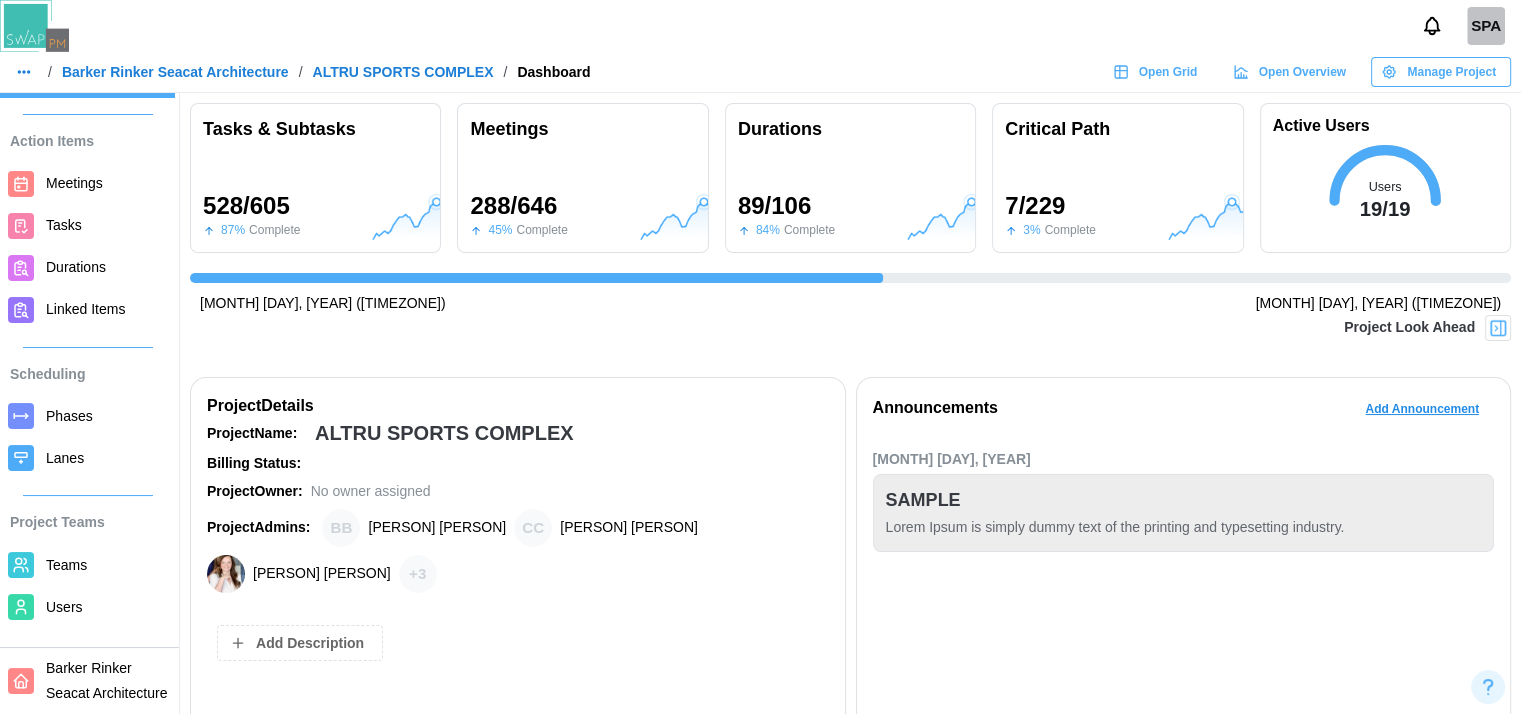 click on "Tasks" at bounding box center [64, 225] 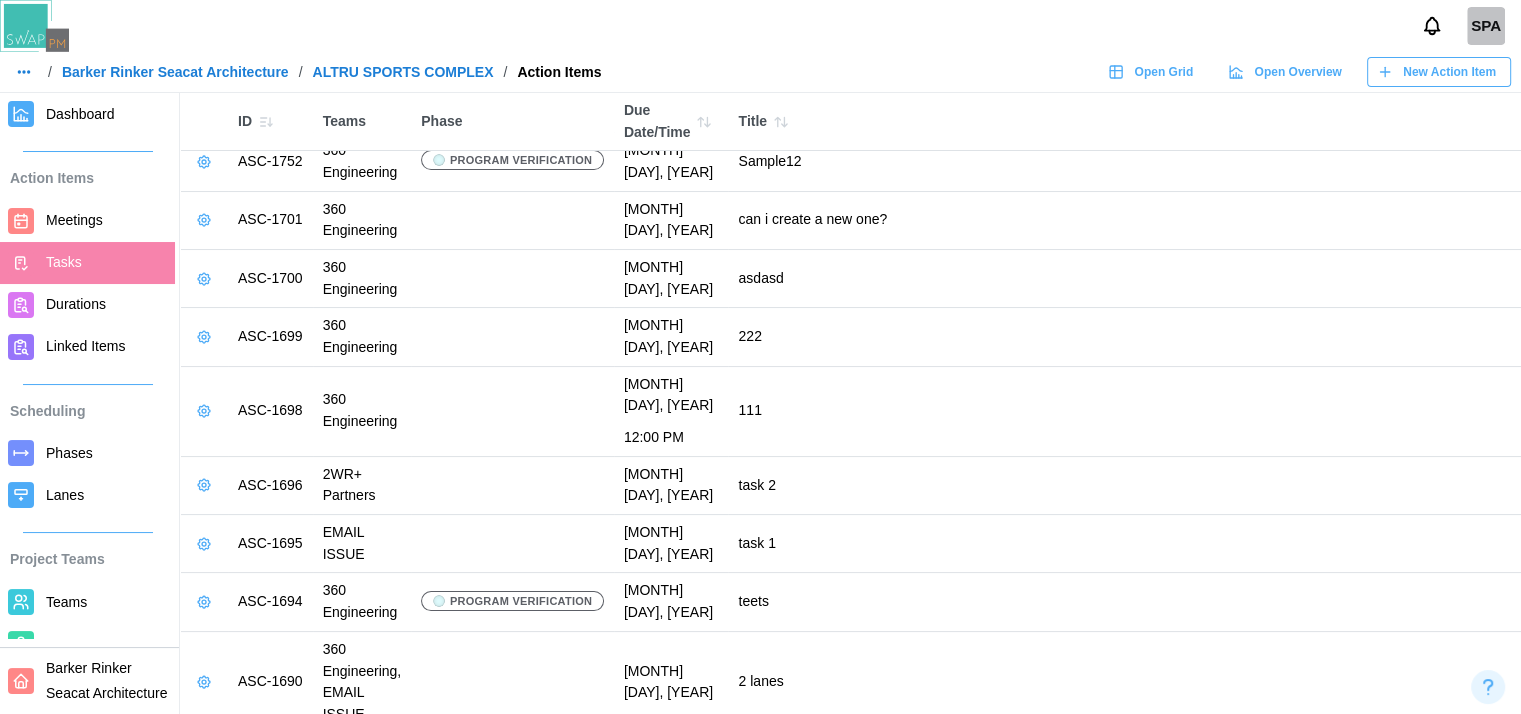 scroll, scrollTop: 120, scrollLeft: 0, axis: vertical 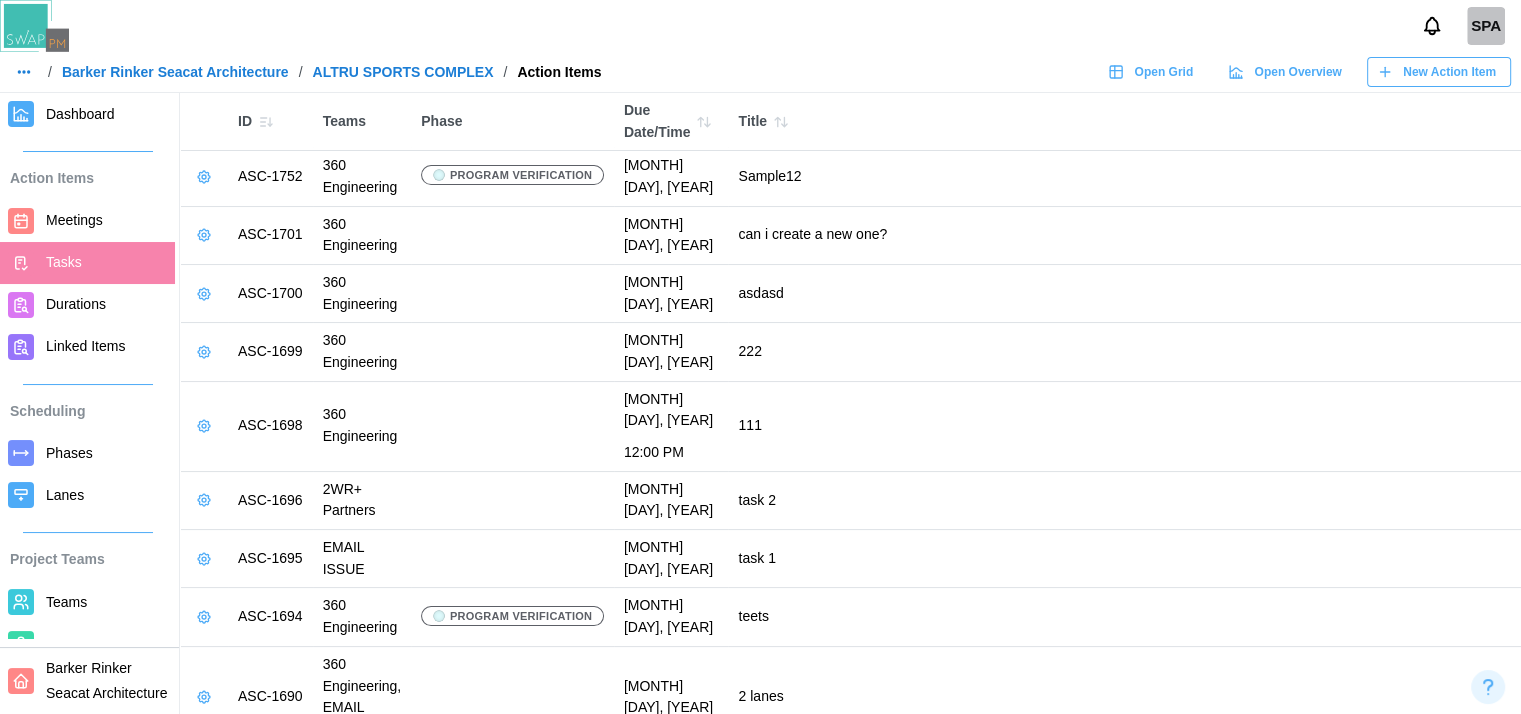 click on "Durations" at bounding box center (76, 304) 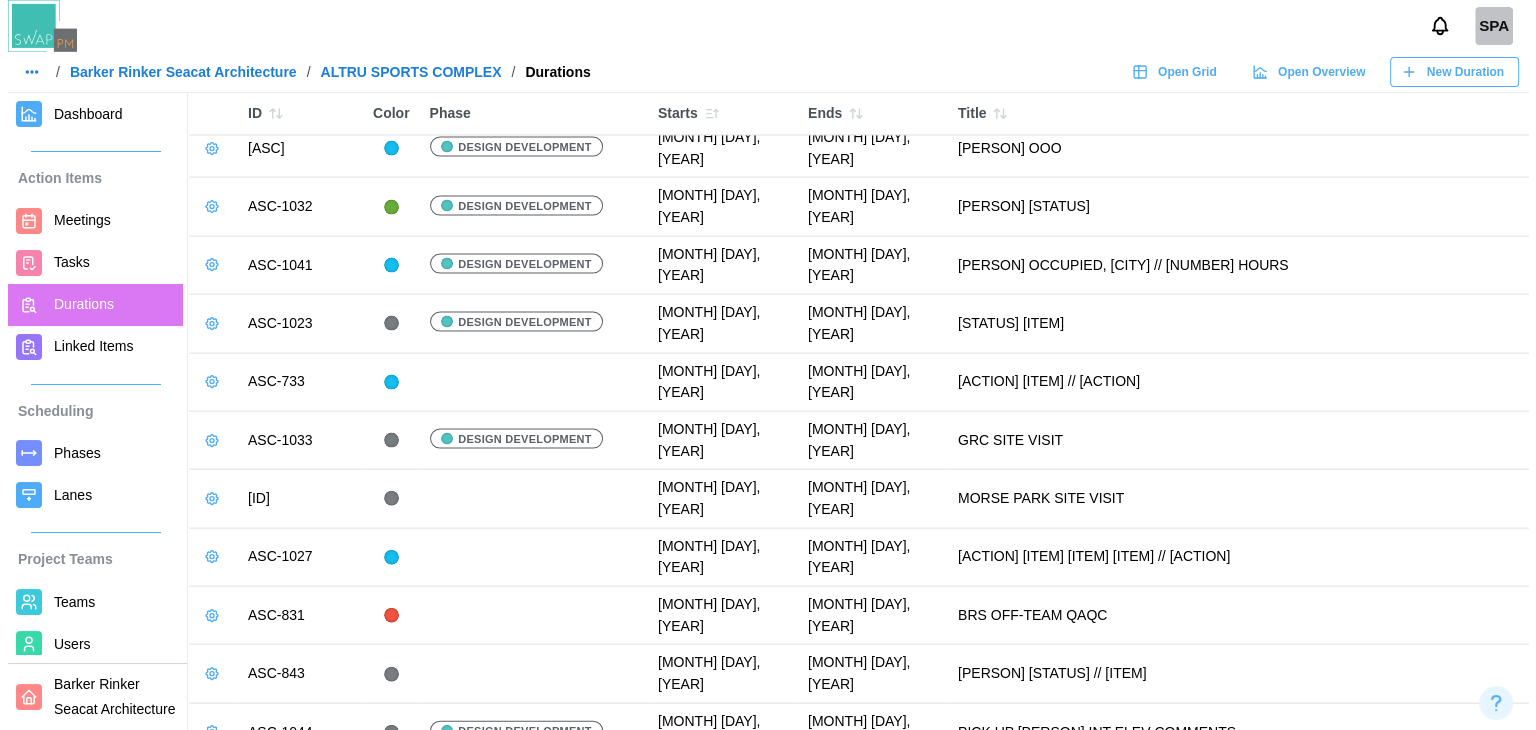 scroll, scrollTop: 4436, scrollLeft: 0, axis: vertical 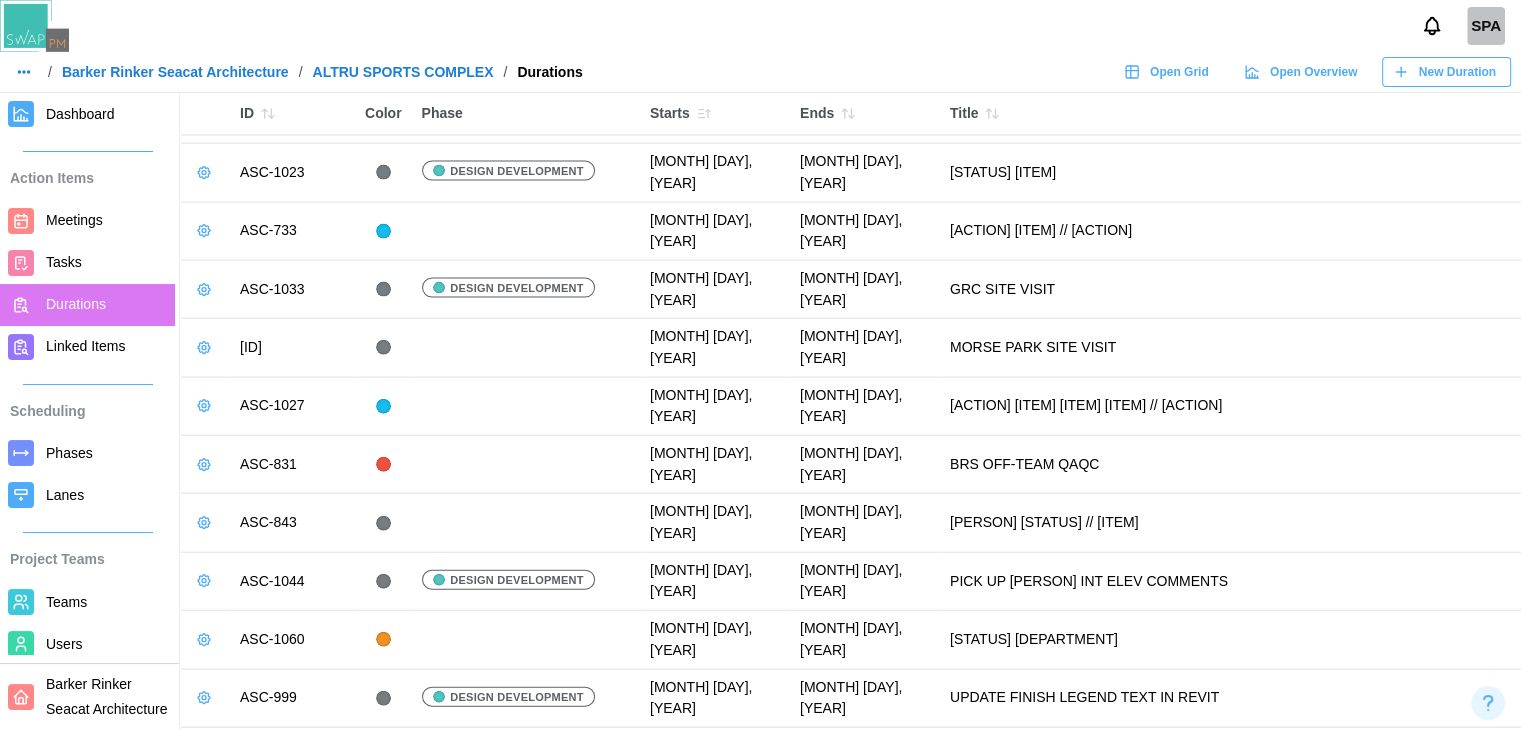 click on "ASC-1644" at bounding box center [292, 2157] 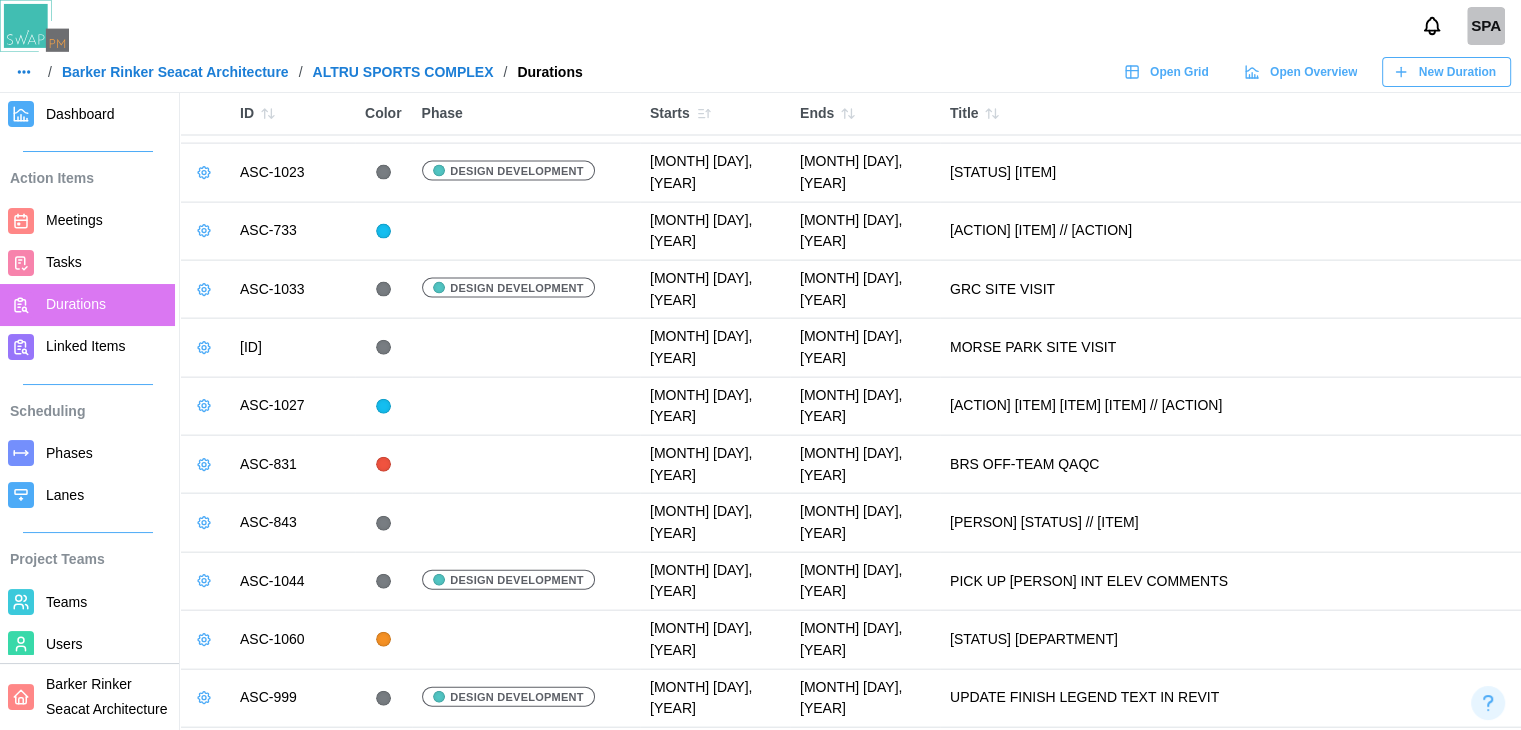 click 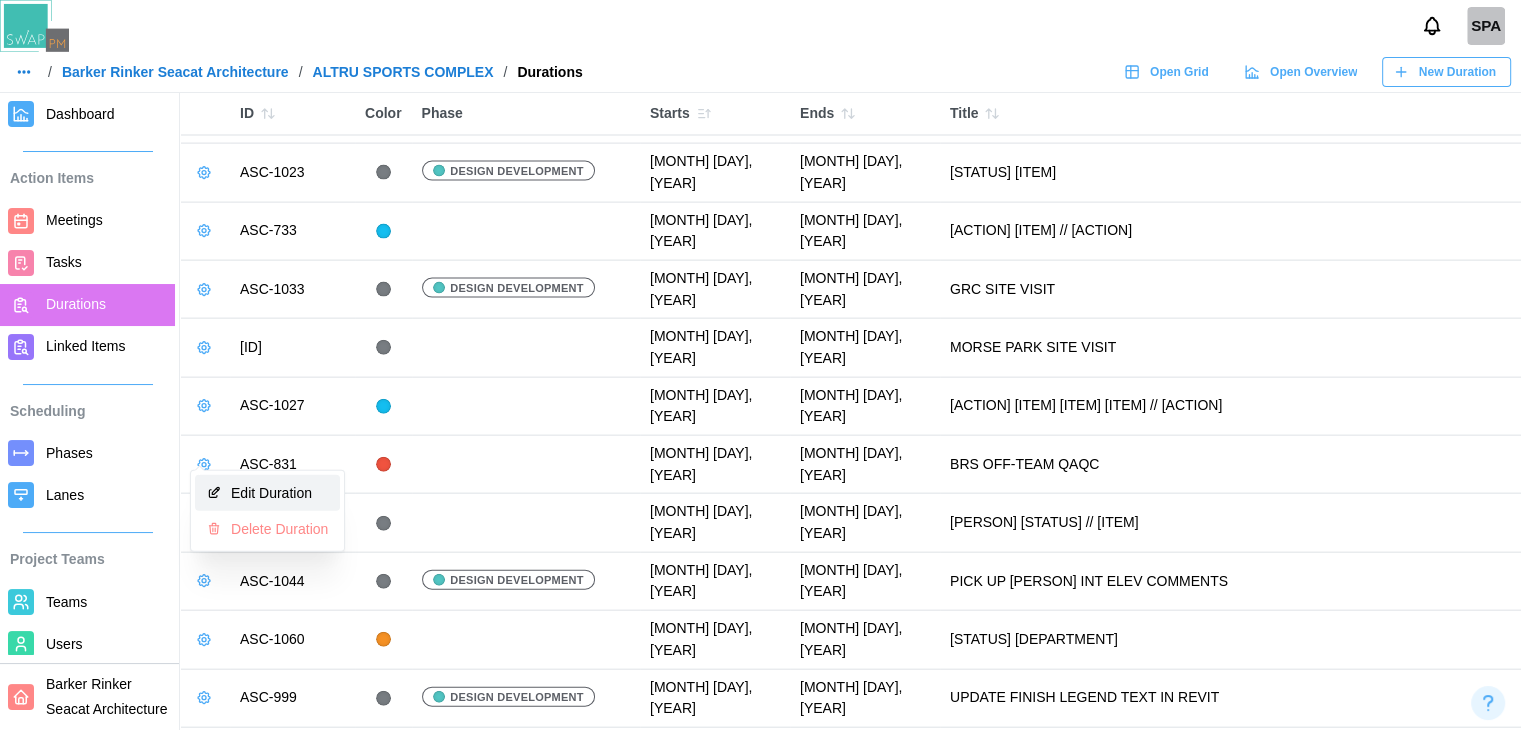 click on "Edit Duration" at bounding box center [267, 493] 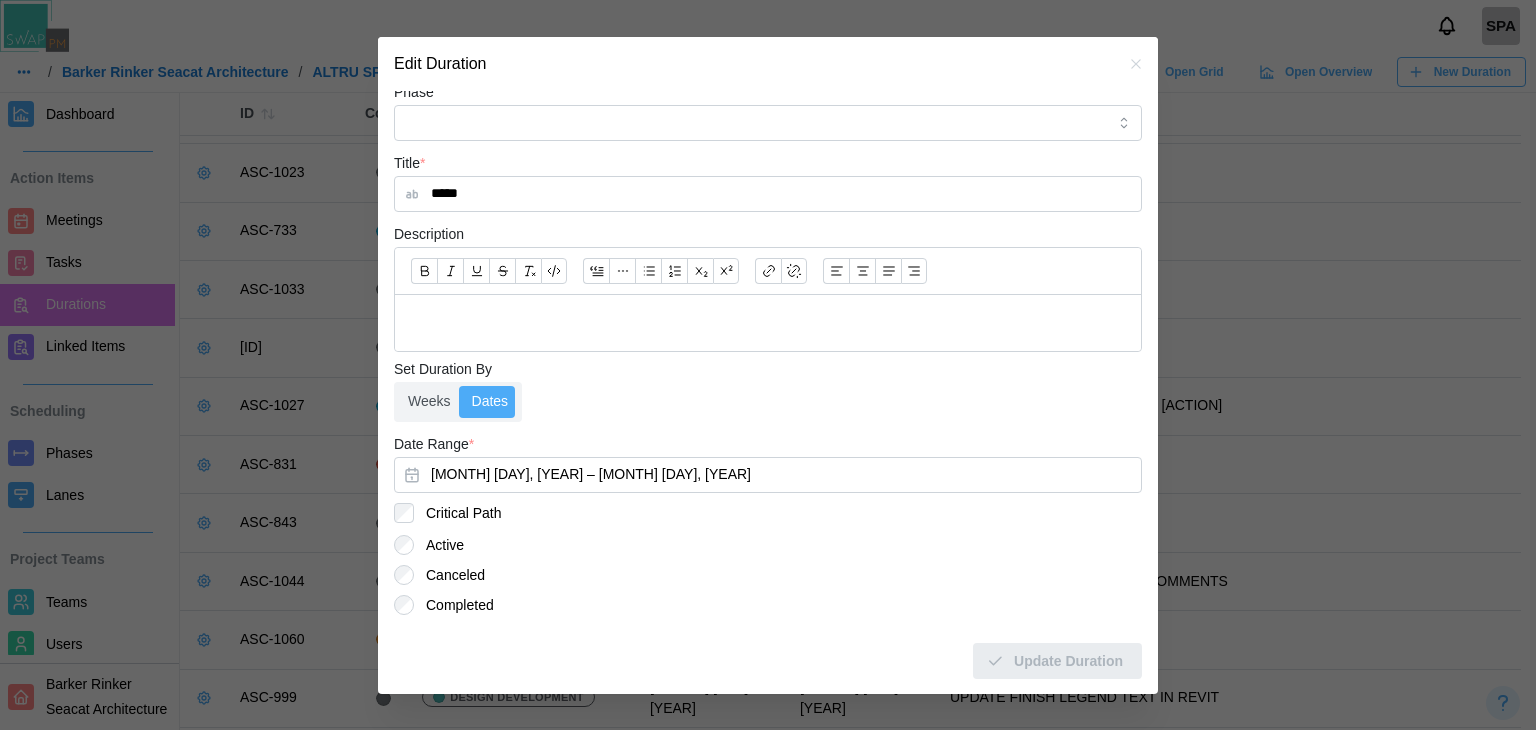 scroll, scrollTop: 0, scrollLeft: 0, axis: both 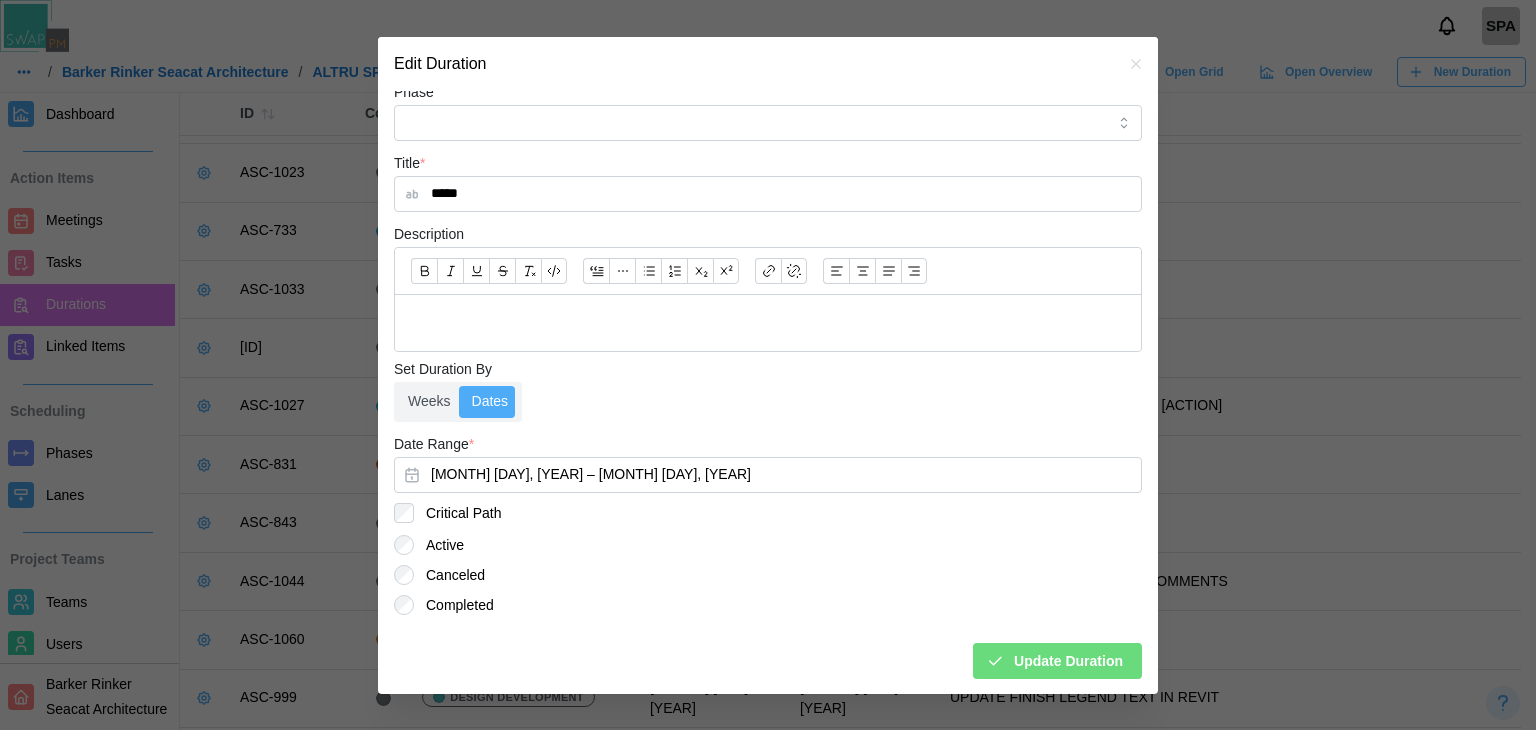 click on "Update Duration" at bounding box center [1068, 661] 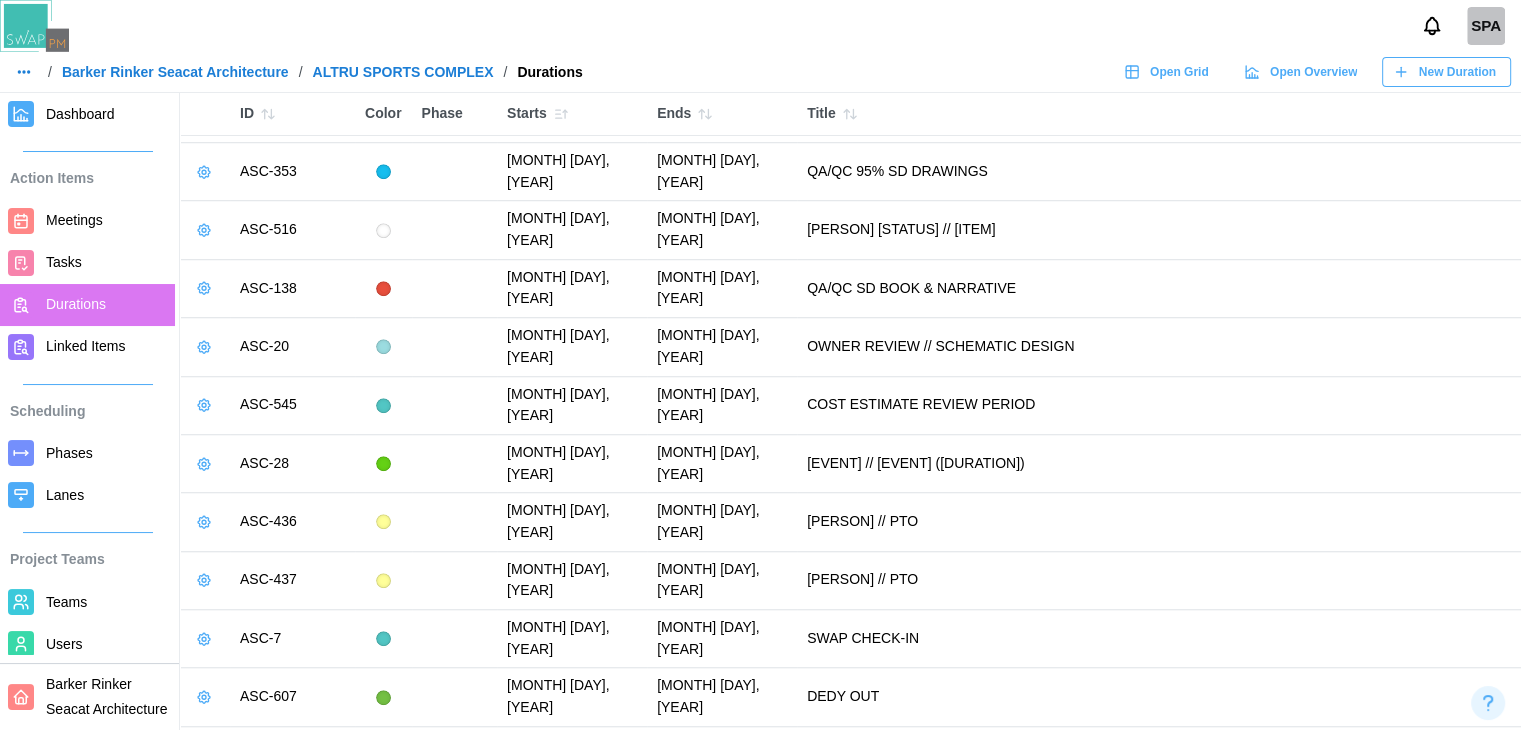 scroll, scrollTop: 1461, scrollLeft: 0, axis: vertical 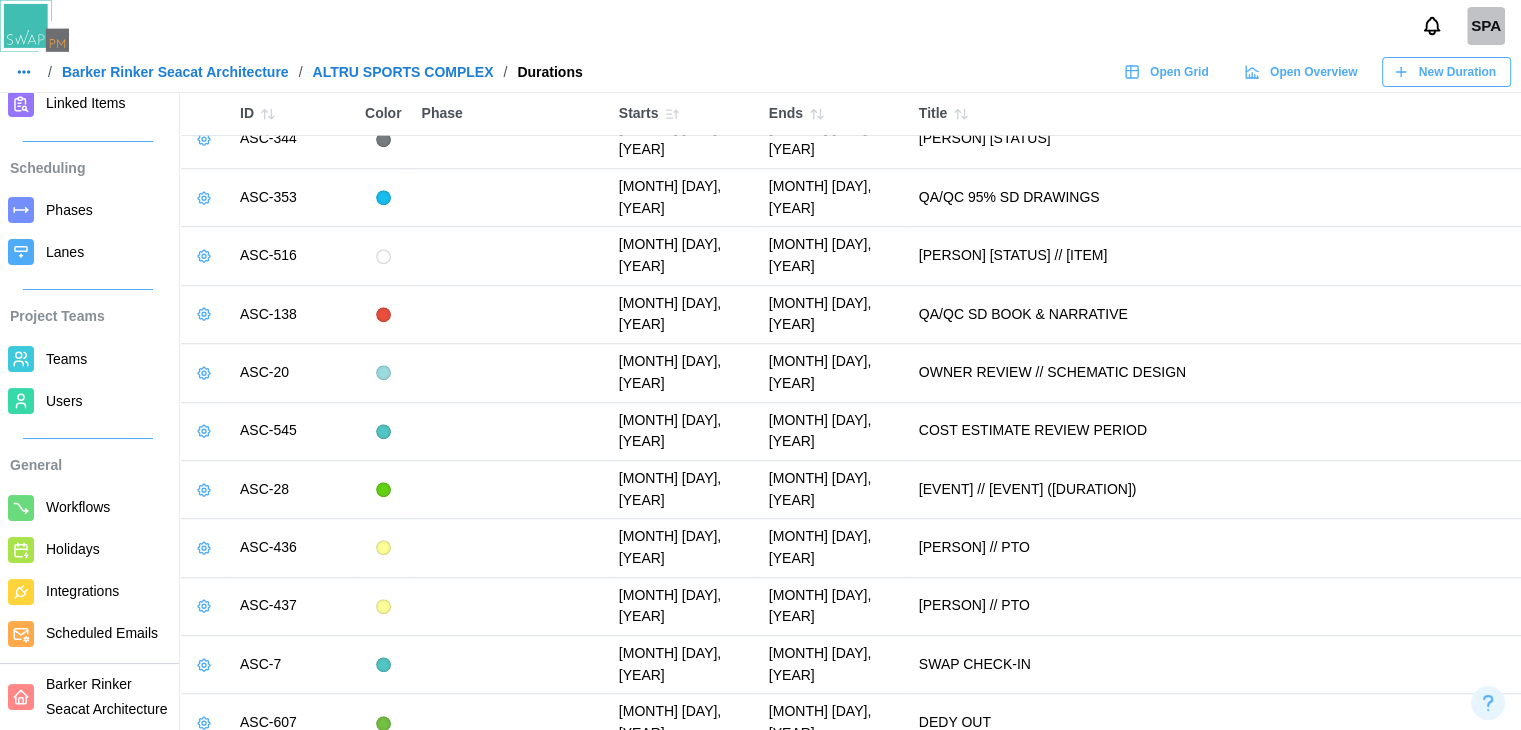 click 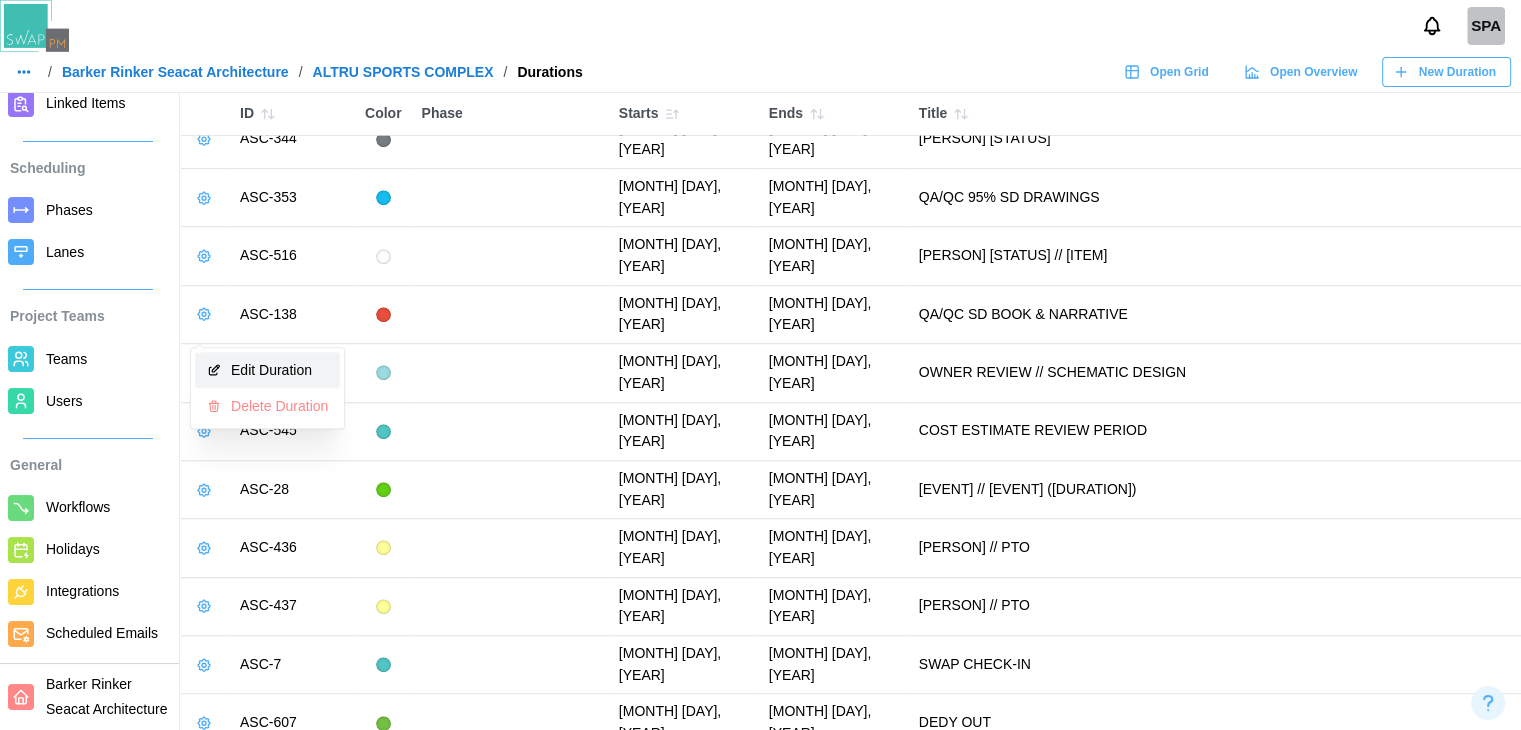 click on "Edit Duration" at bounding box center (267, 370) 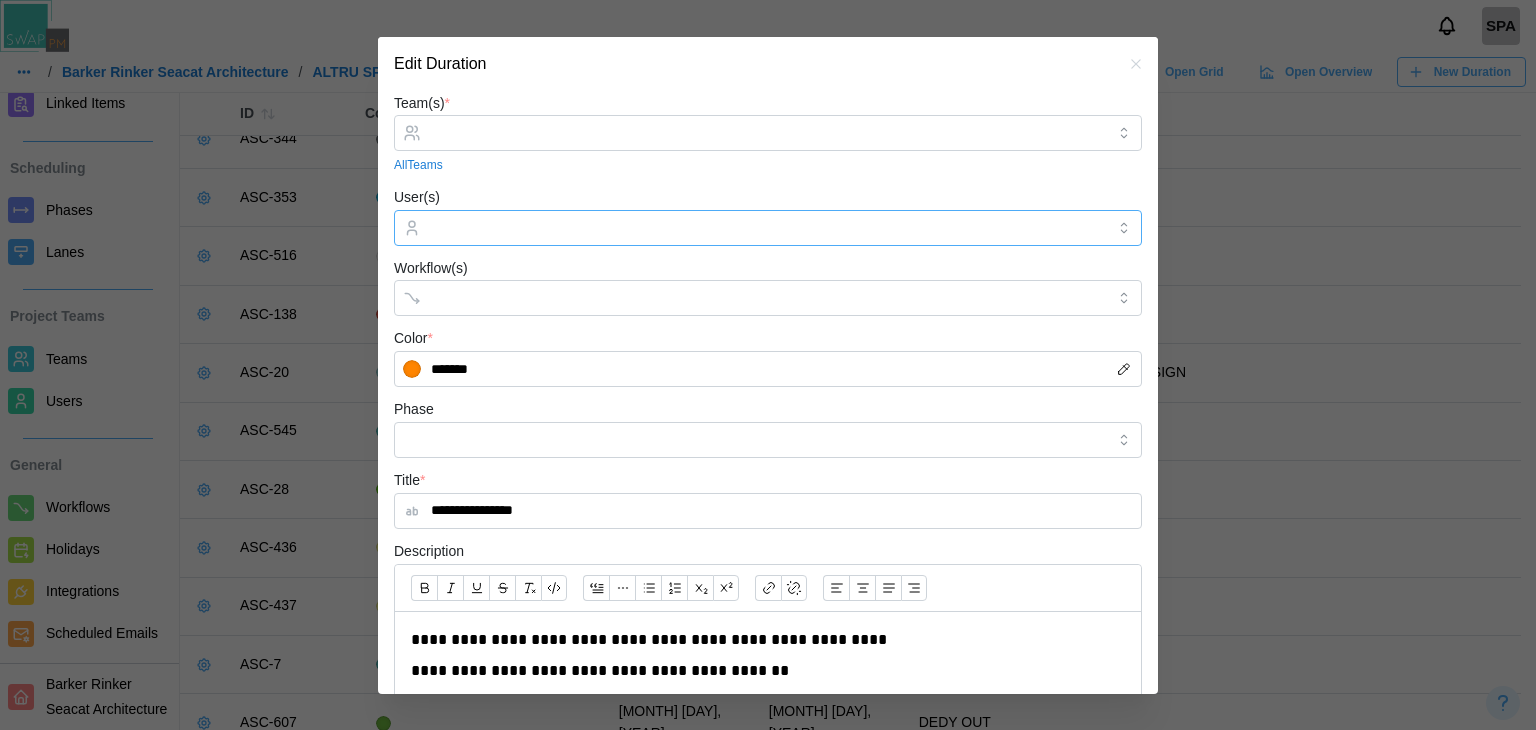 click at bounding box center (765, 228) 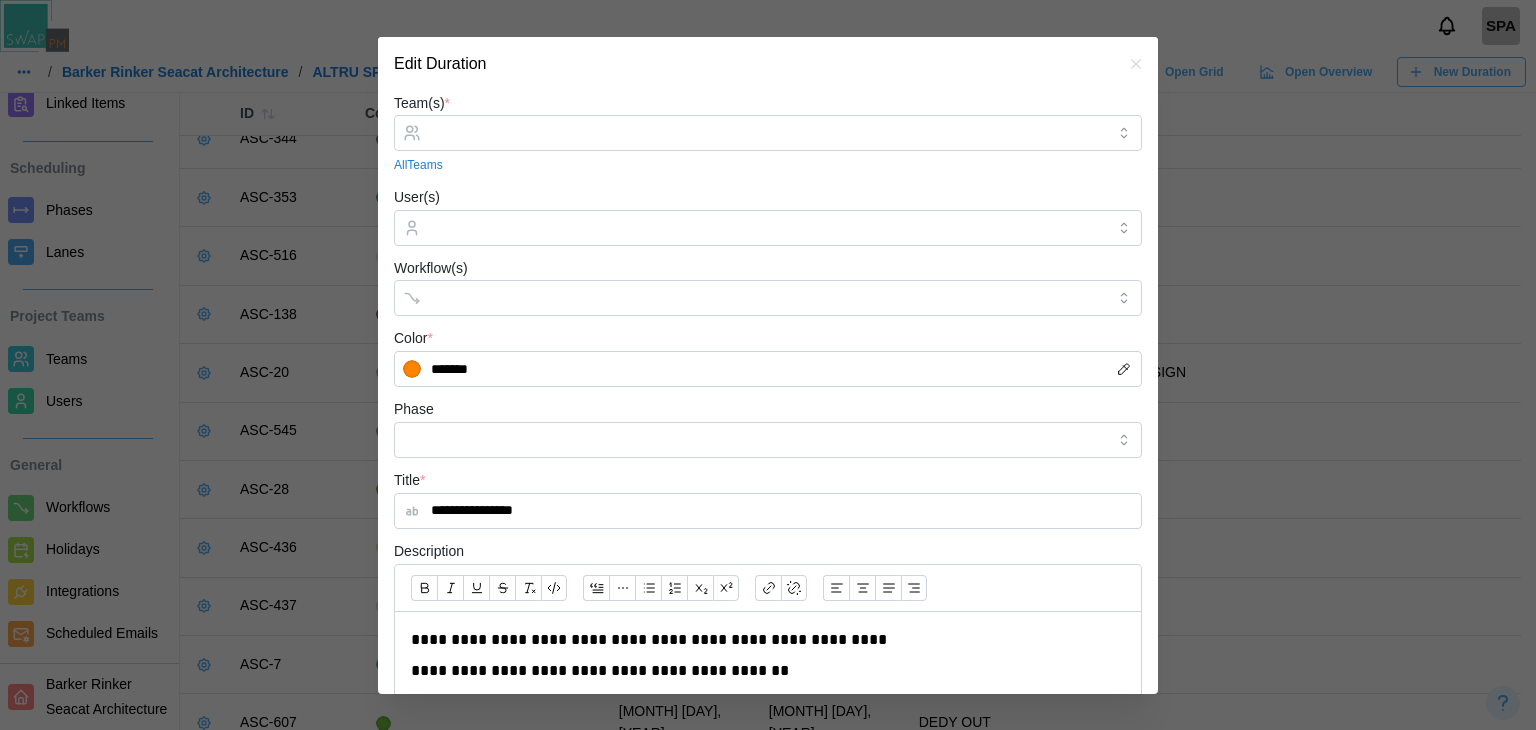 drag, startPoint x: 531, startPoint y: 168, endPoint x: 497, endPoint y: 143, distance: 42.201897 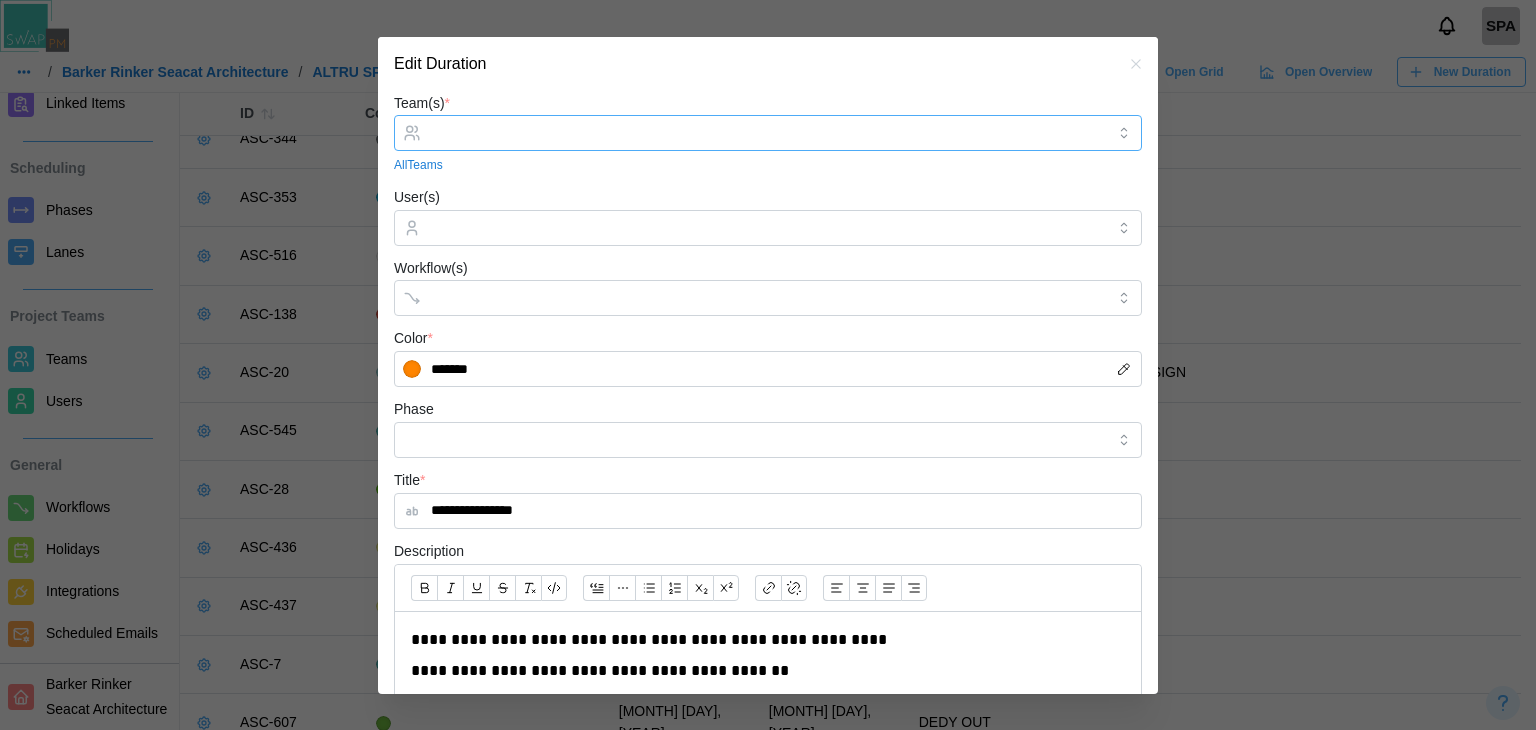 click at bounding box center [765, 133] 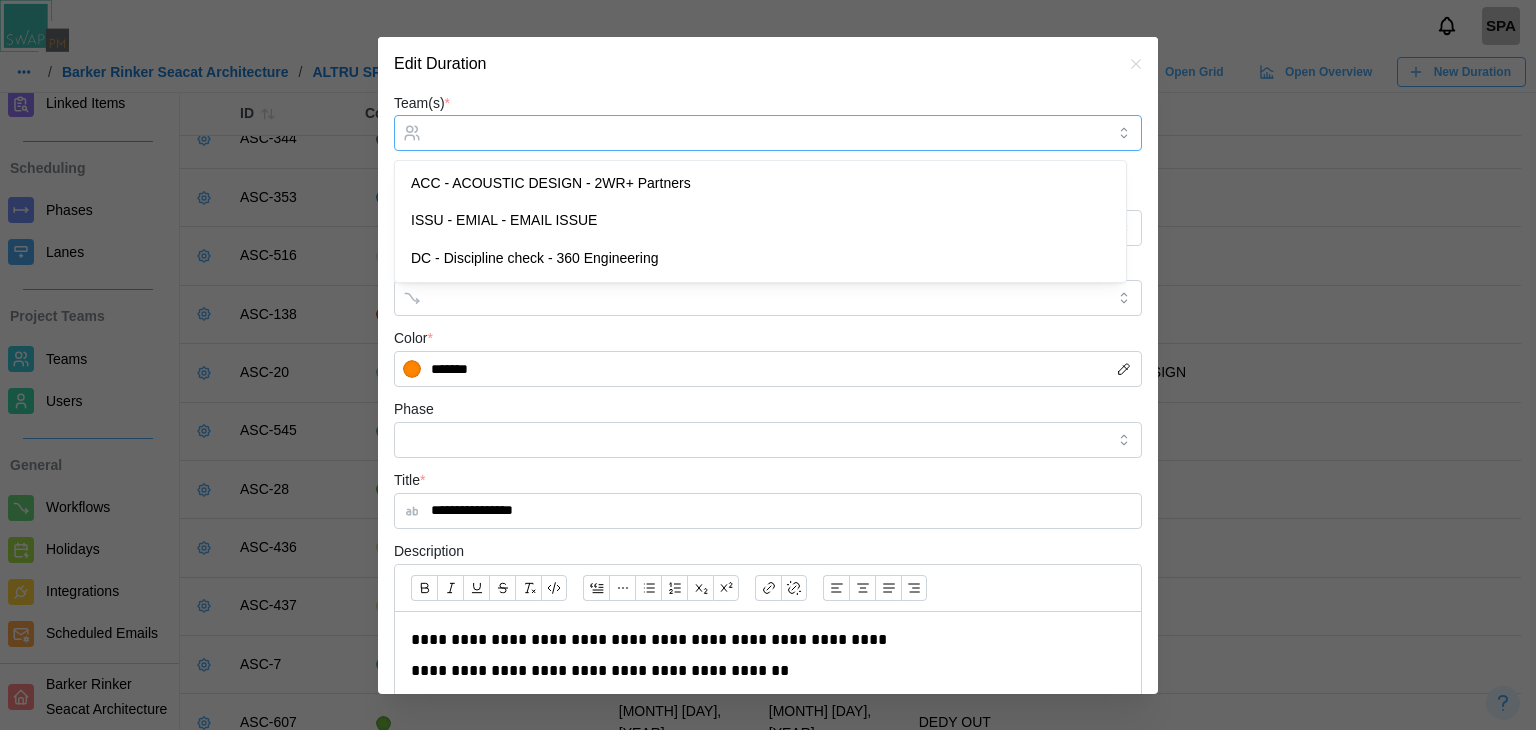 click on "ACC - ACOUSTIC DESIGN - 2WR+ Partners ISSU - EMIAL - EMAIL ISSUE DC - Discipline check - 360 Engineering" at bounding box center (760, 221) 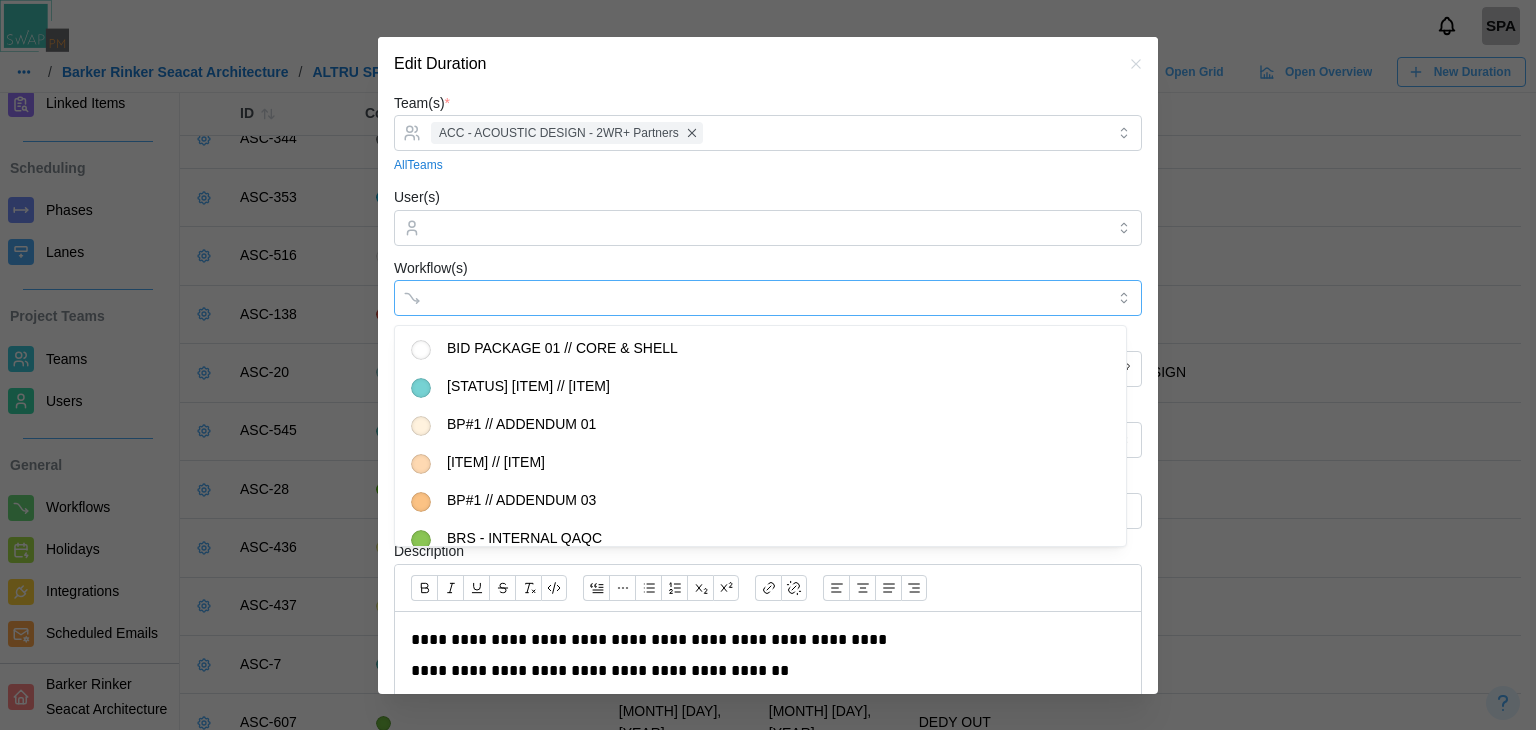 click on "Workflow(s)" at bounding box center (750, 298) 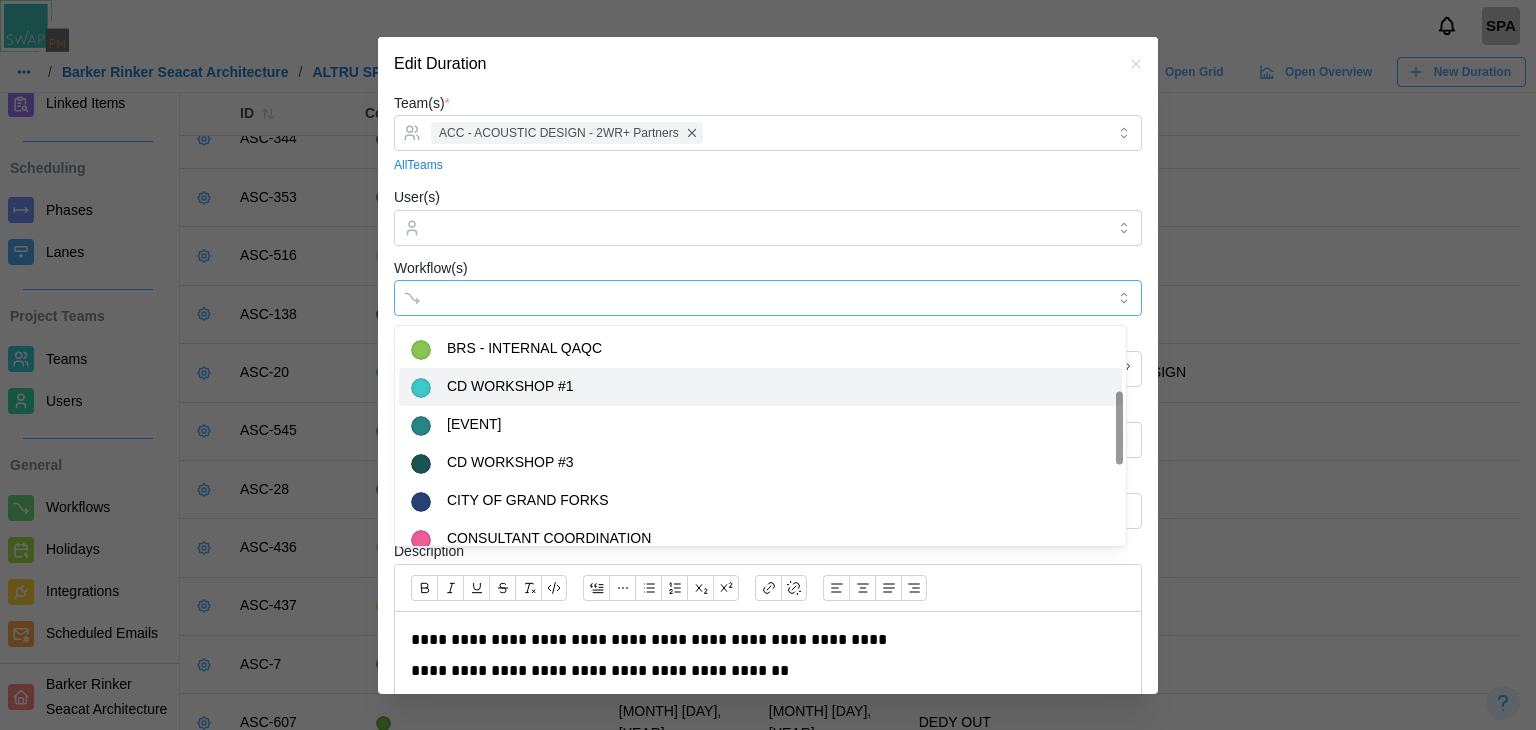 scroll, scrollTop: 192, scrollLeft: 0, axis: vertical 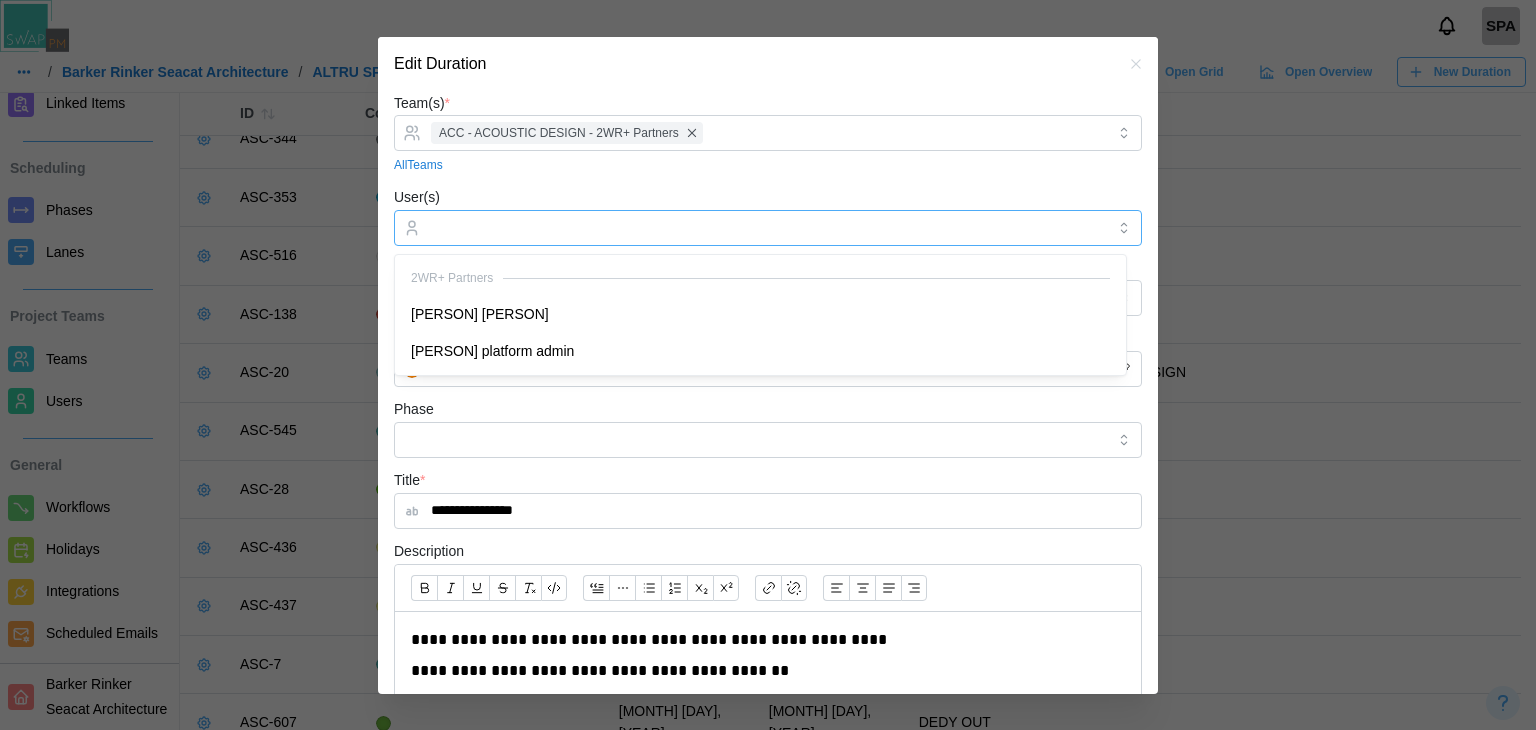 click at bounding box center (765, 228) 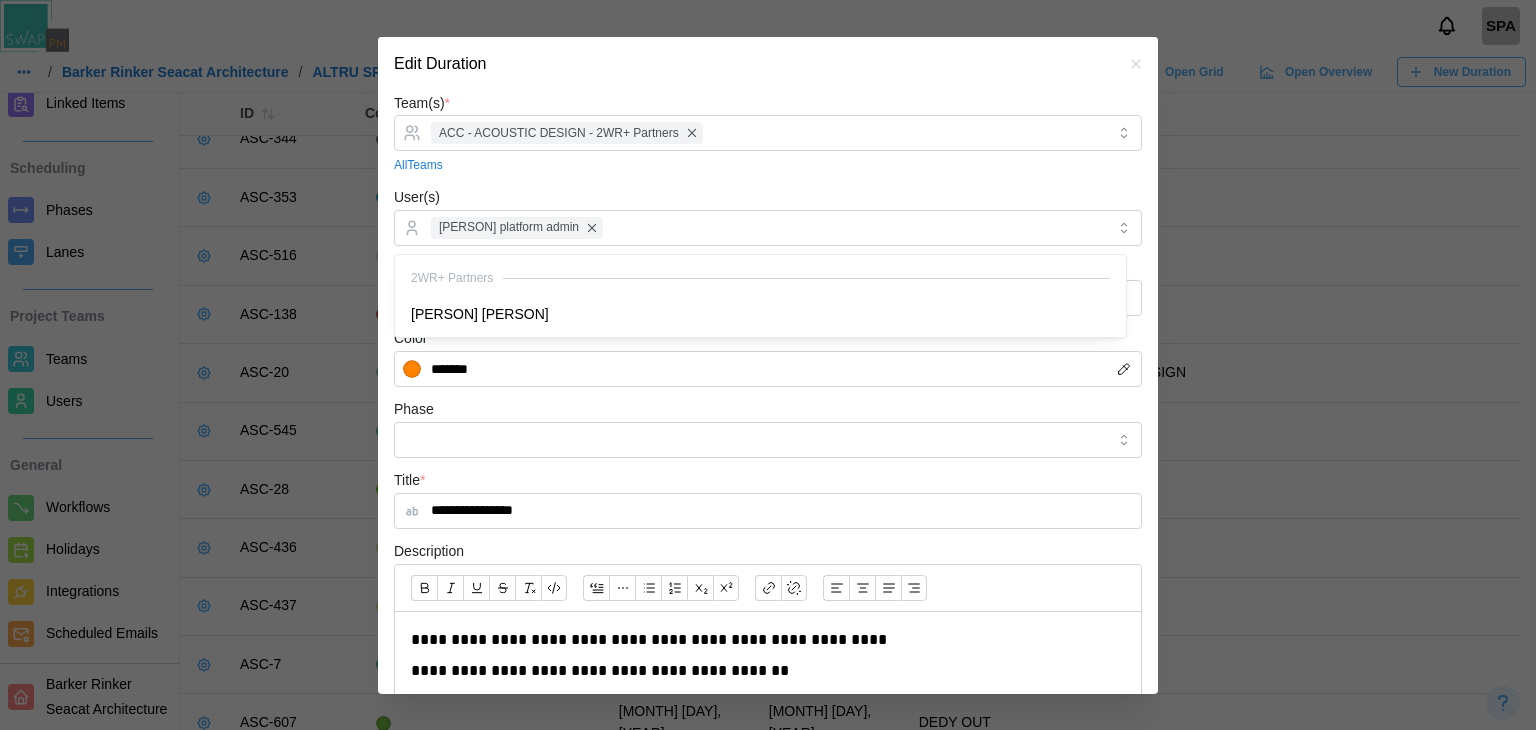 click on "**********" at bounding box center [768, 591] 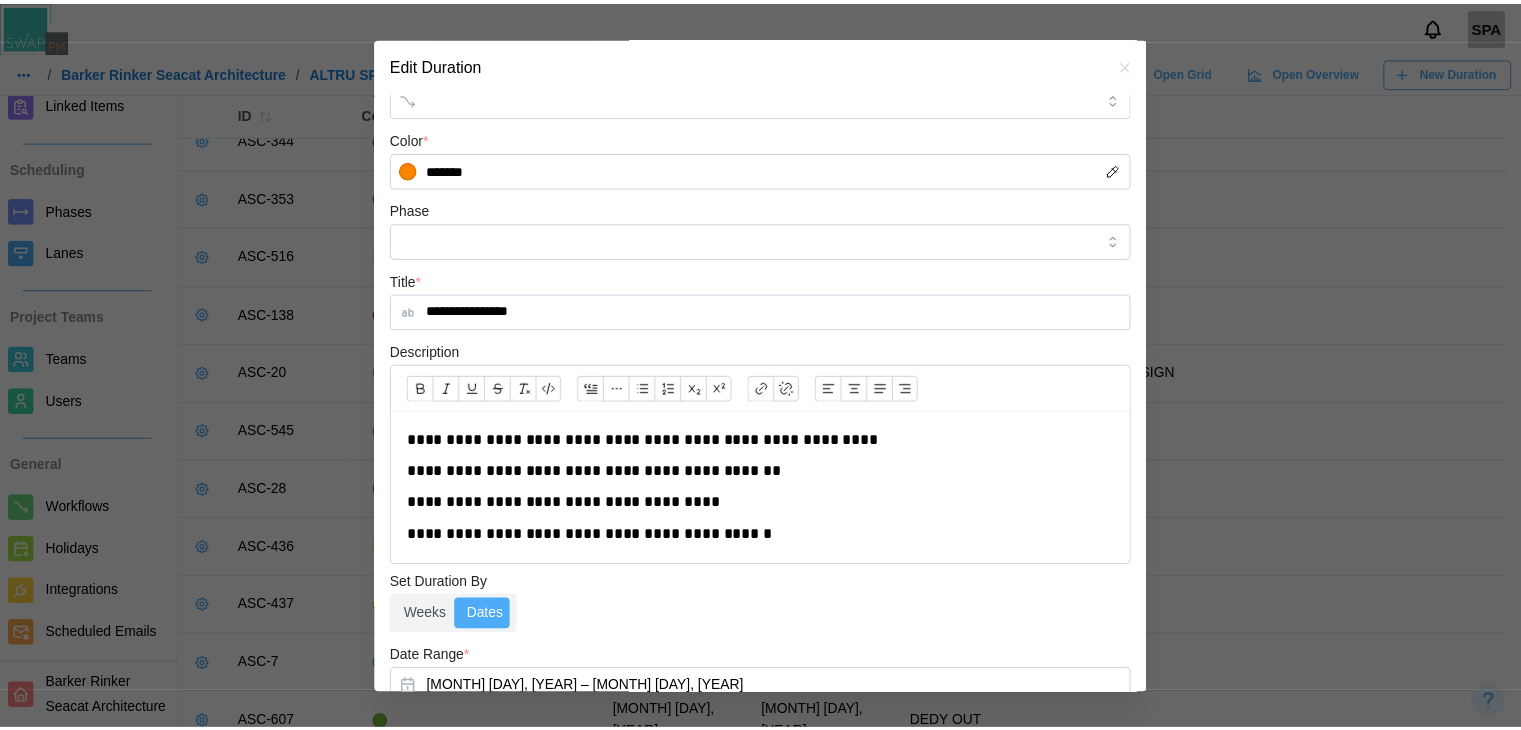scroll, scrollTop: 0, scrollLeft: 0, axis: both 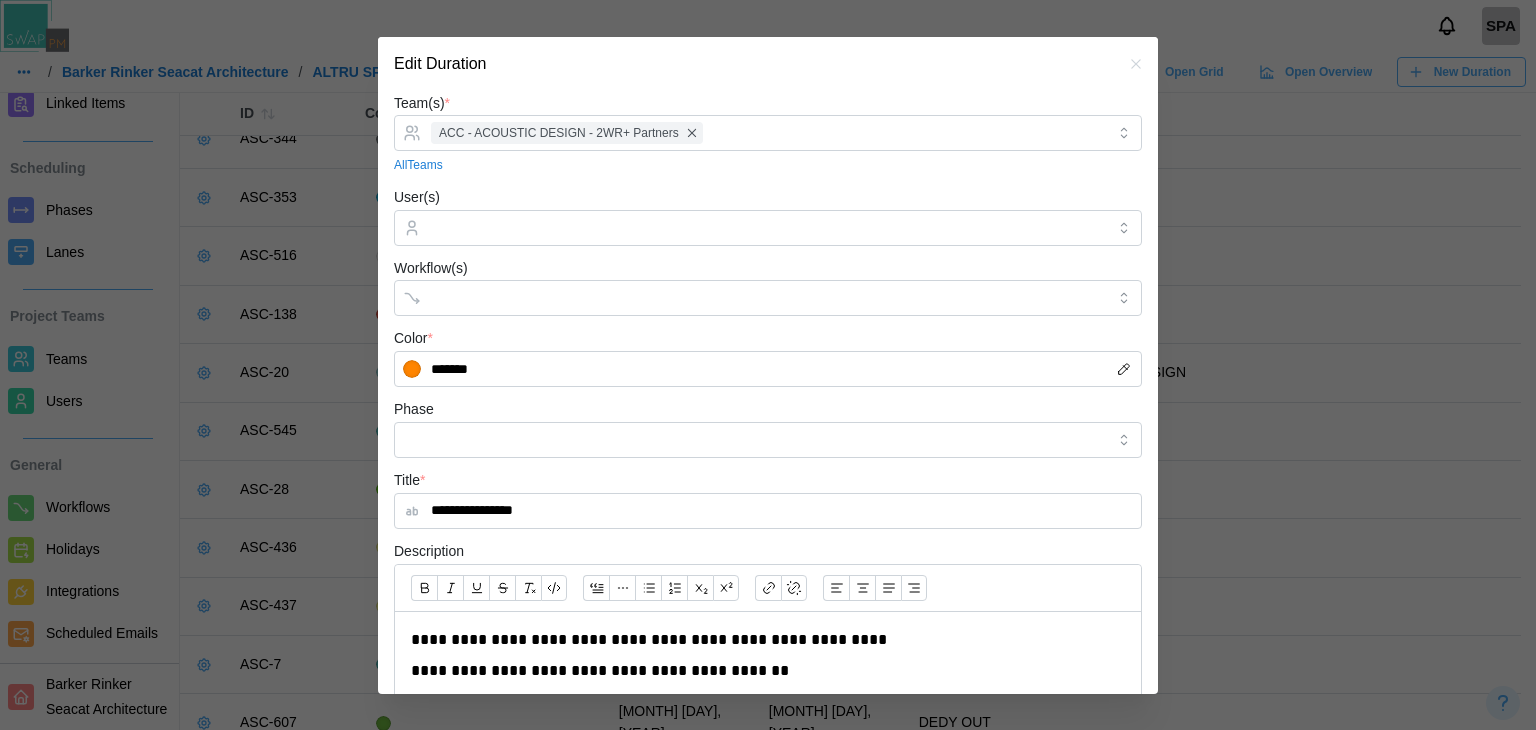 click 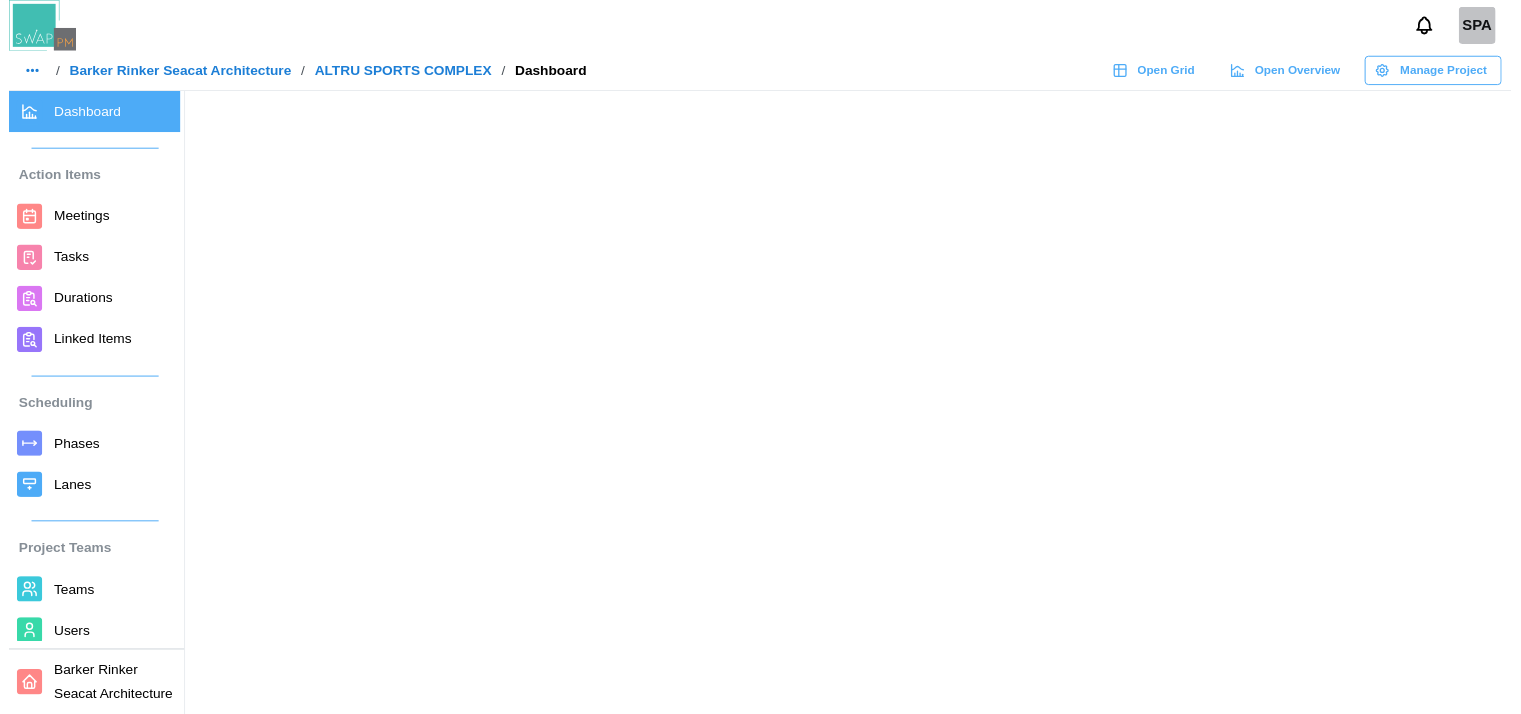 scroll, scrollTop: 0, scrollLeft: 0, axis: both 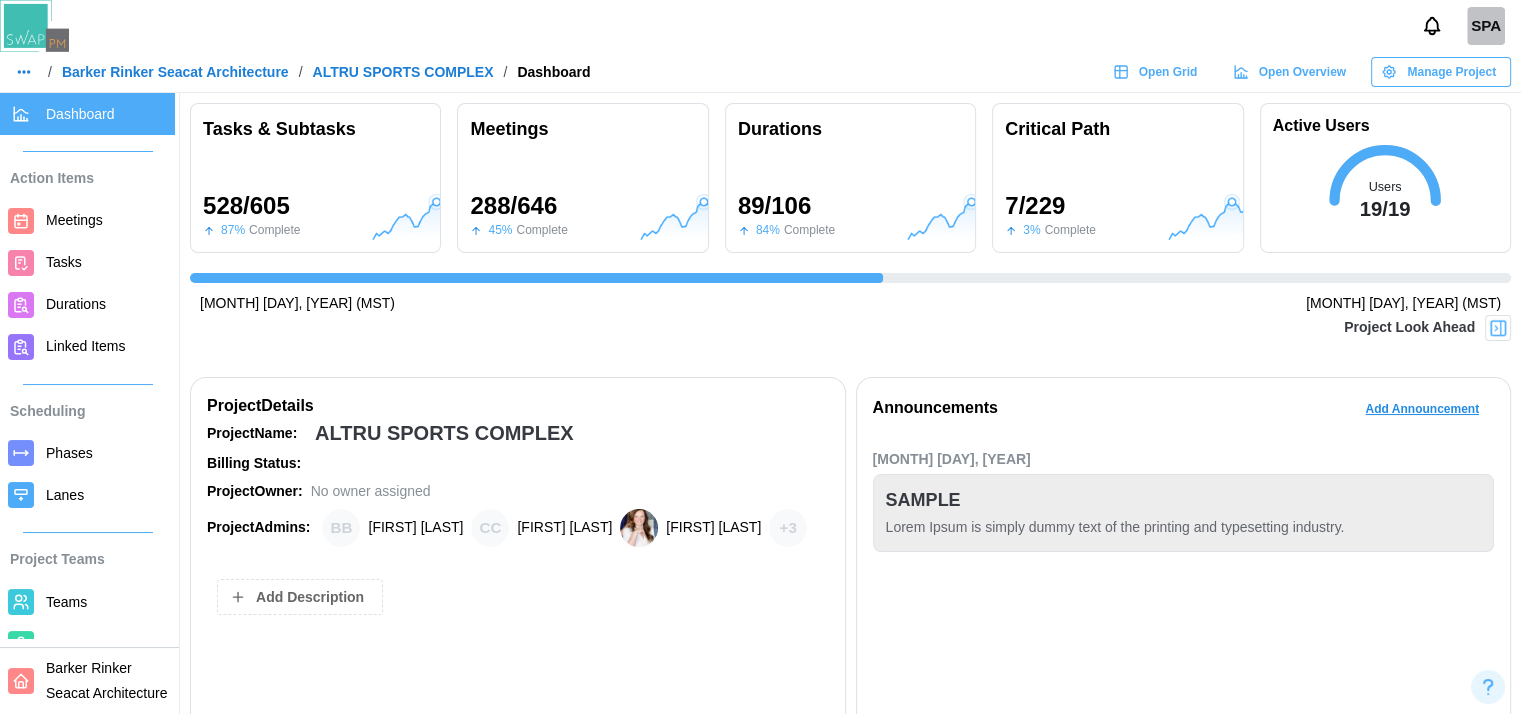 click at bounding box center [1498, 328] 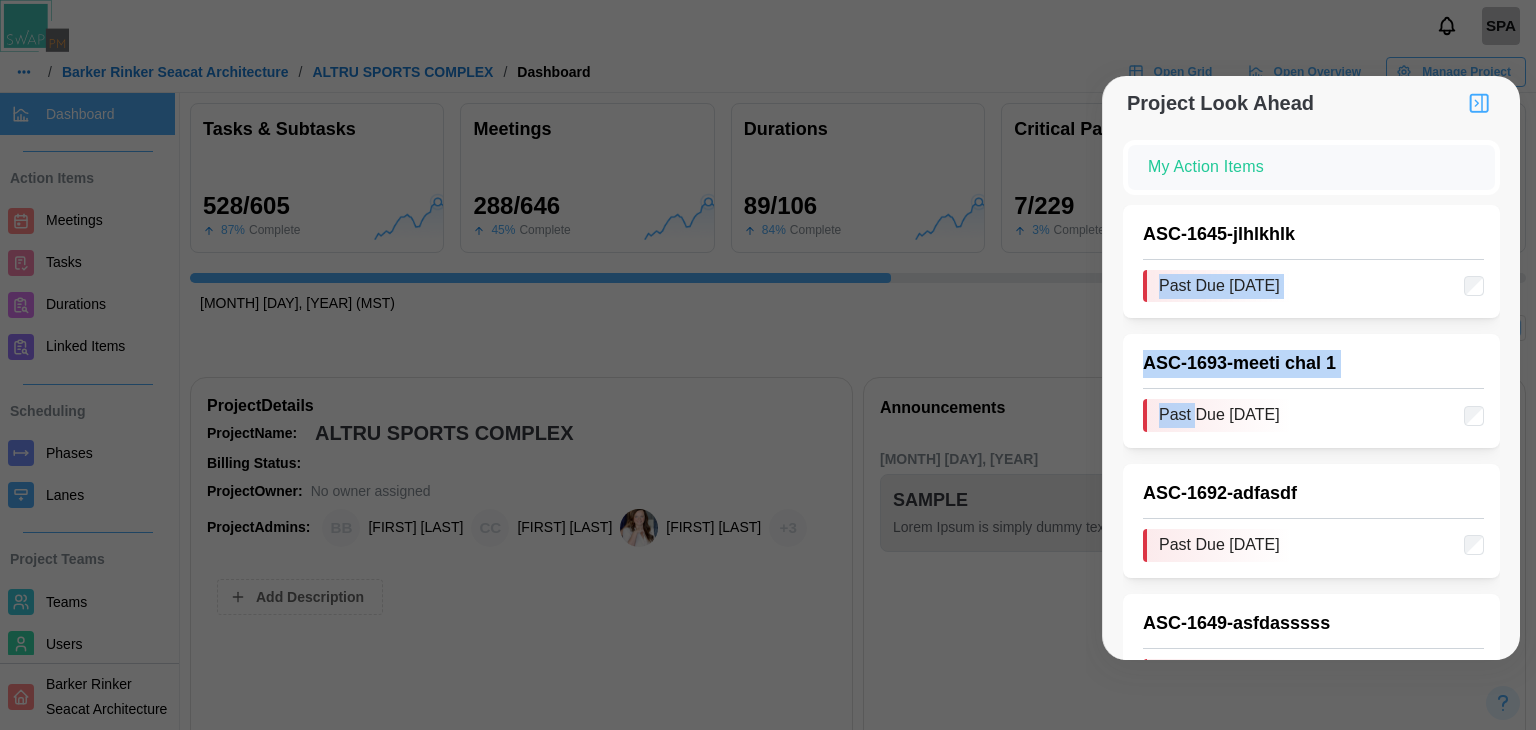 drag, startPoint x: 1192, startPoint y: 427, endPoint x: 1136, endPoint y: 265, distance: 171.40594 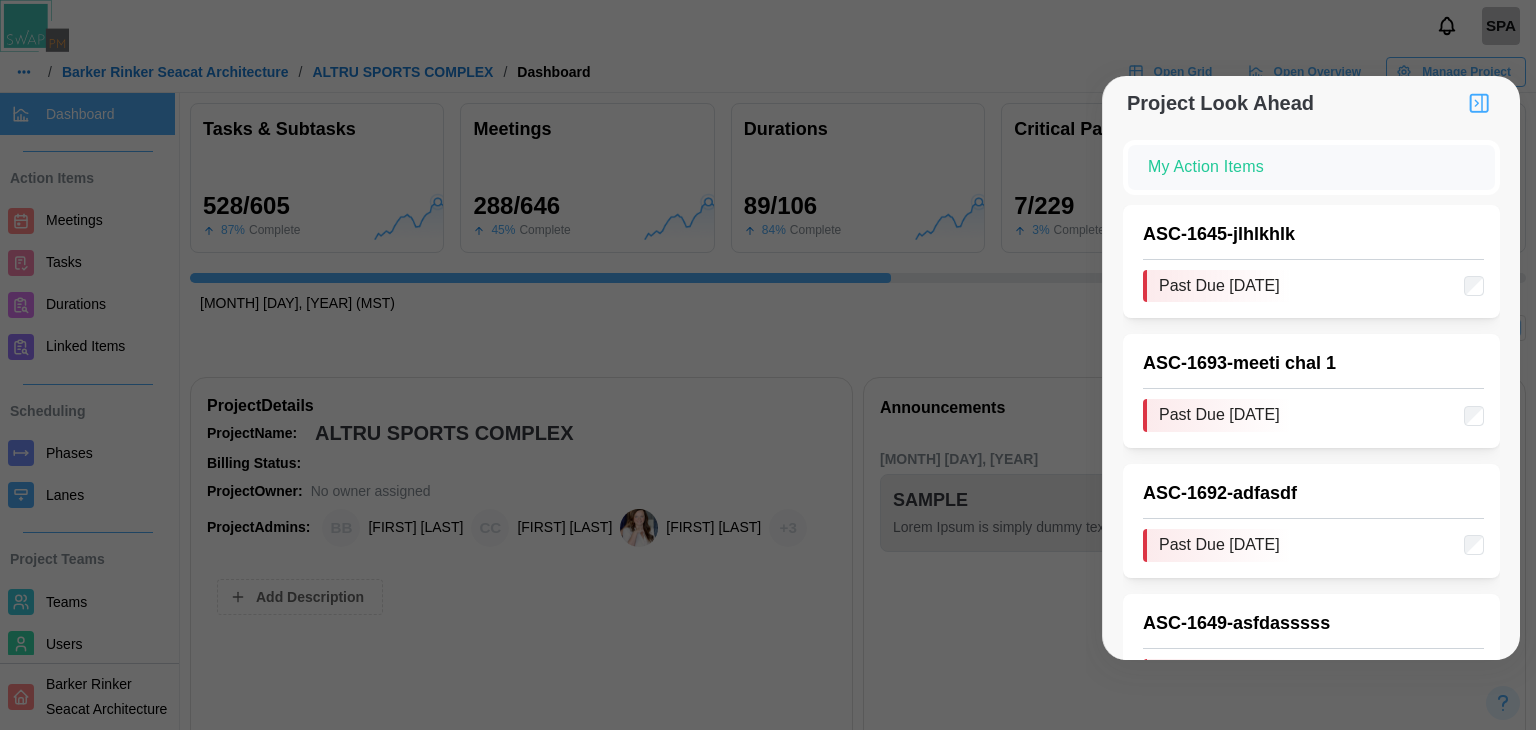 click on "ASC - 1692 - adfasdf Past Due   [DATE]" at bounding box center (1311, 521) 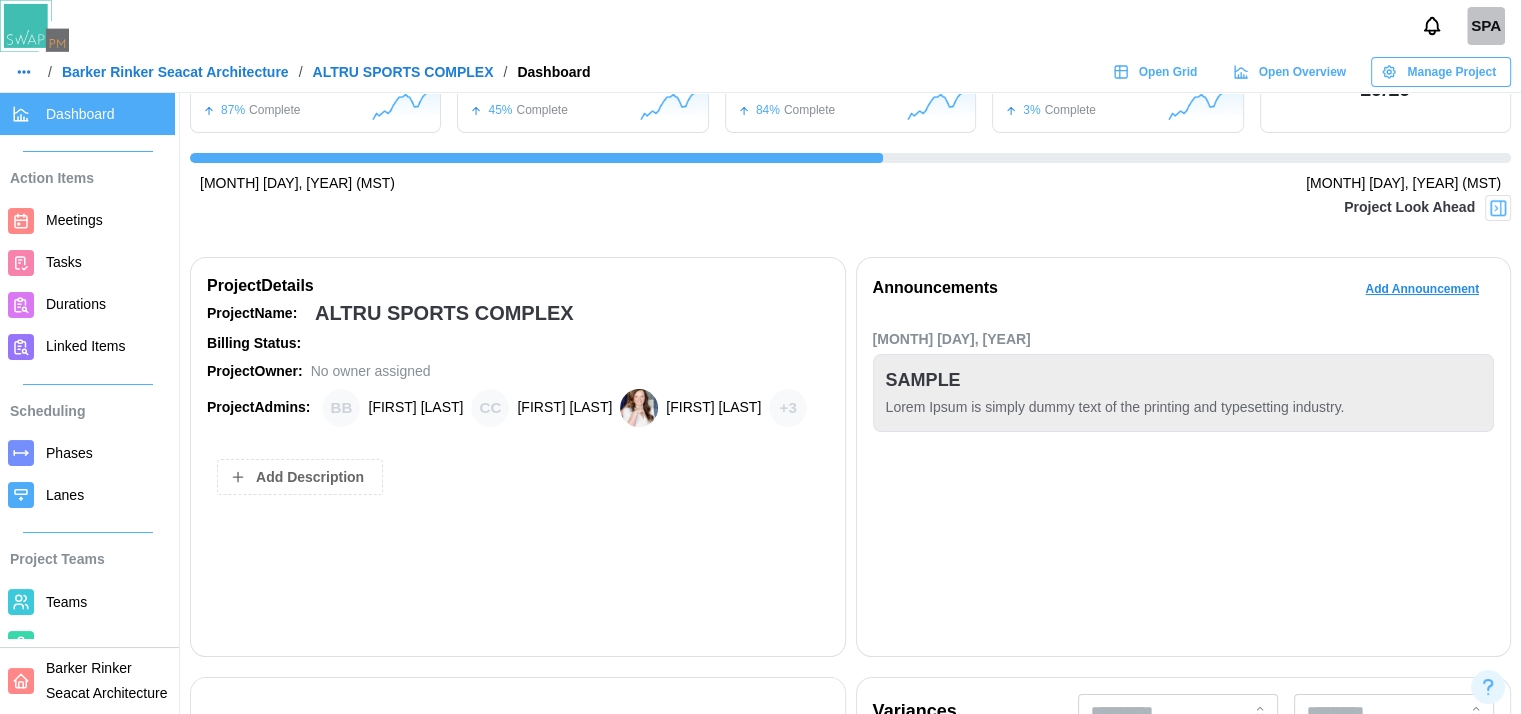 scroll, scrollTop: 120, scrollLeft: 0, axis: vertical 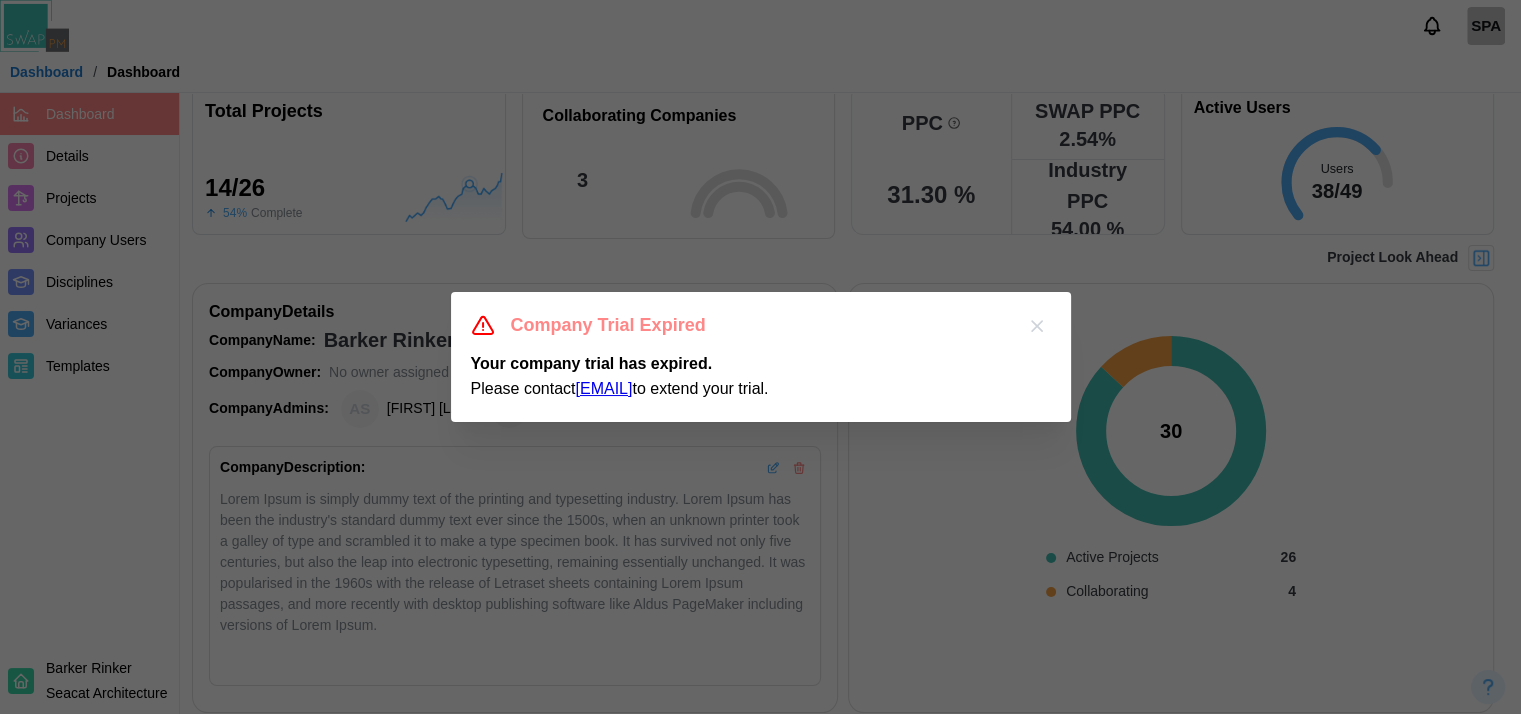 type 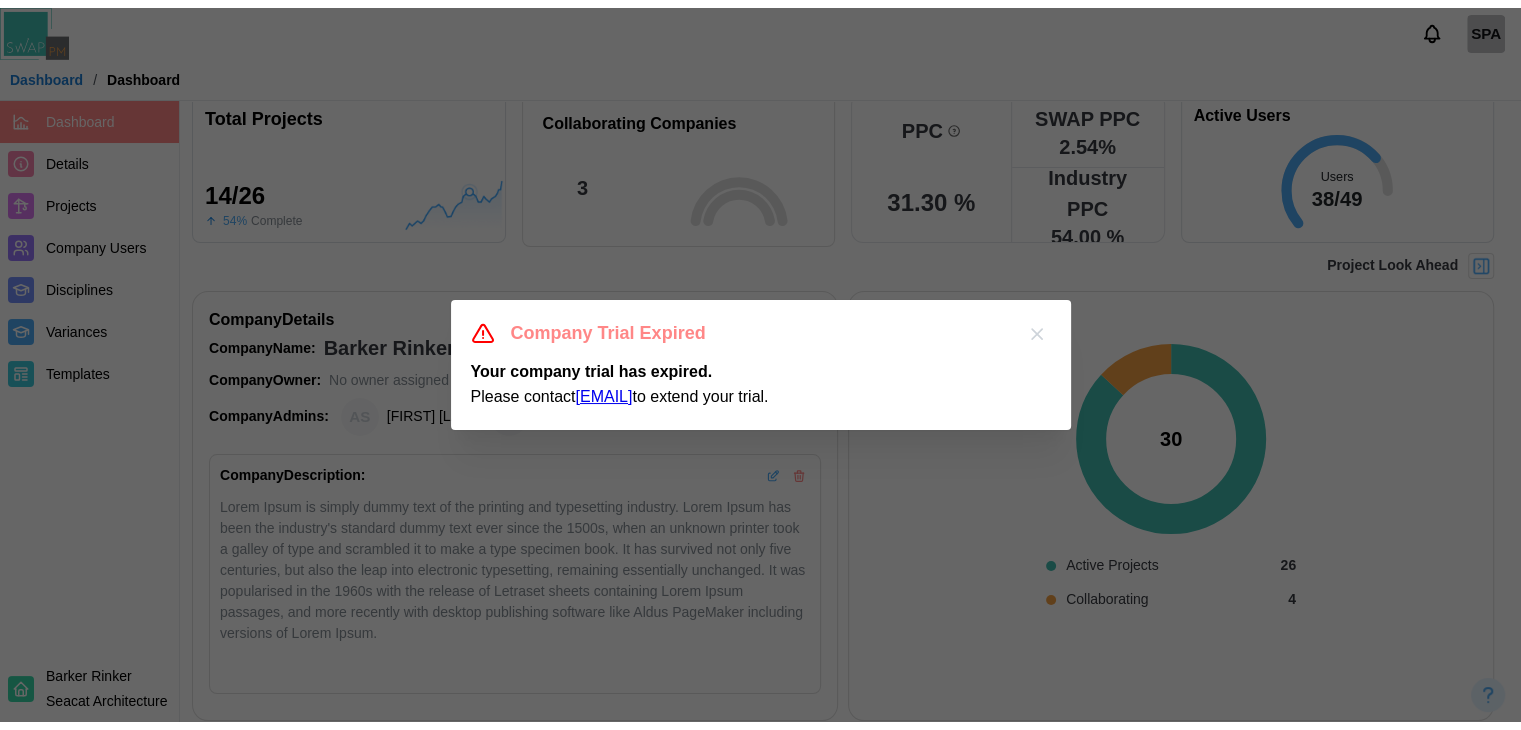 scroll, scrollTop: 0, scrollLeft: 0, axis: both 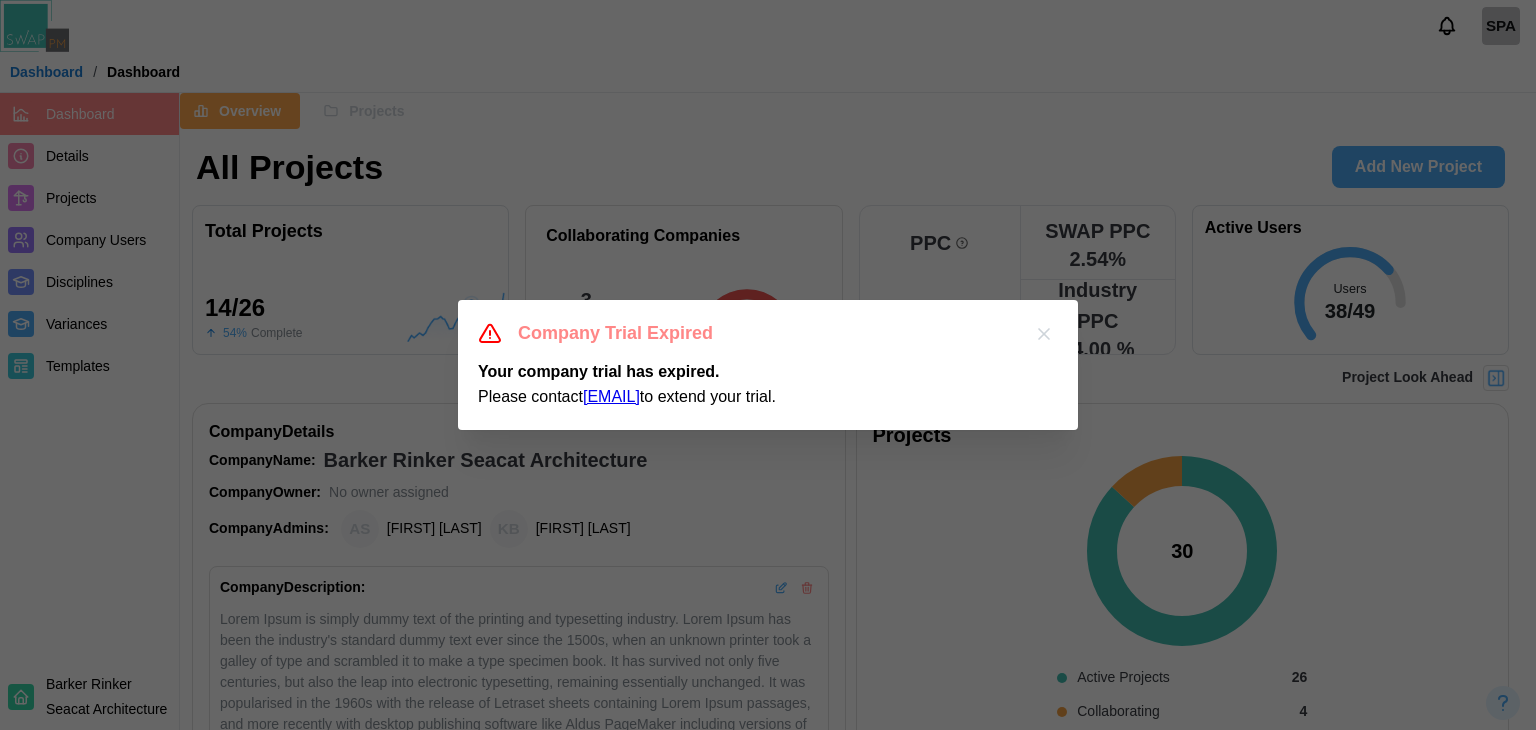 click at bounding box center [1044, 334] 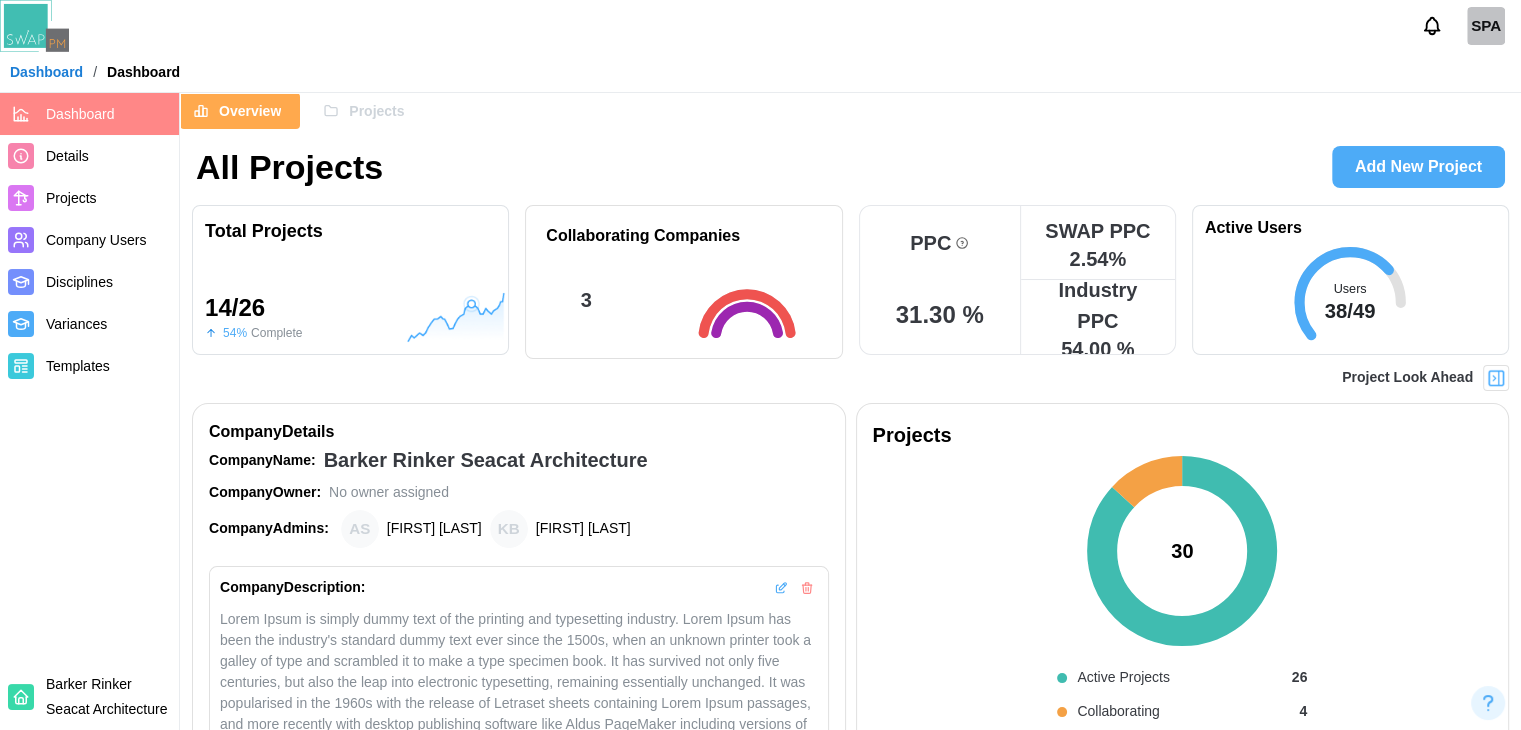 click on "Projects" at bounding box center [366, 111] 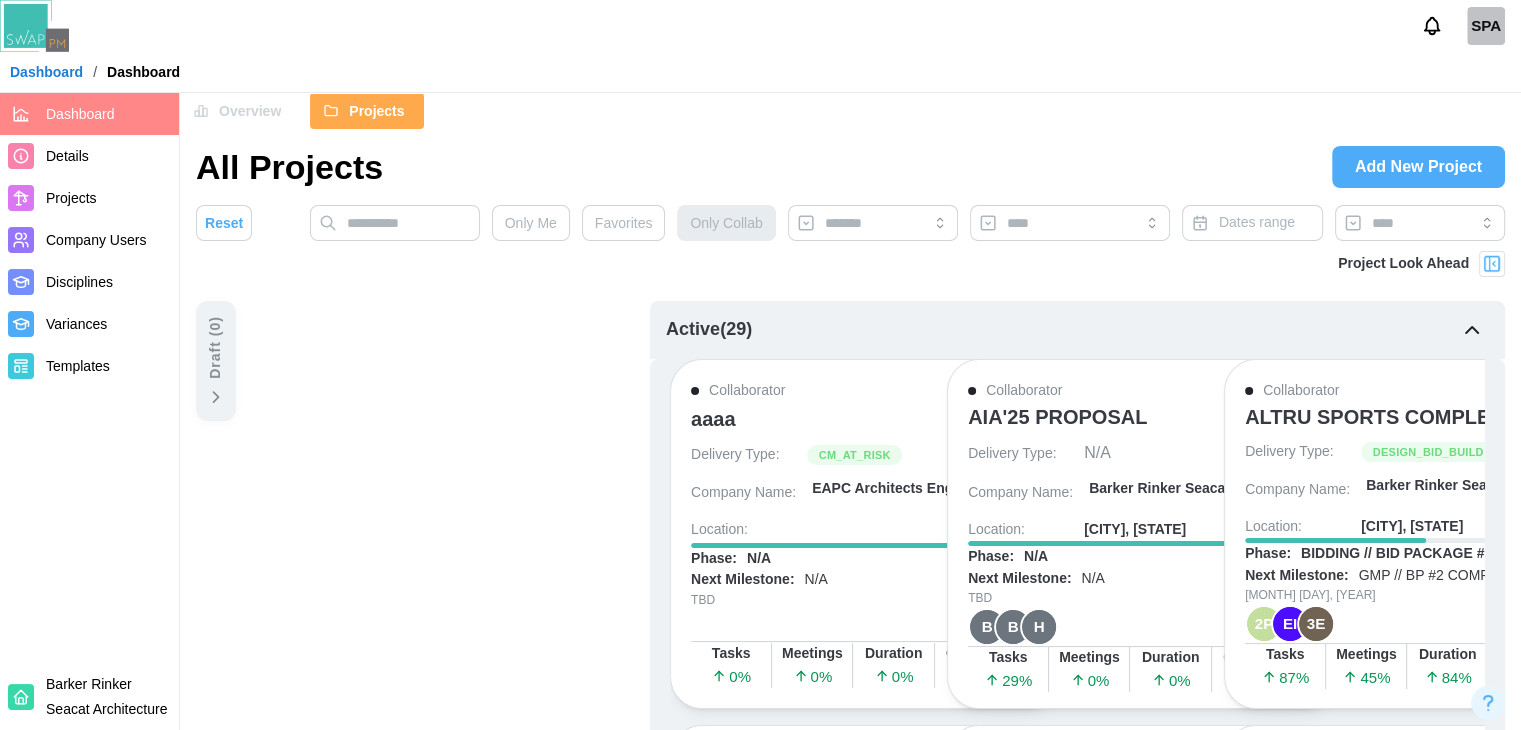 click on "Delivery Type:" at bounding box center (1295, 452) 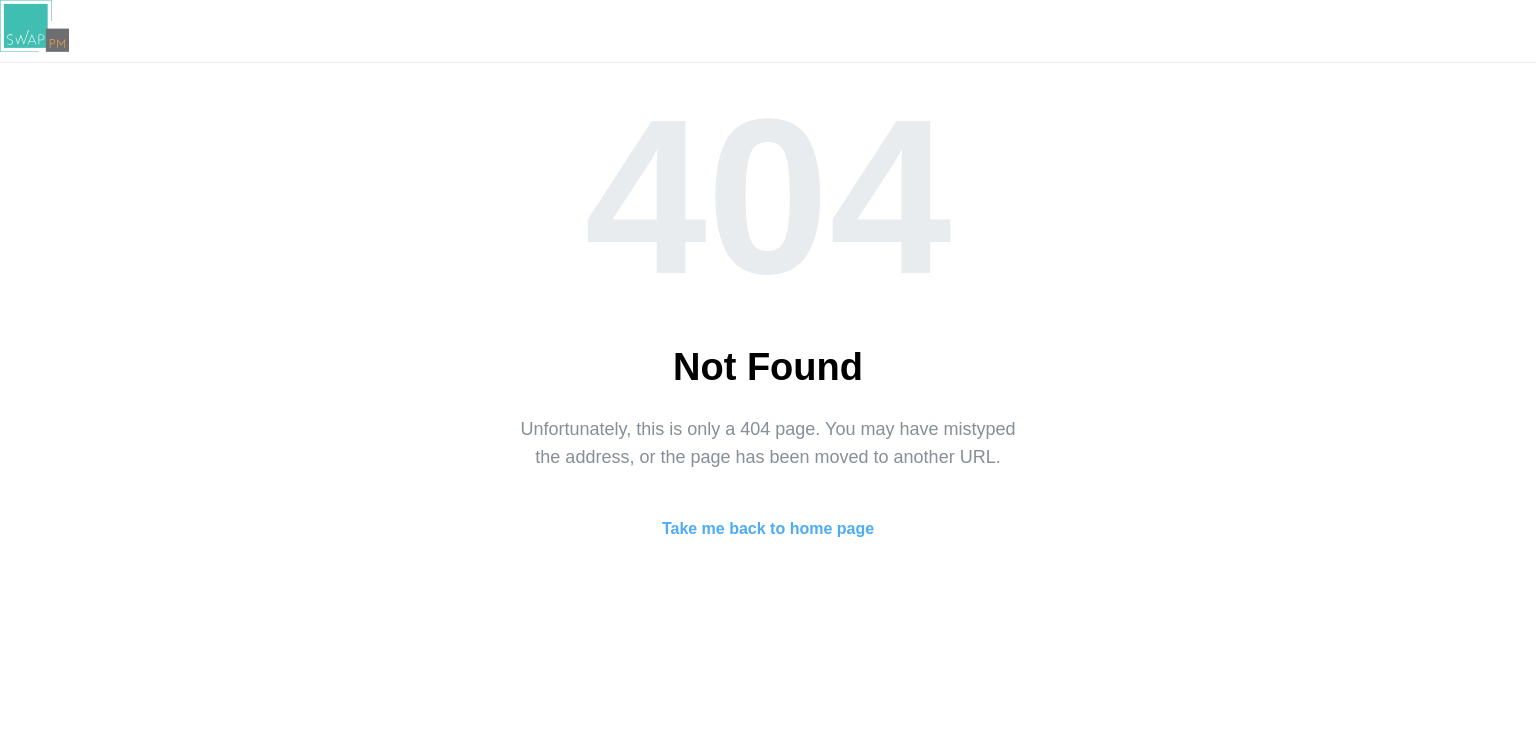 scroll, scrollTop: 0, scrollLeft: 0, axis: both 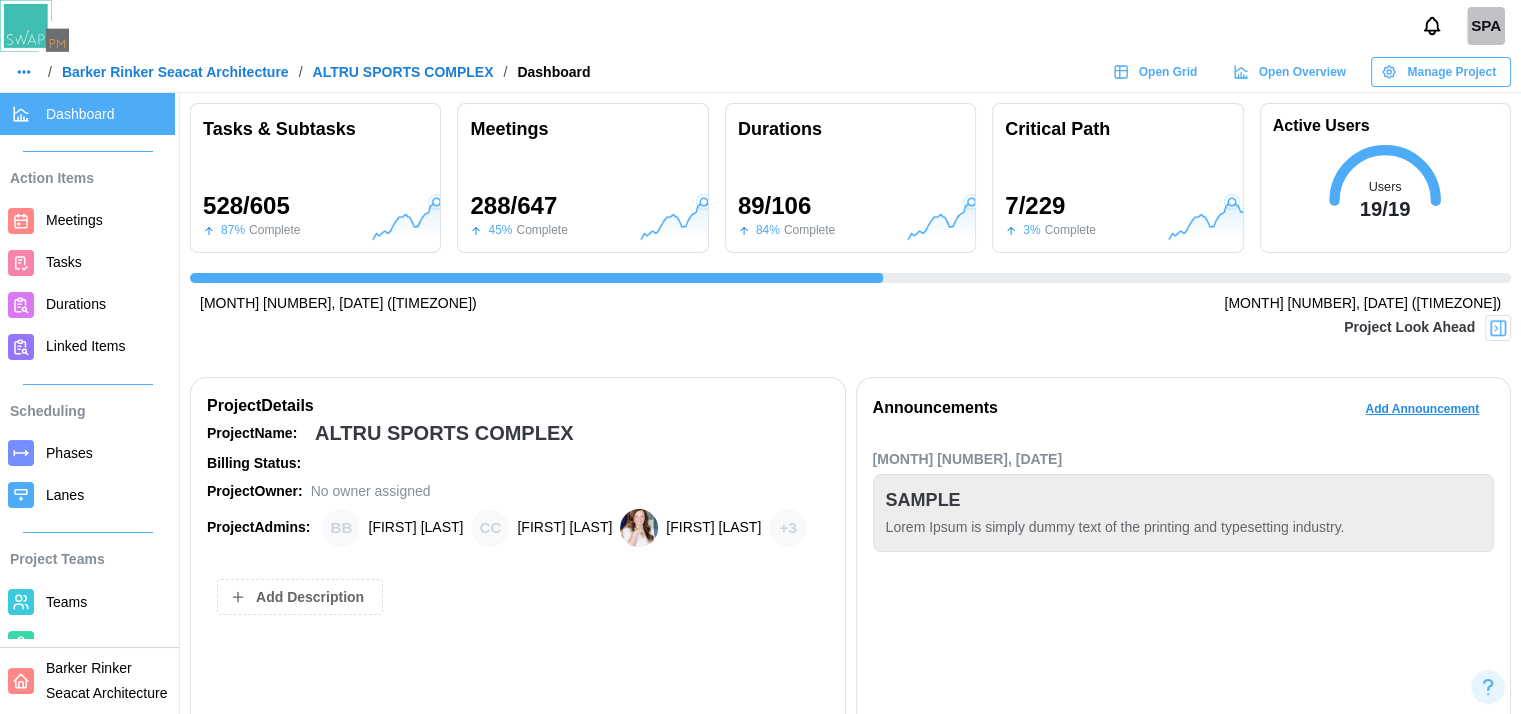 click on "Manage Project" at bounding box center [1451, 72] 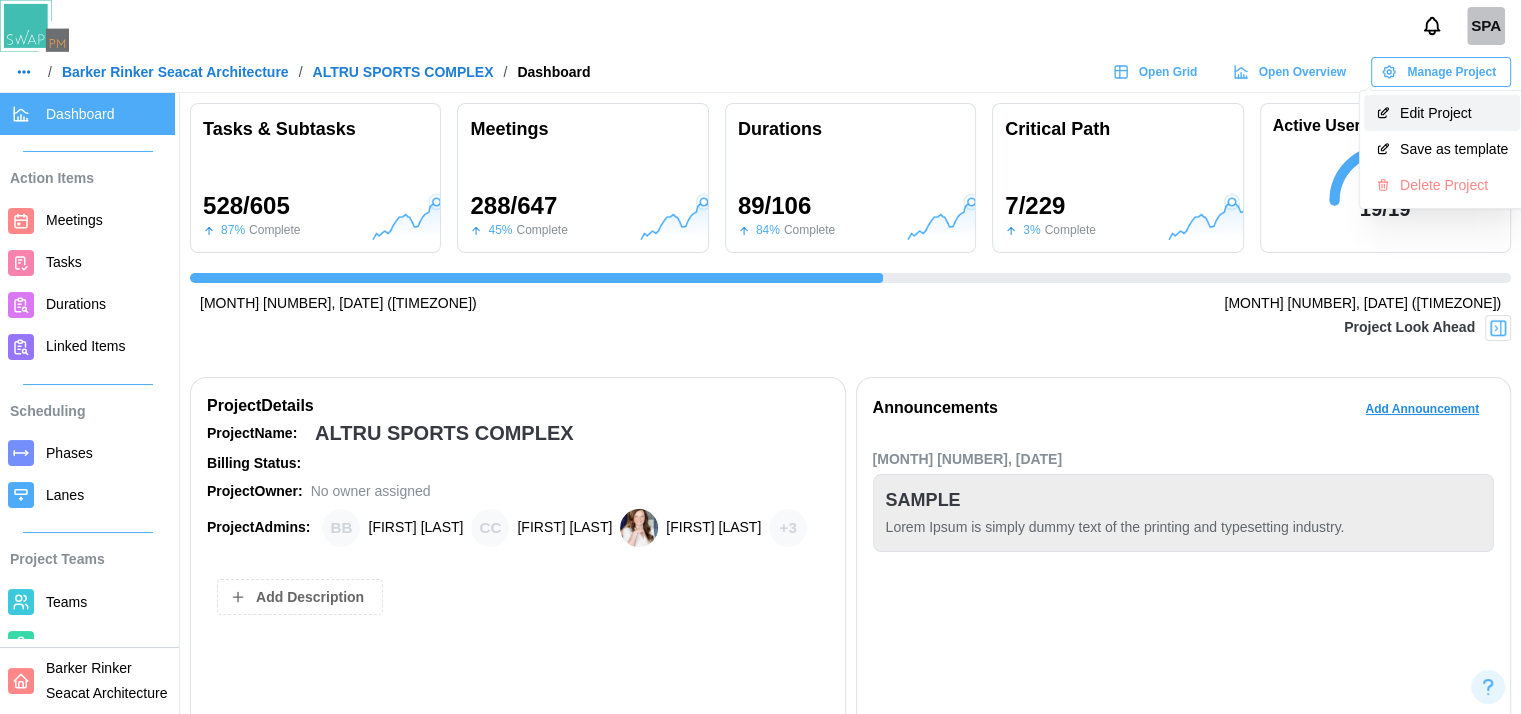 click on "Edit Project" at bounding box center [1454, 113] 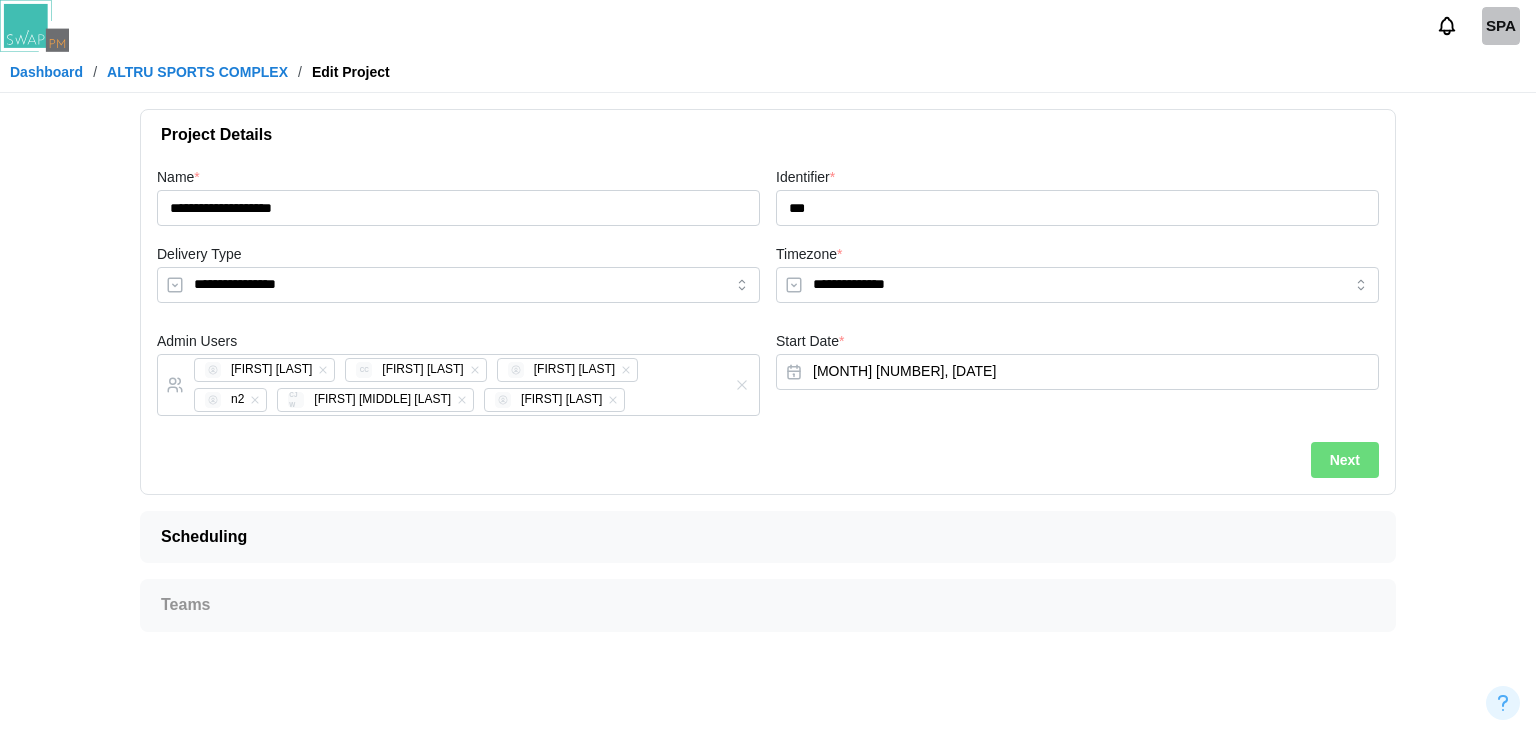 click on "ALTRU SPORTS COMPLEX" at bounding box center (197, 72) 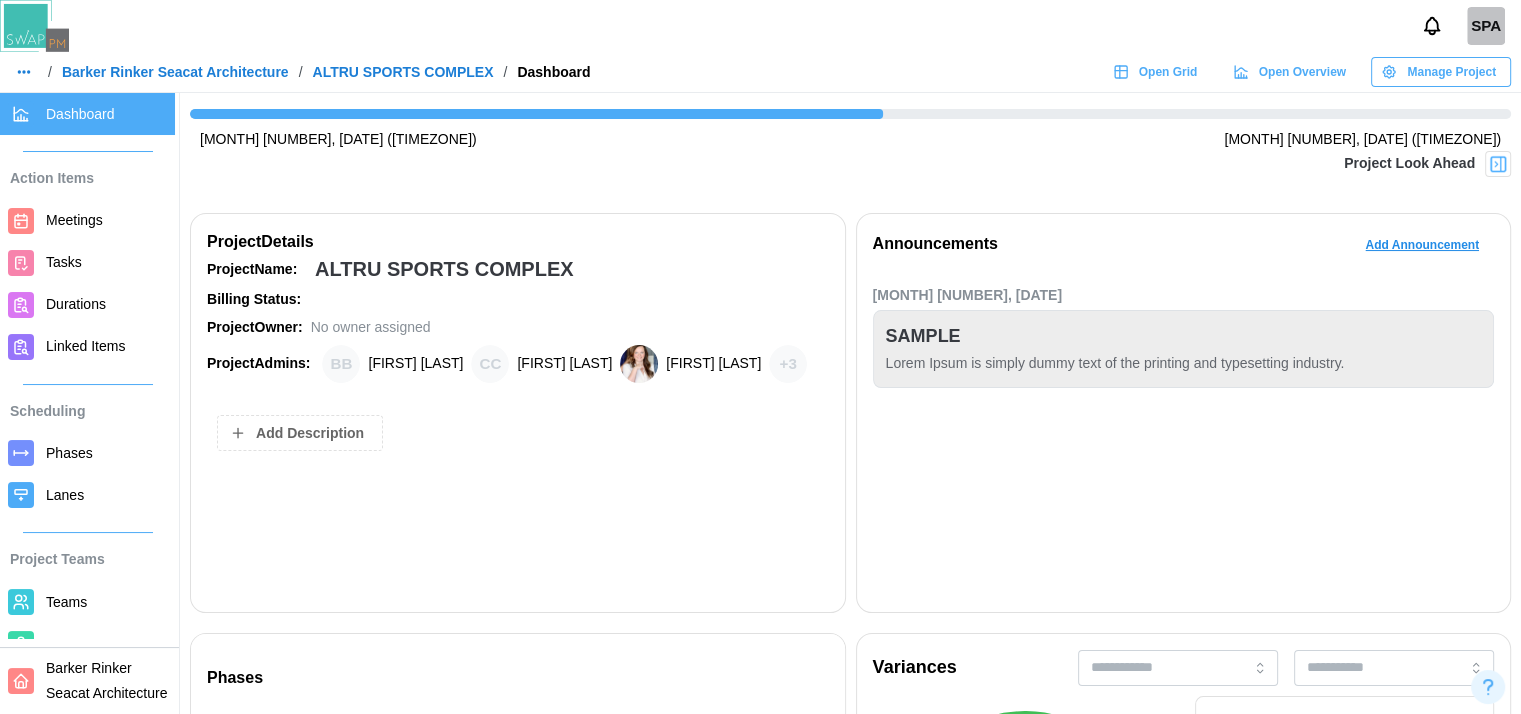 scroll, scrollTop: 164, scrollLeft: 0, axis: vertical 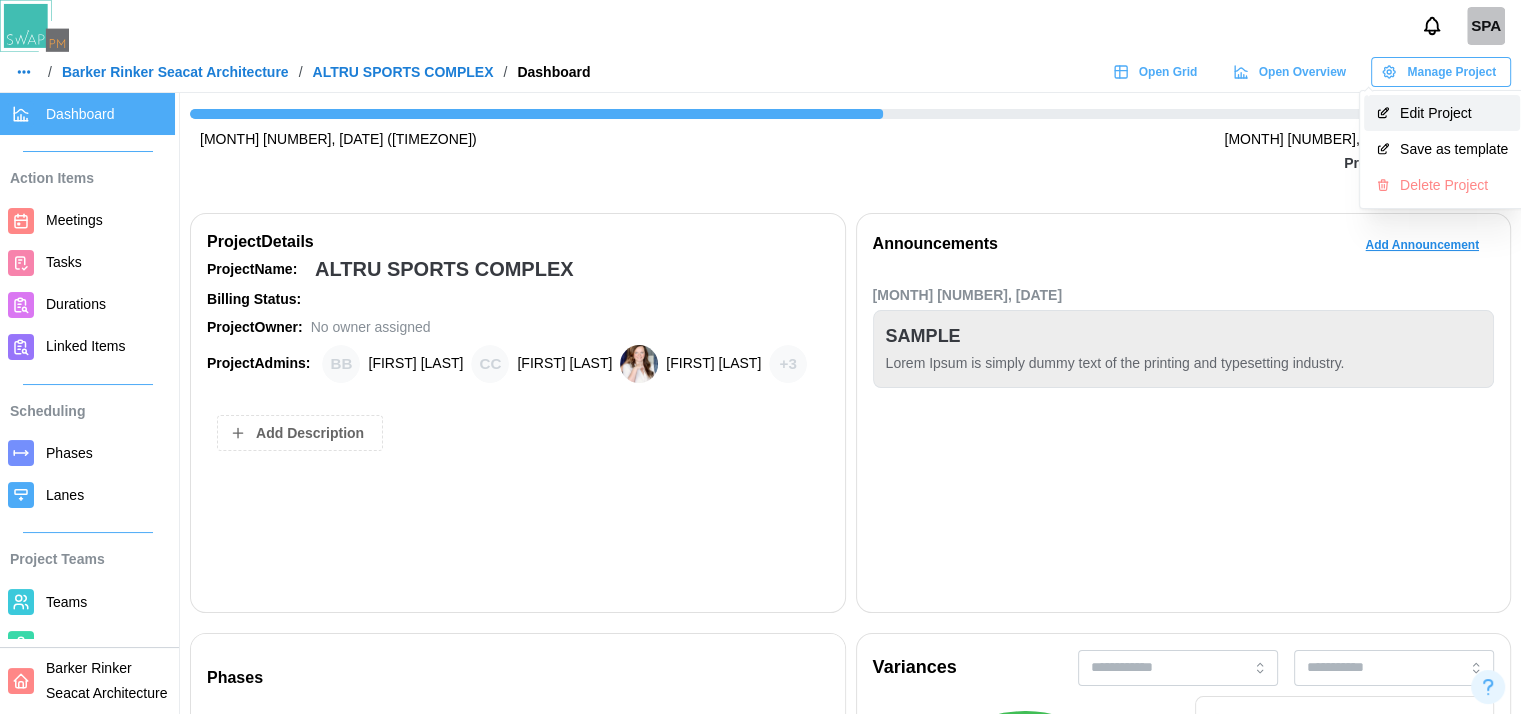 click on "Edit Project" at bounding box center (1454, 113) 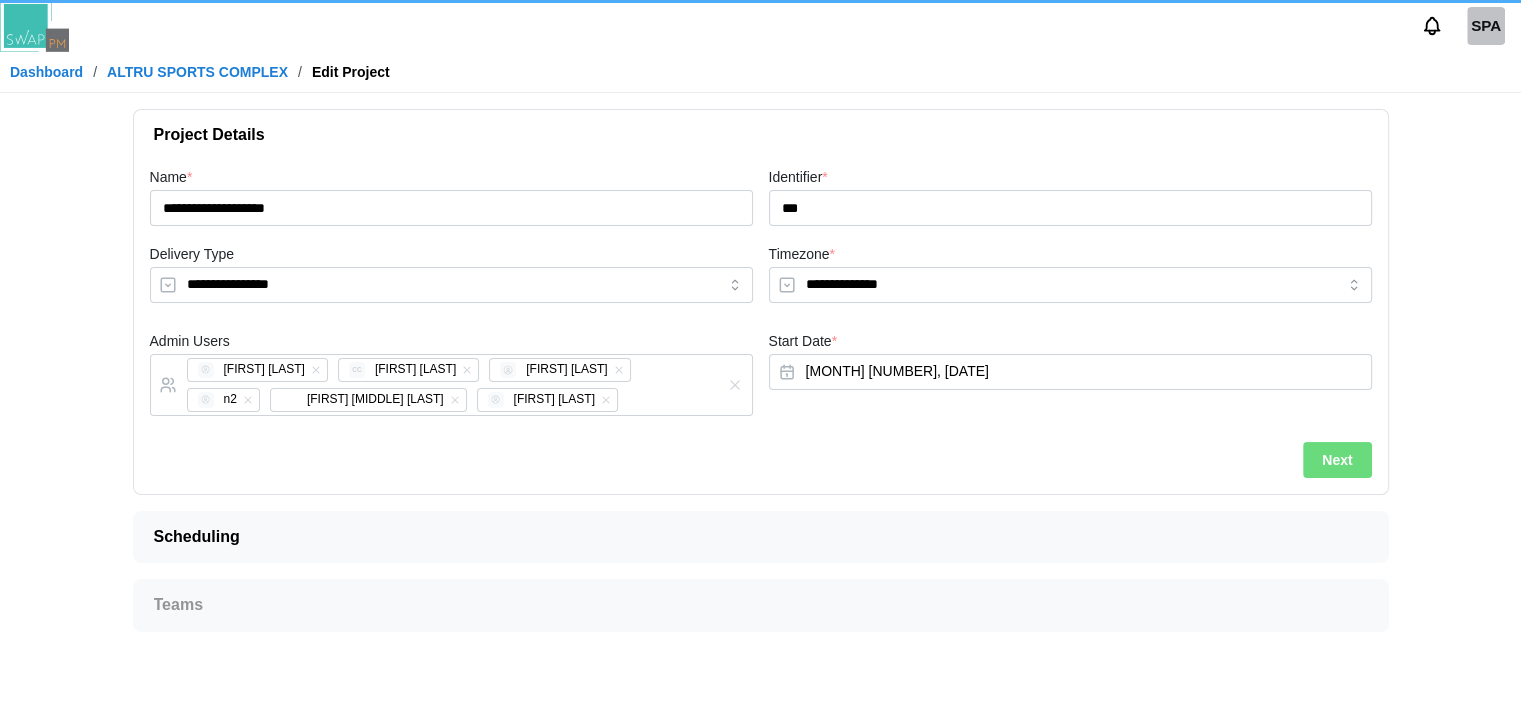 scroll, scrollTop: 0, scrollLeft: 0, axis: both 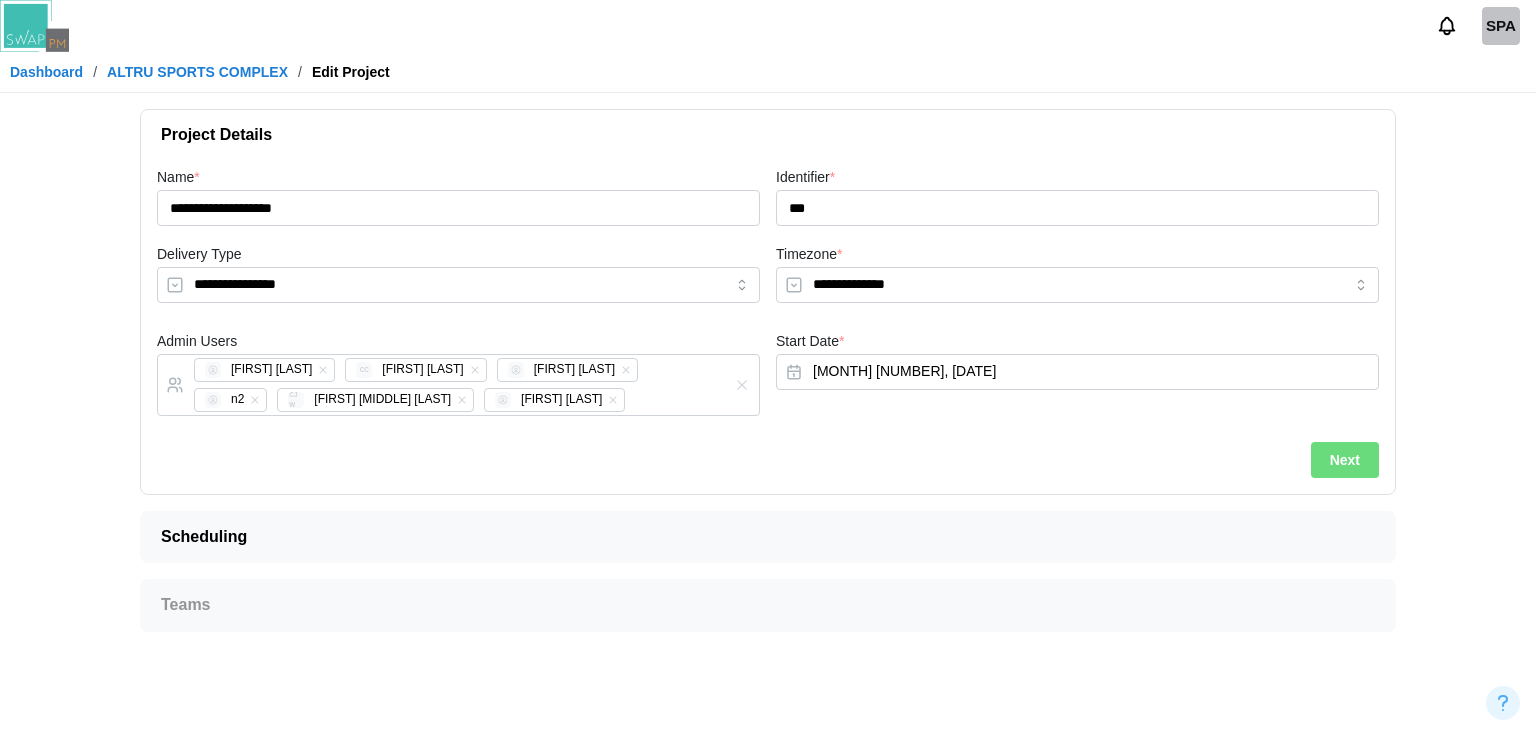 click on "ALTRU SPORTS COMPLEX" at bounding box center (197, 72) 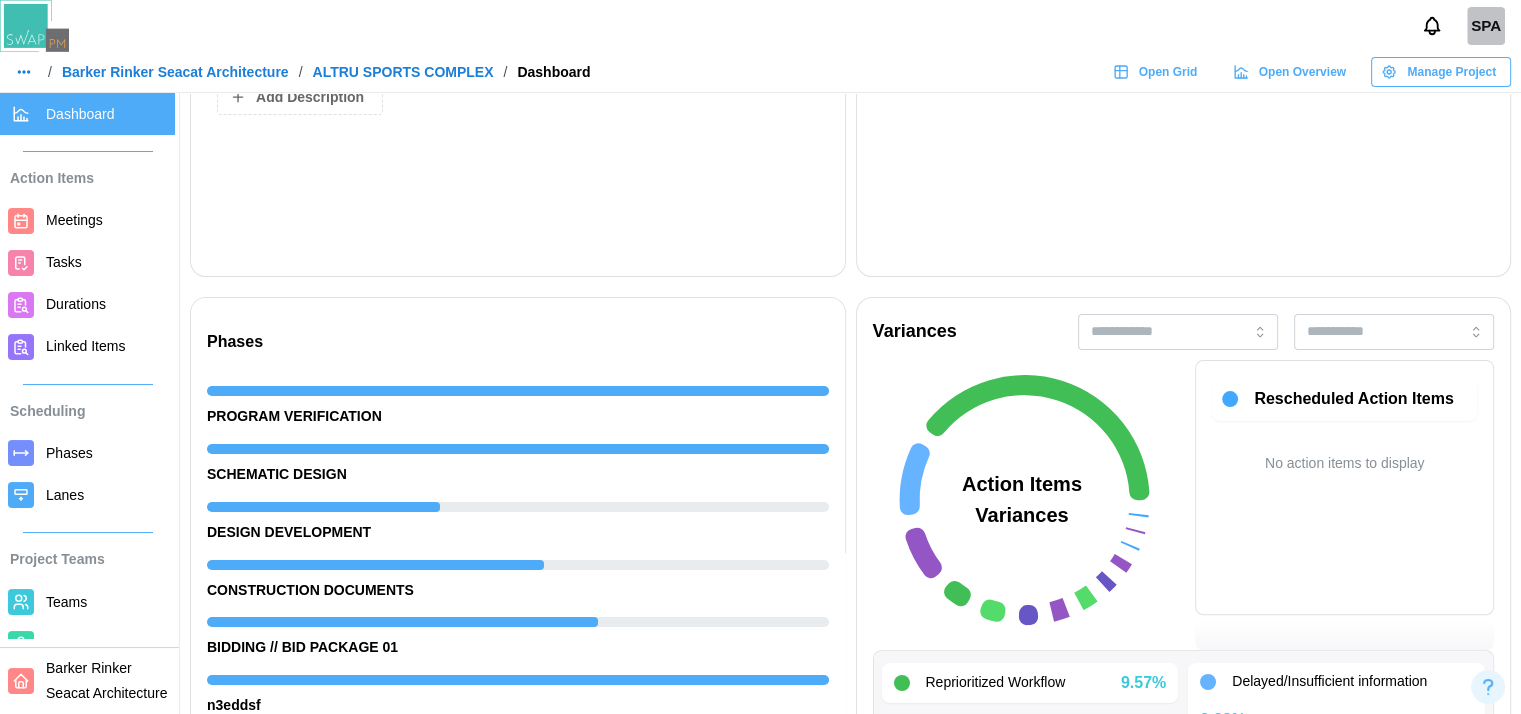 scroll, scrollTop: 502, scrollLeft: 0, axis: vertical 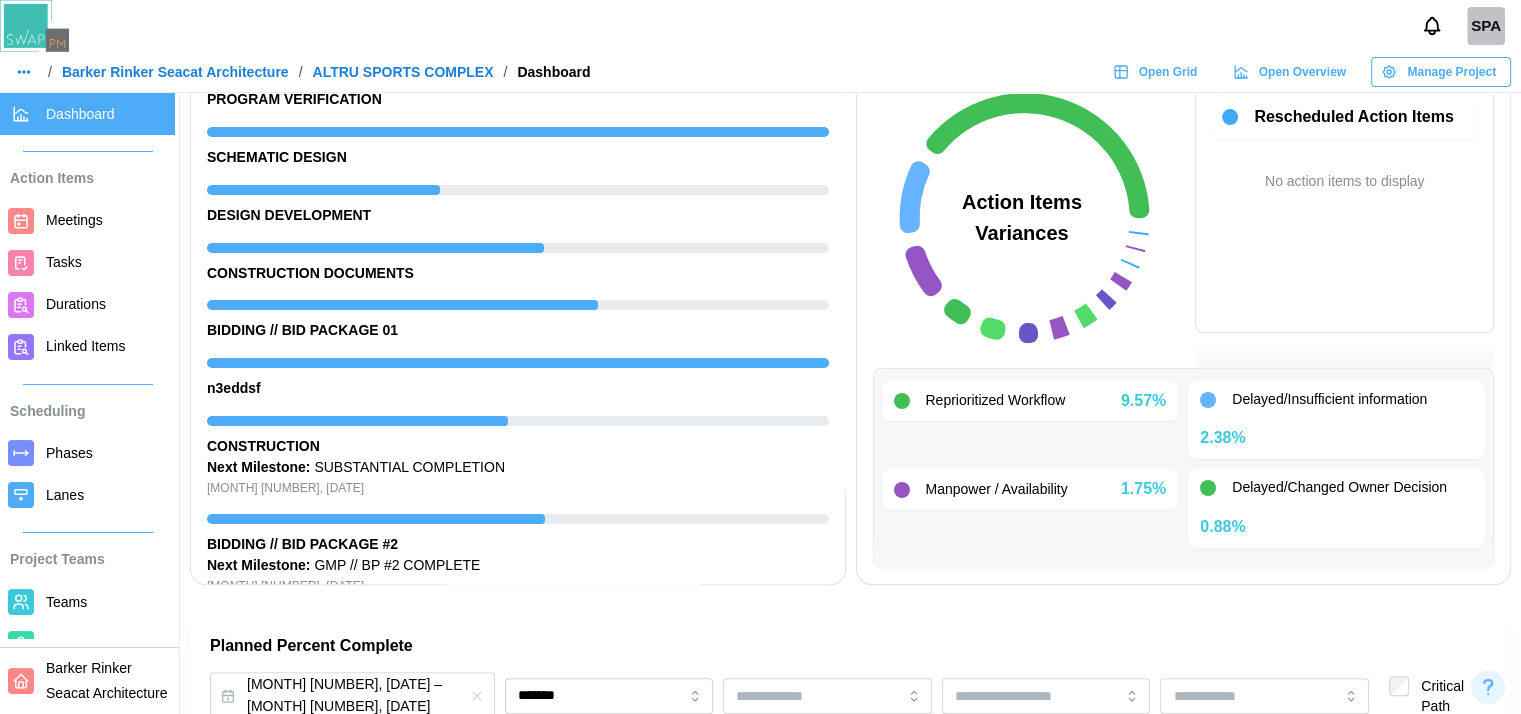 click on "Next Milestone:   SUBSTANTIAL COMPLETION" at bounding box center (518, 468) 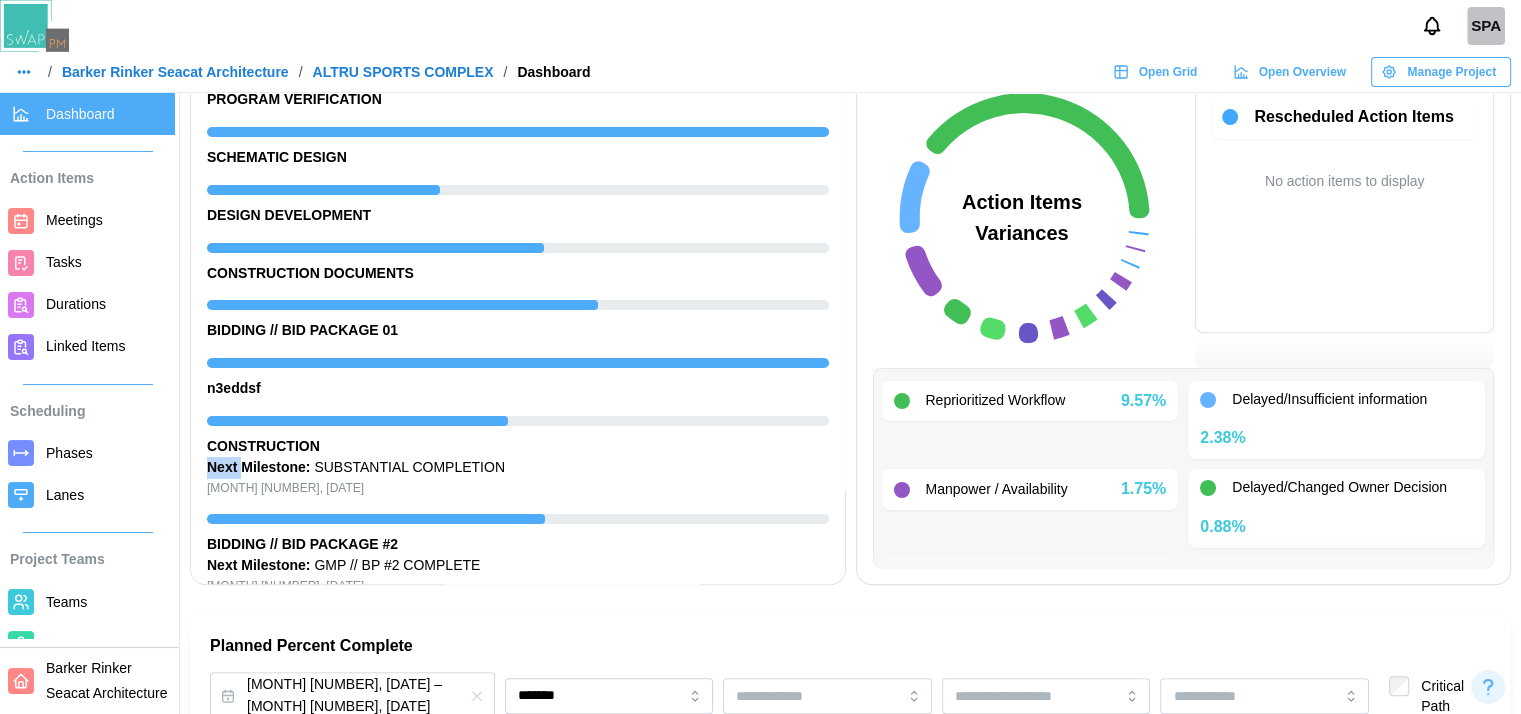 click on "Next Milestone:   SUBSTANTIAL COMPLETION" at bounding box center [518, 468] 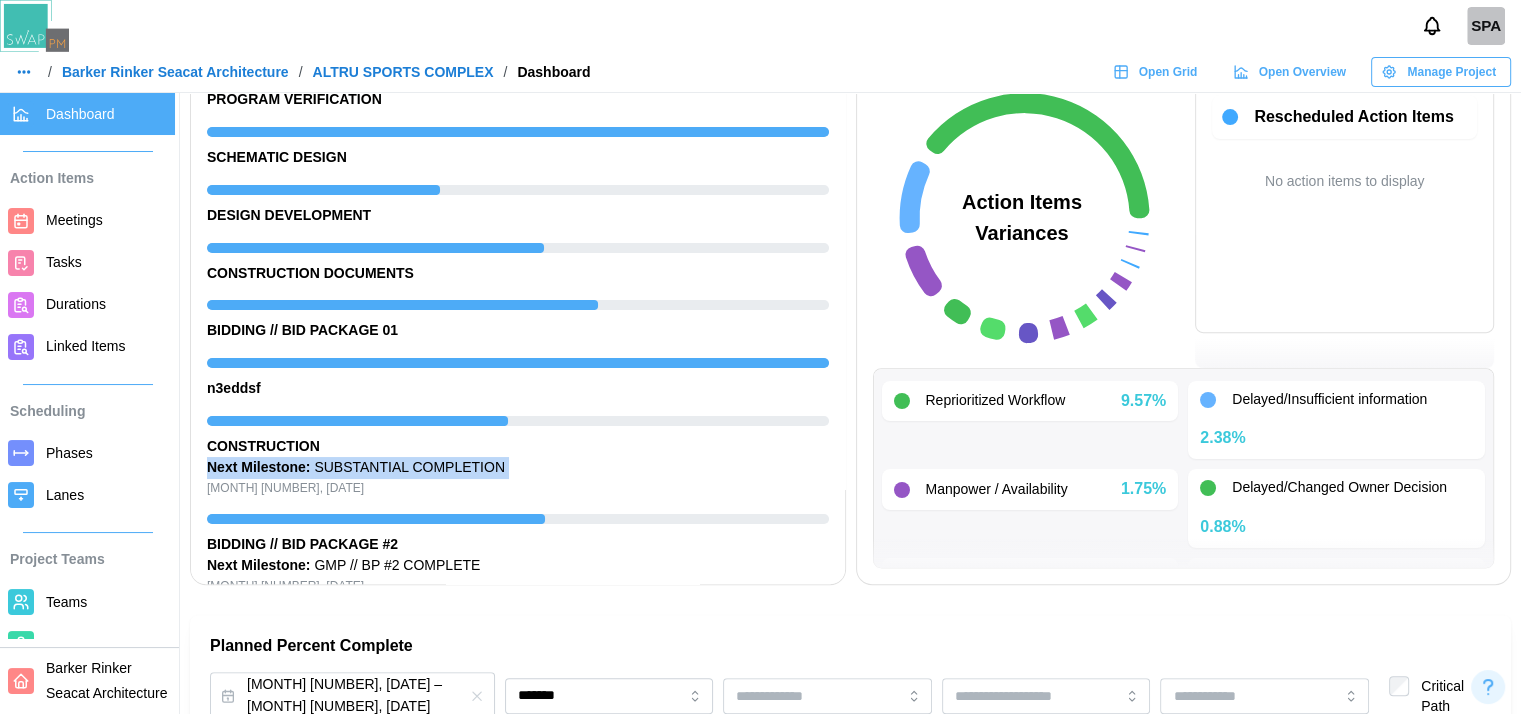 click on "Next Milestone:   SUBSTANTIAL COMPLETION" at bounding box center [518, 468] 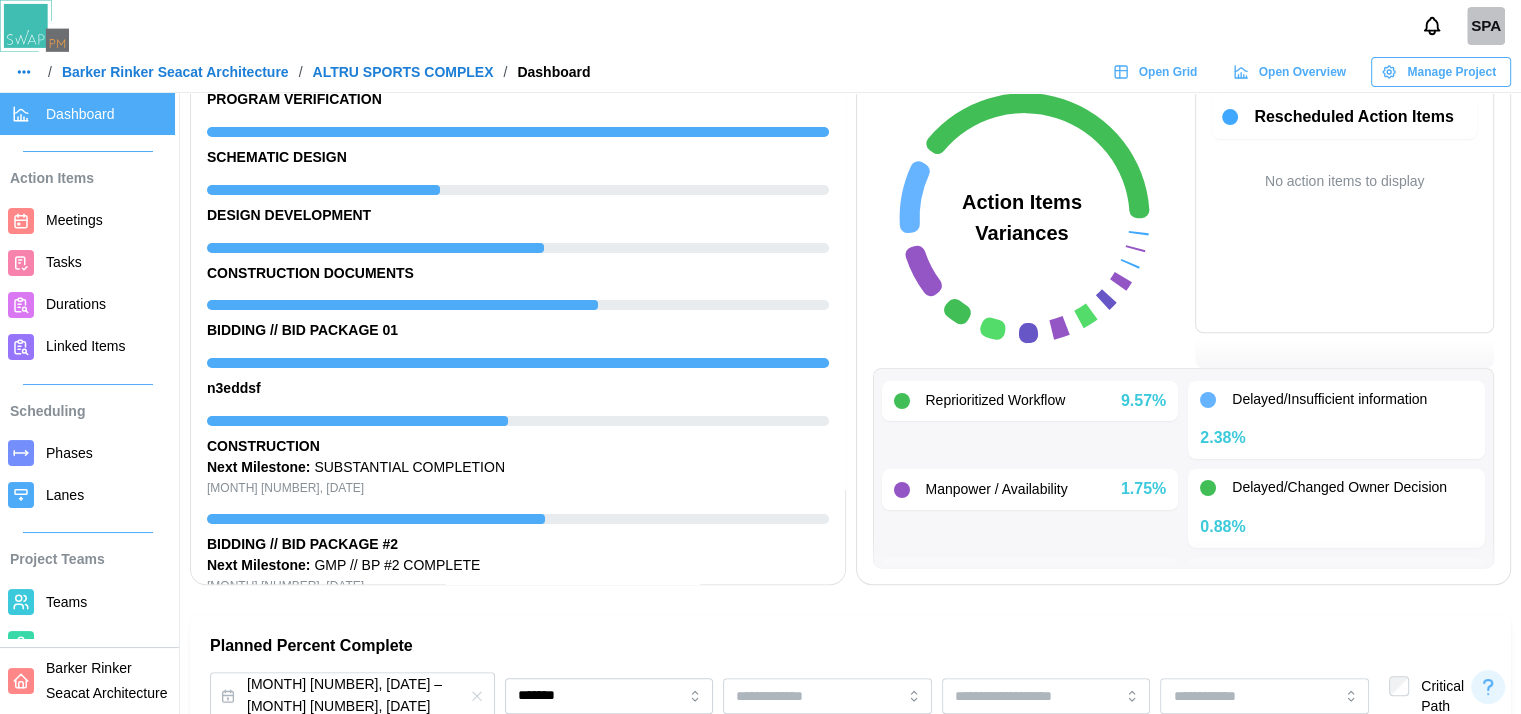 click on "[MONTH] [NUMBER], [DATE]" at bounding box center (518, 488) 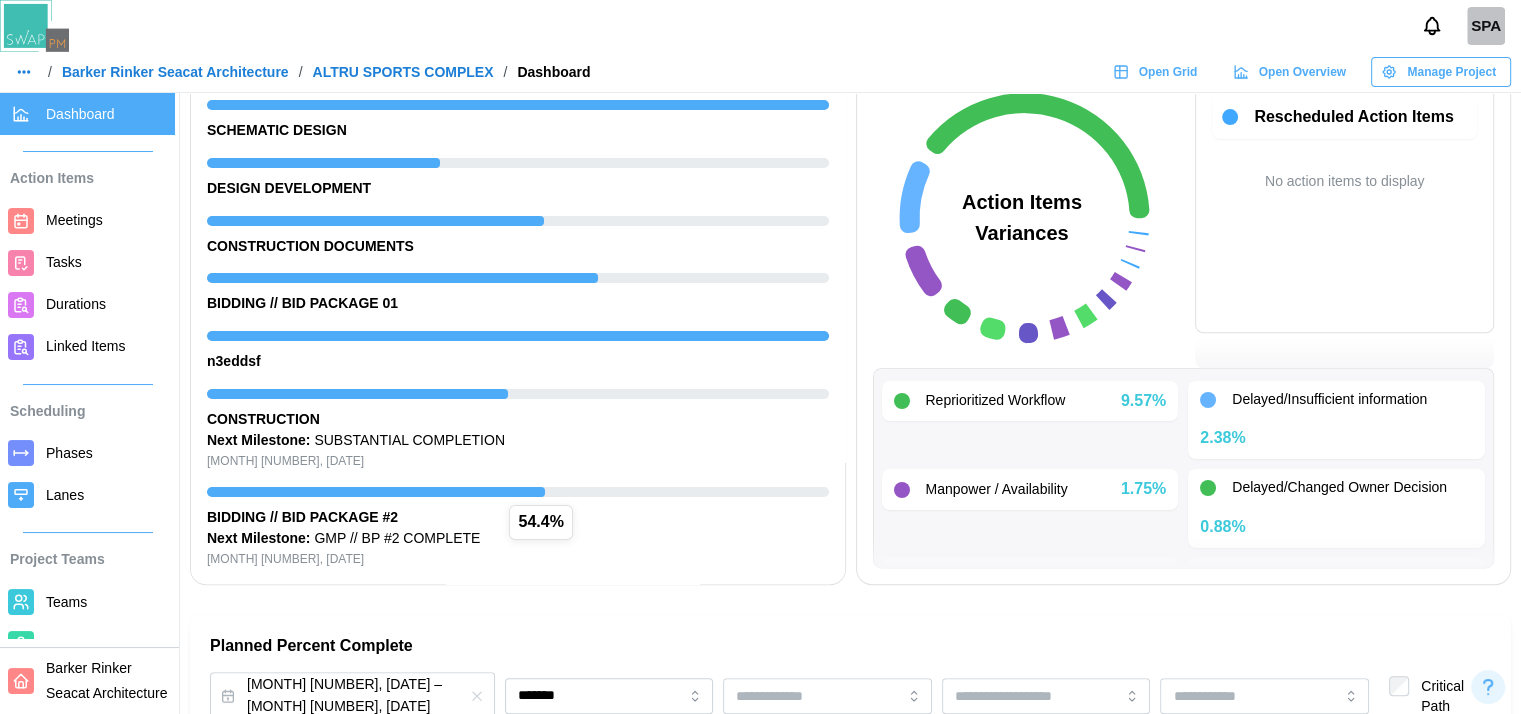 scroll, scrollTop: 0, scrollLeft: 0, axis: both 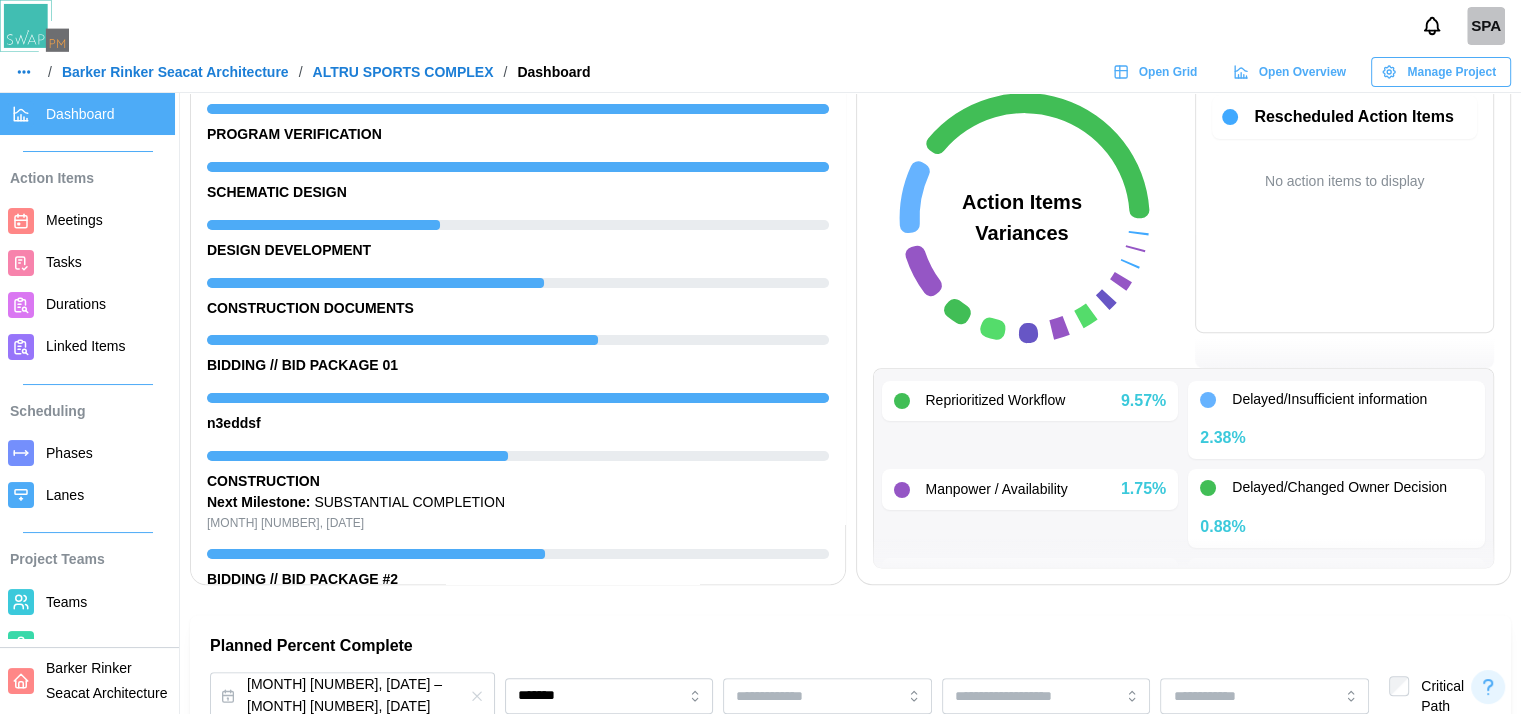 click on "Manage Project" at bounding box center (1451, 72) 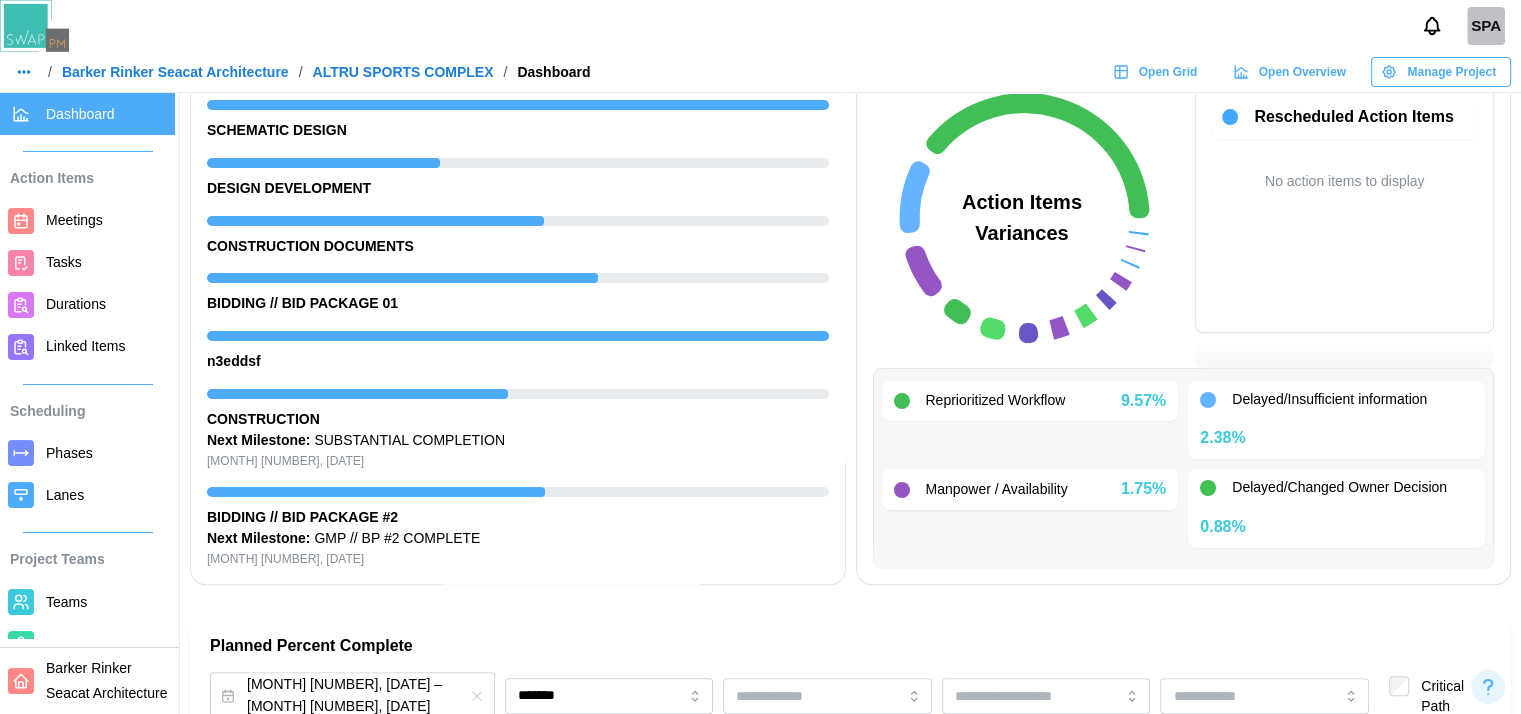 scroll, scrollTop: 0, scrollLeft: 0, axis: both 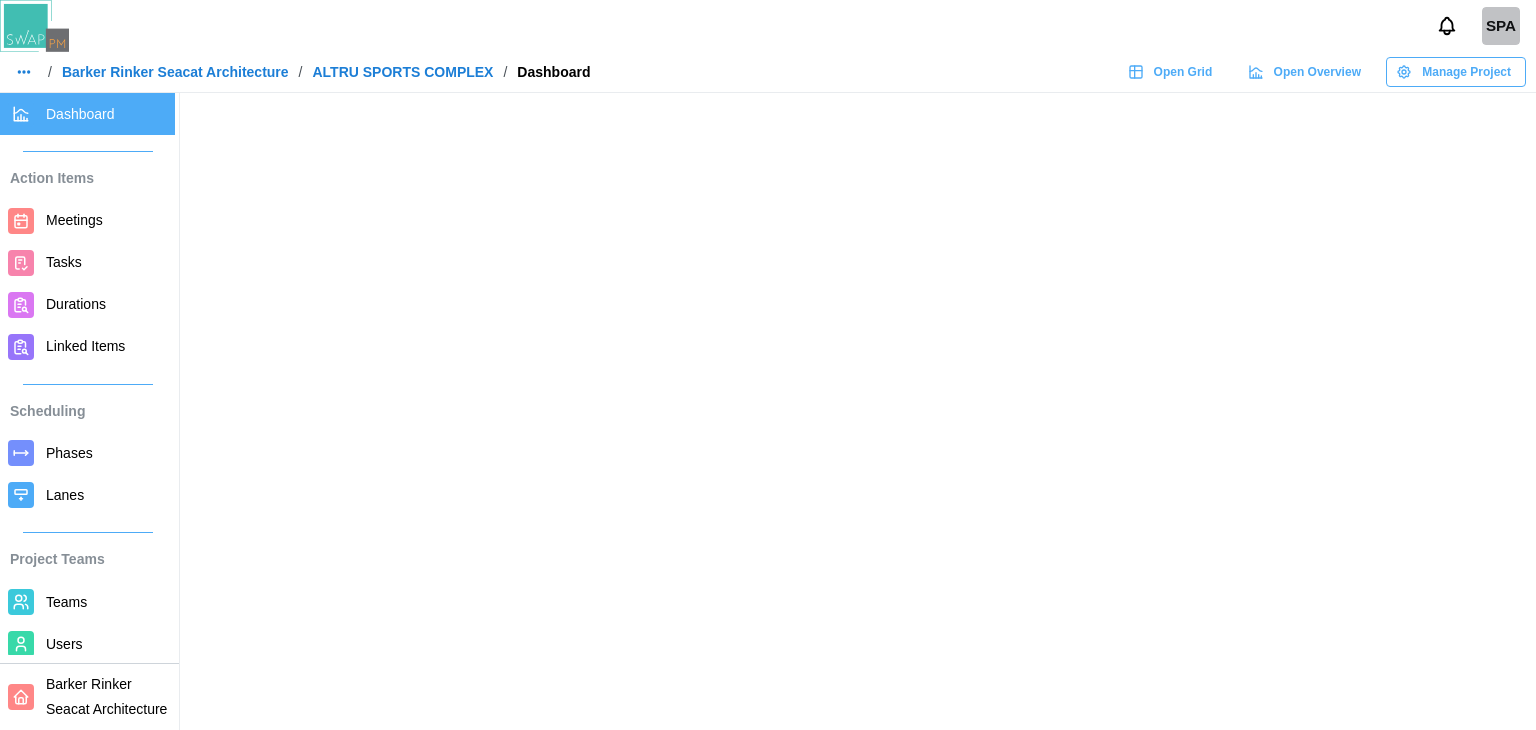 click on "Lanes" at bounding box center [87, 495] 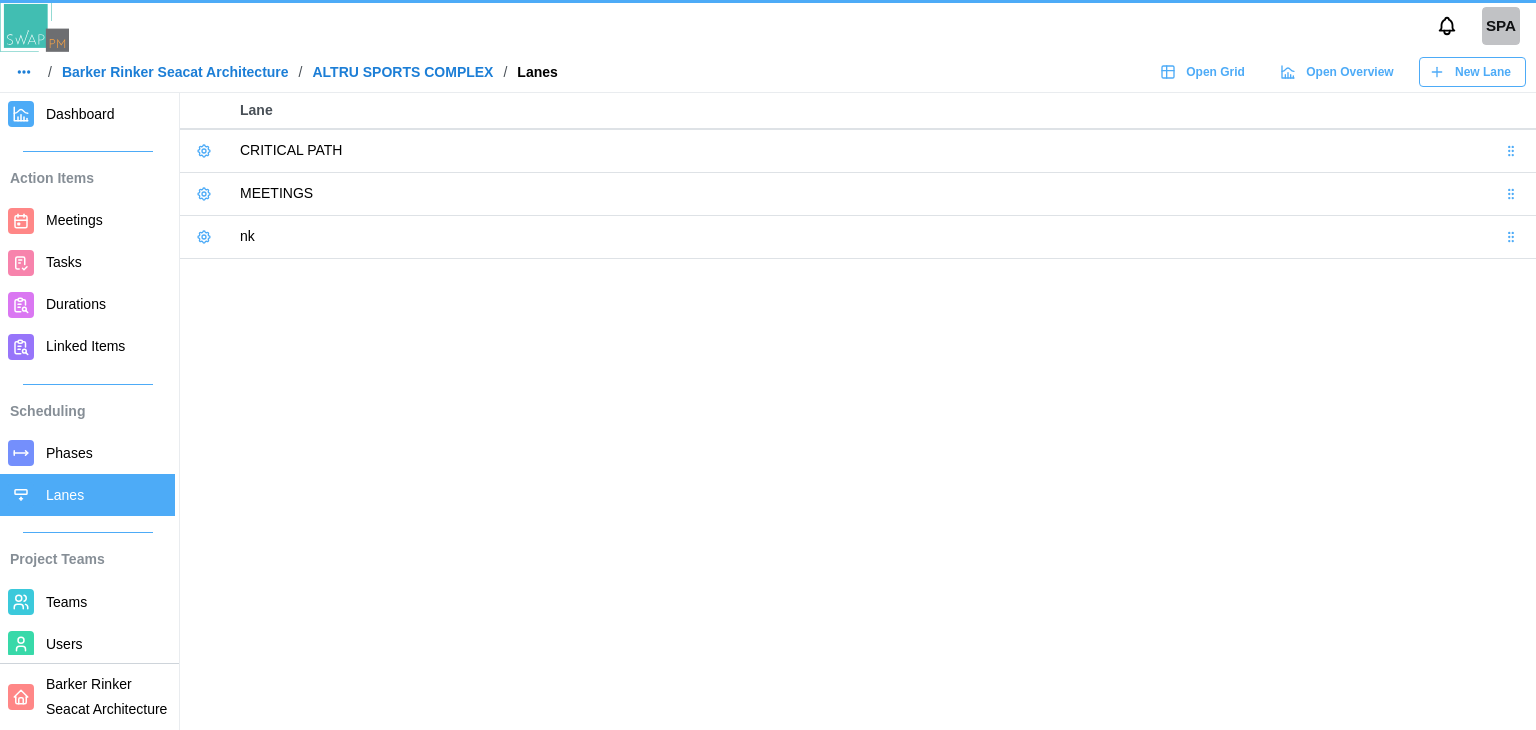 click on "Phases" at bounding box center [87, 453] 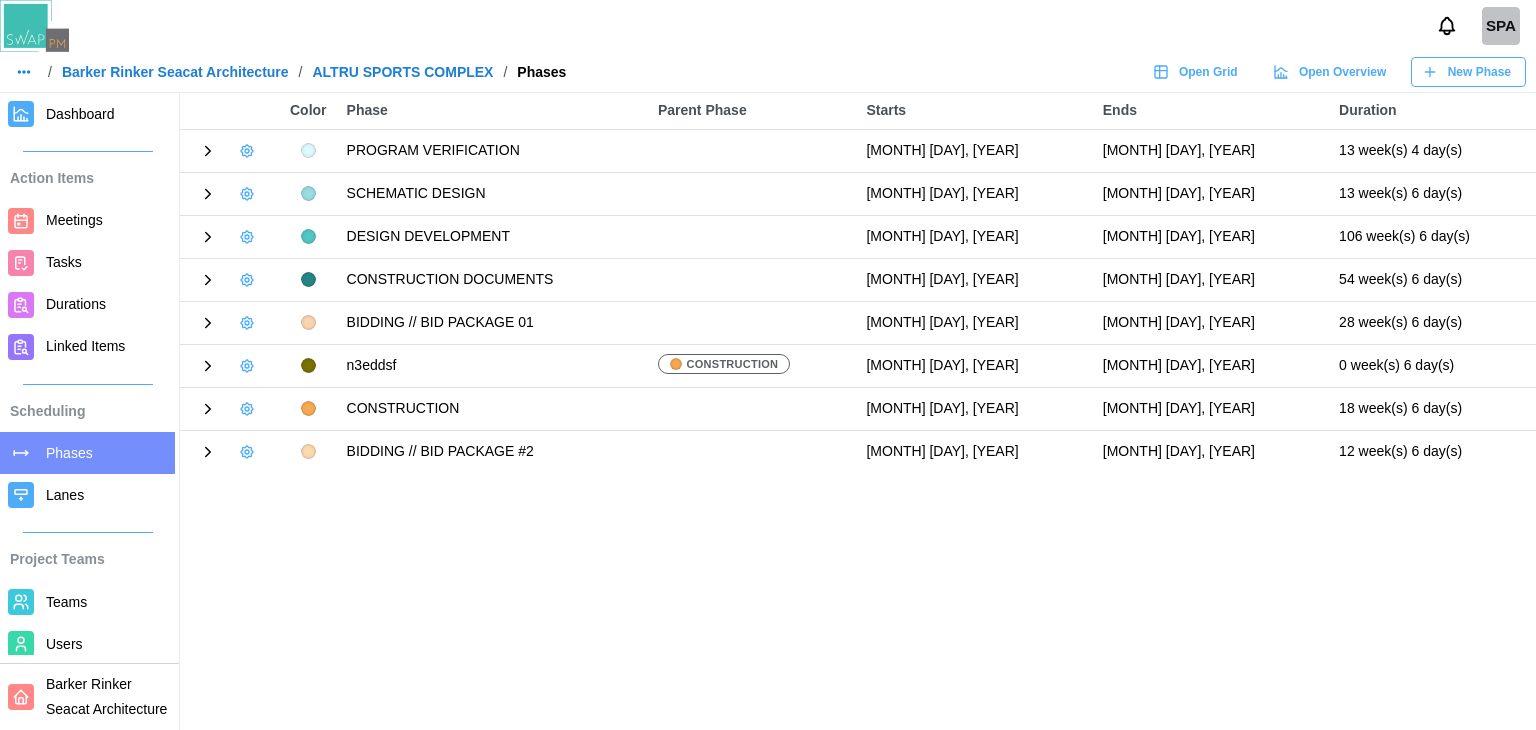 click on "Phases" at bounding box center [87, 453] 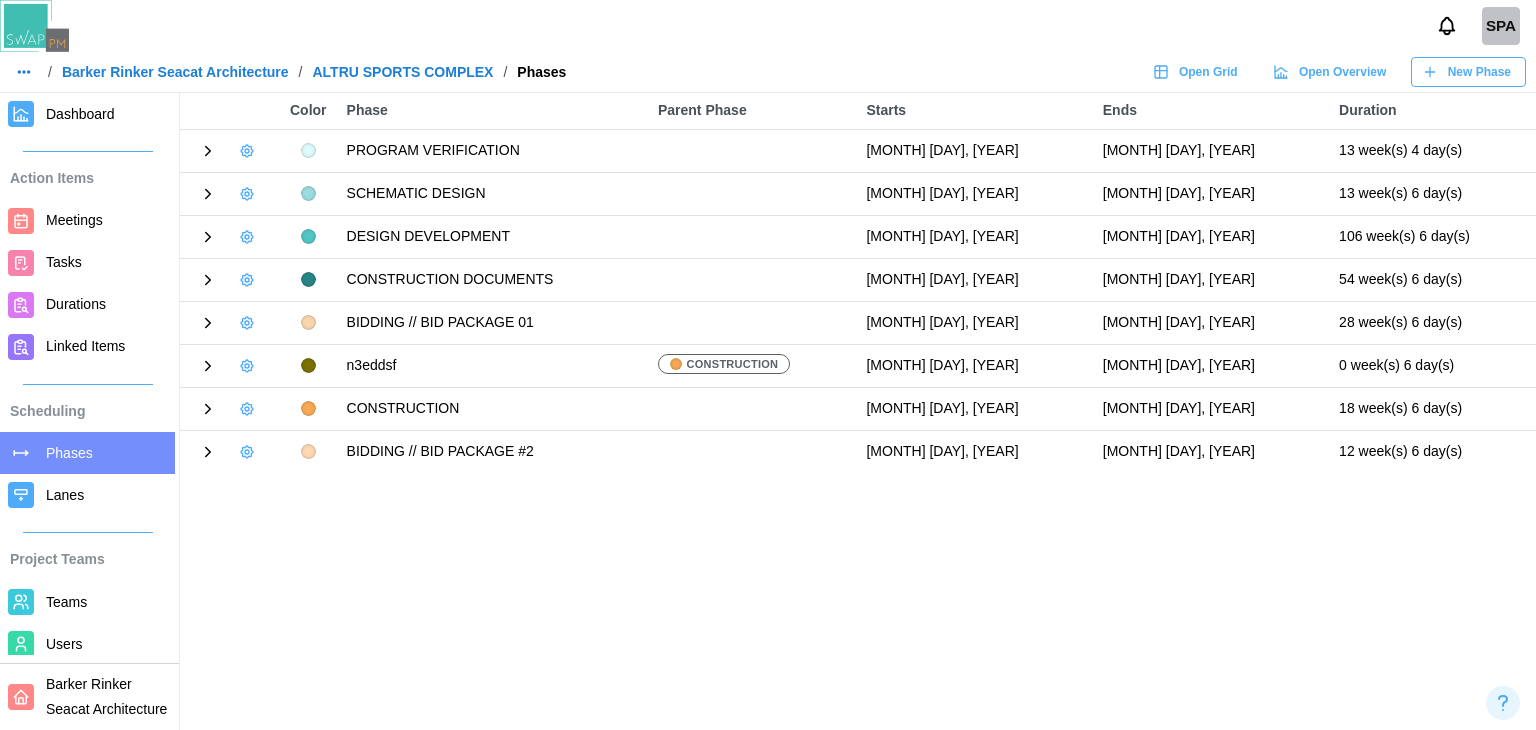 click 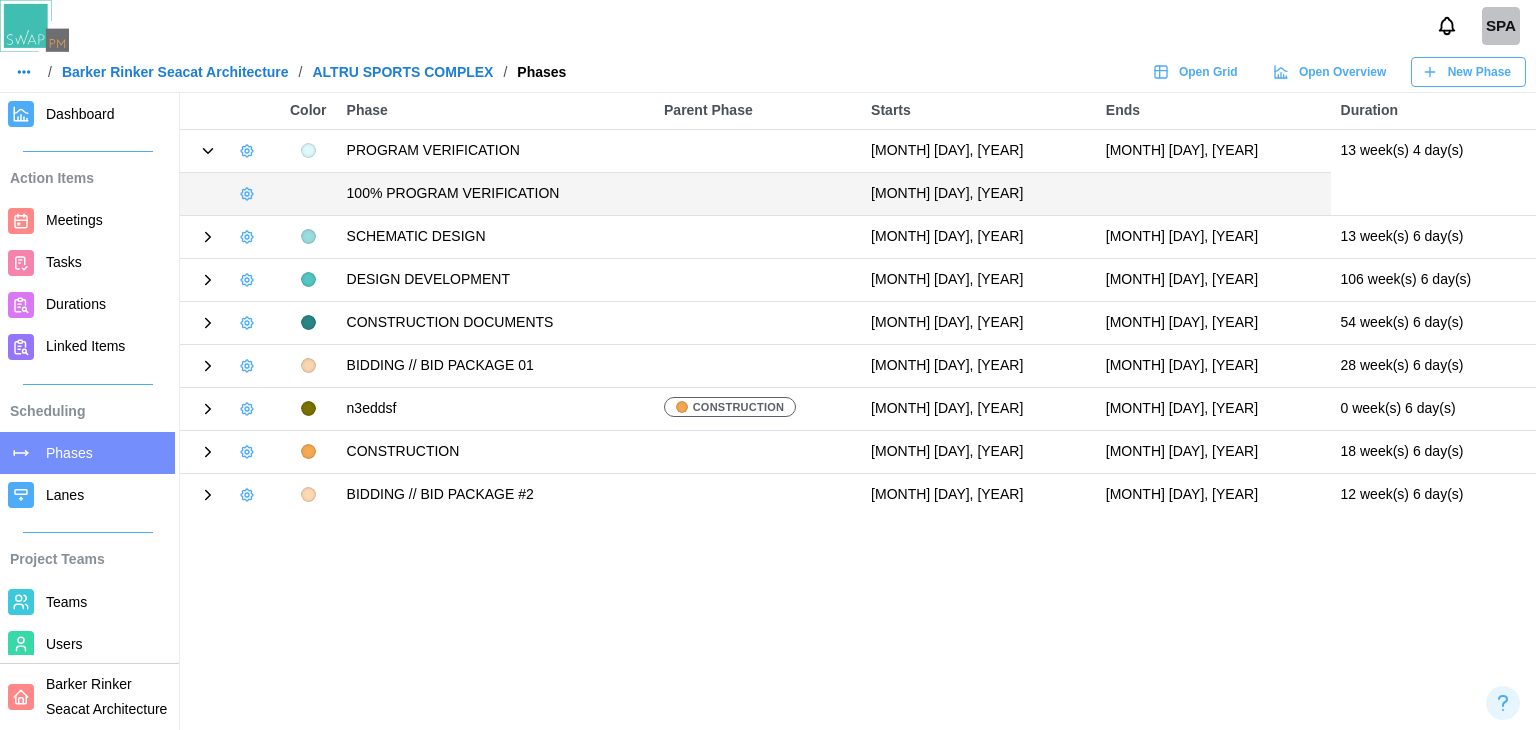 drag, startPoint x: 223, startPoint y: 483, endPoint x: 211, endPoint y: 486, distance: 12.369317 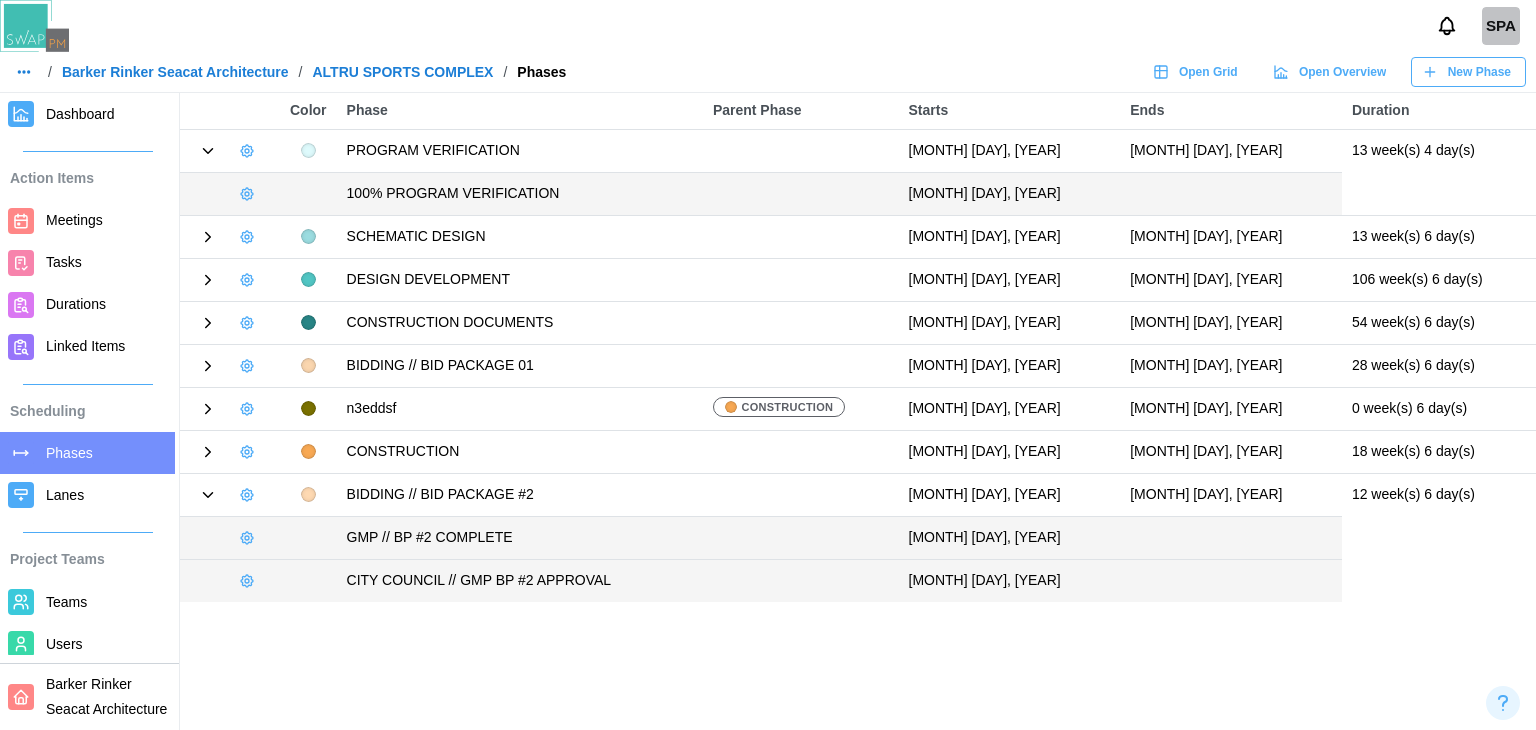 click 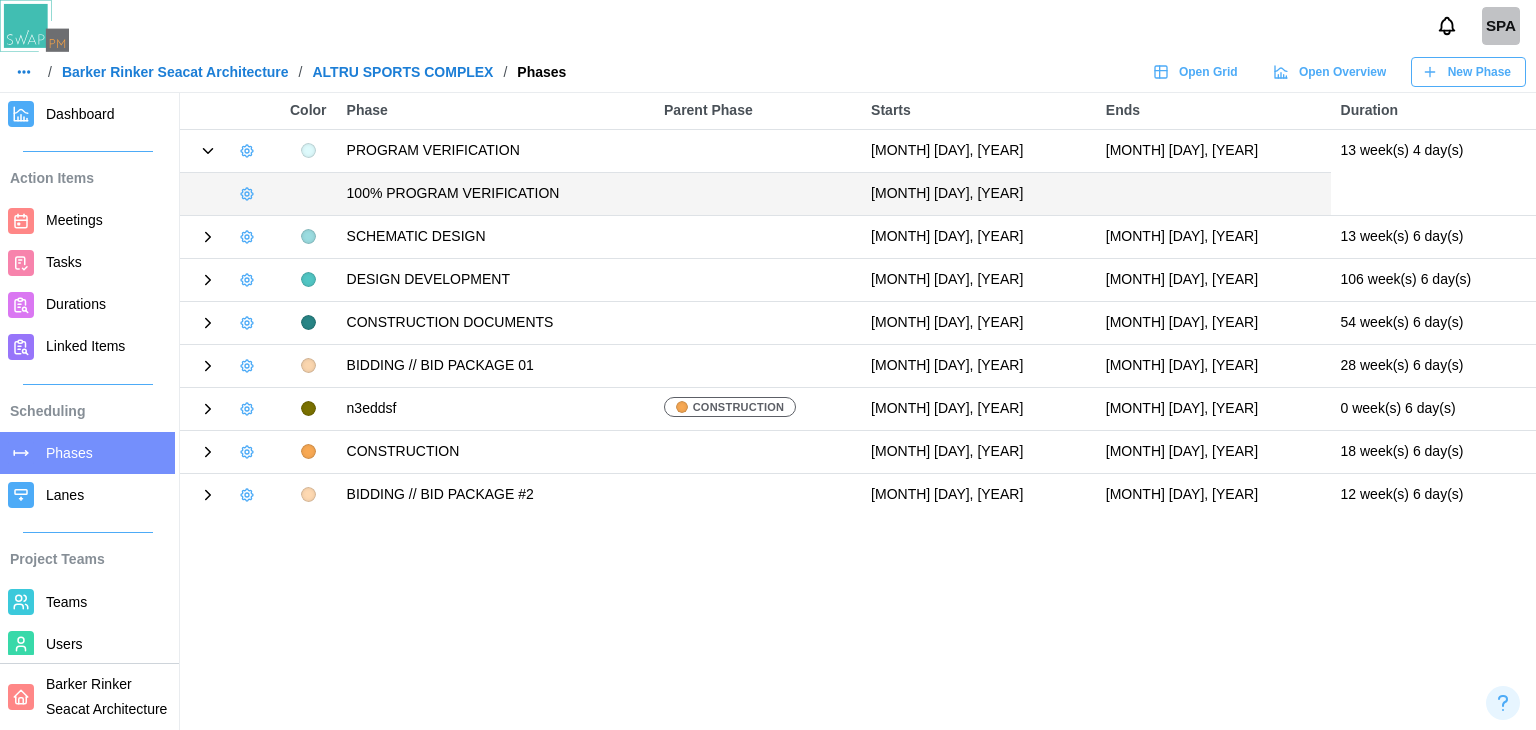 click 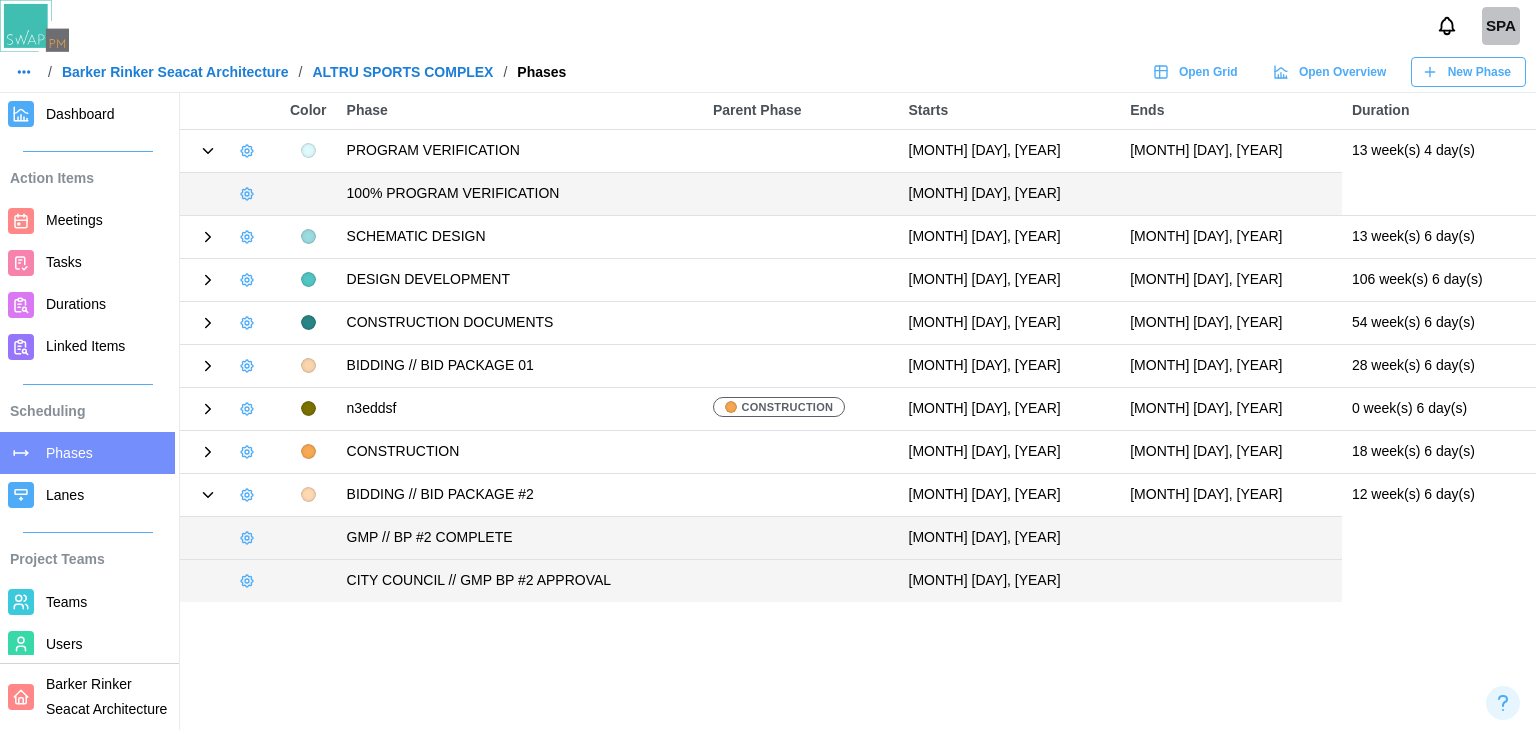 click 